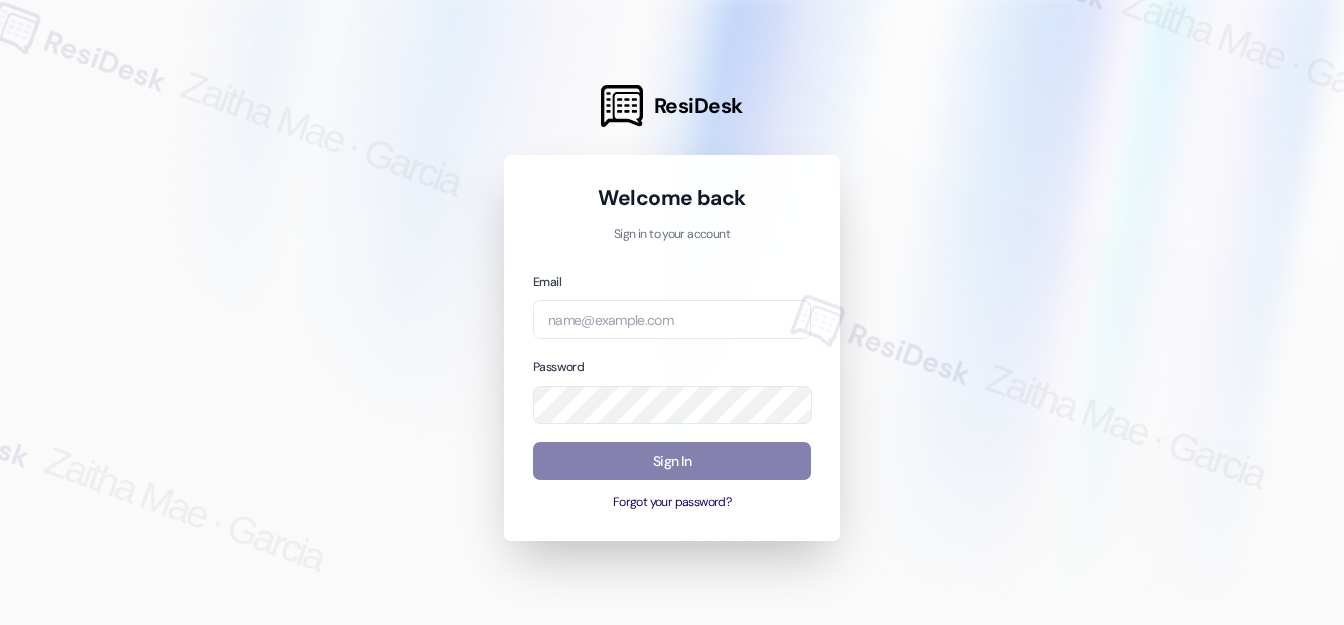 scroll, scrollTop: 0, scrollLeft: 0, axis: both 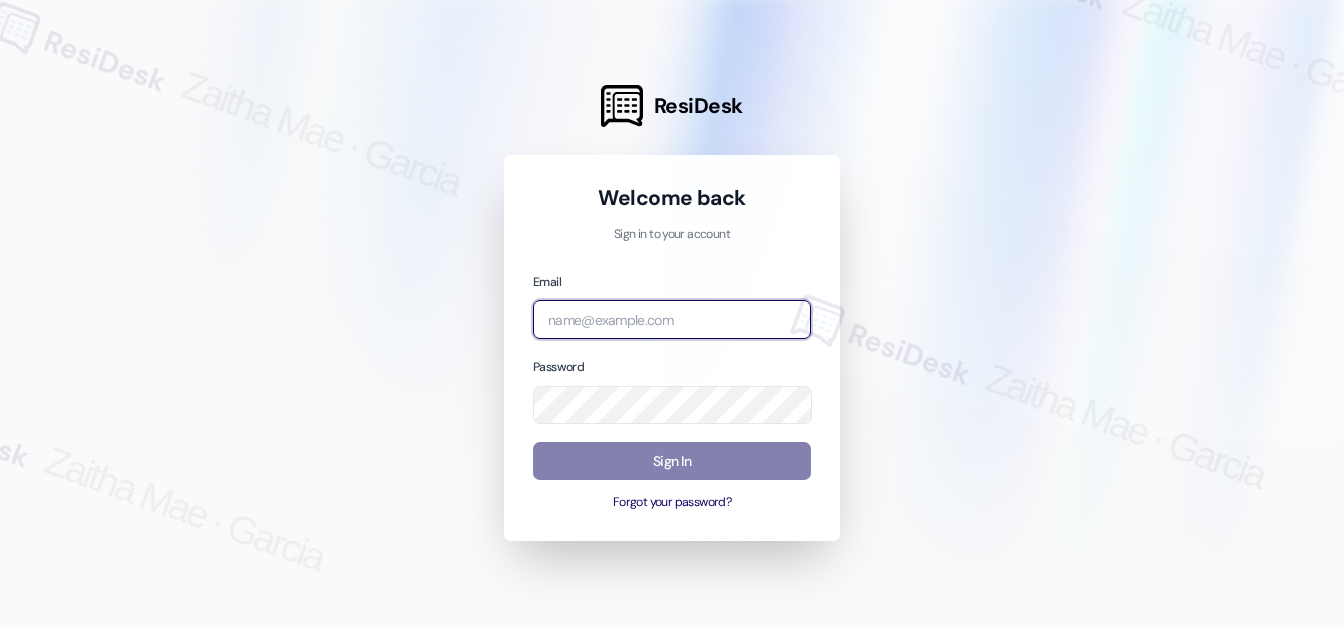 click at bounding box center (672, 319) 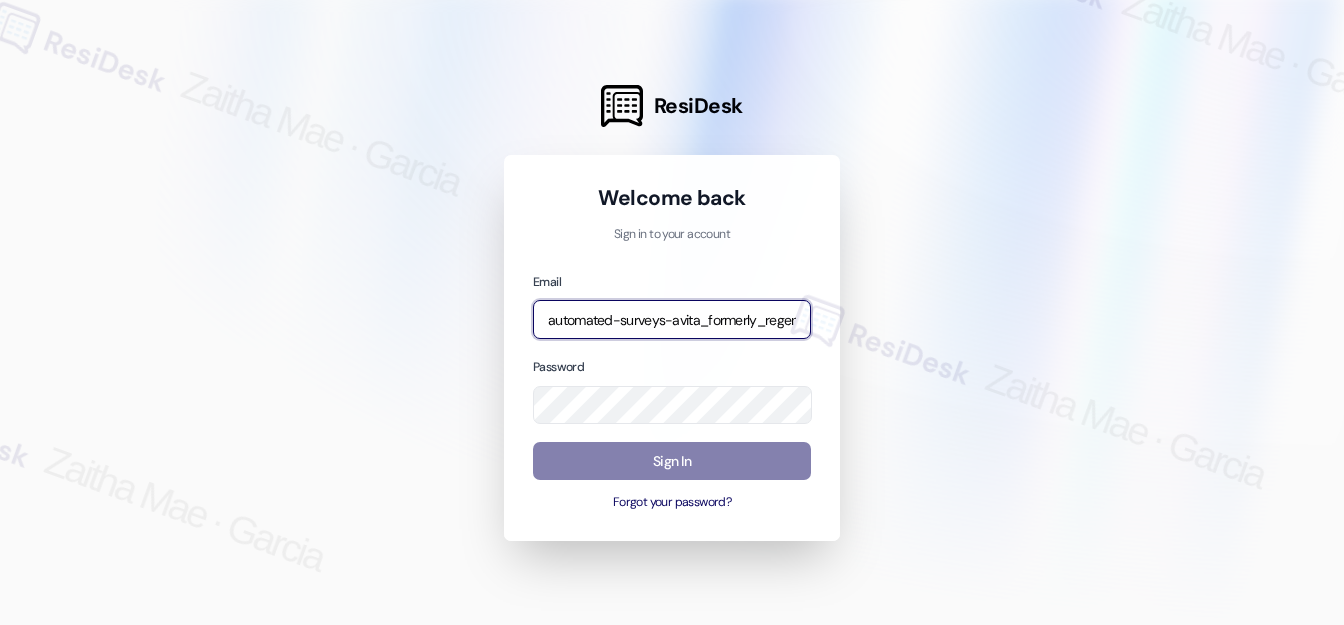 type on "automated-surveys-avita_formerly_regency-zaitha.mae.garcia@[DOMAIN]" 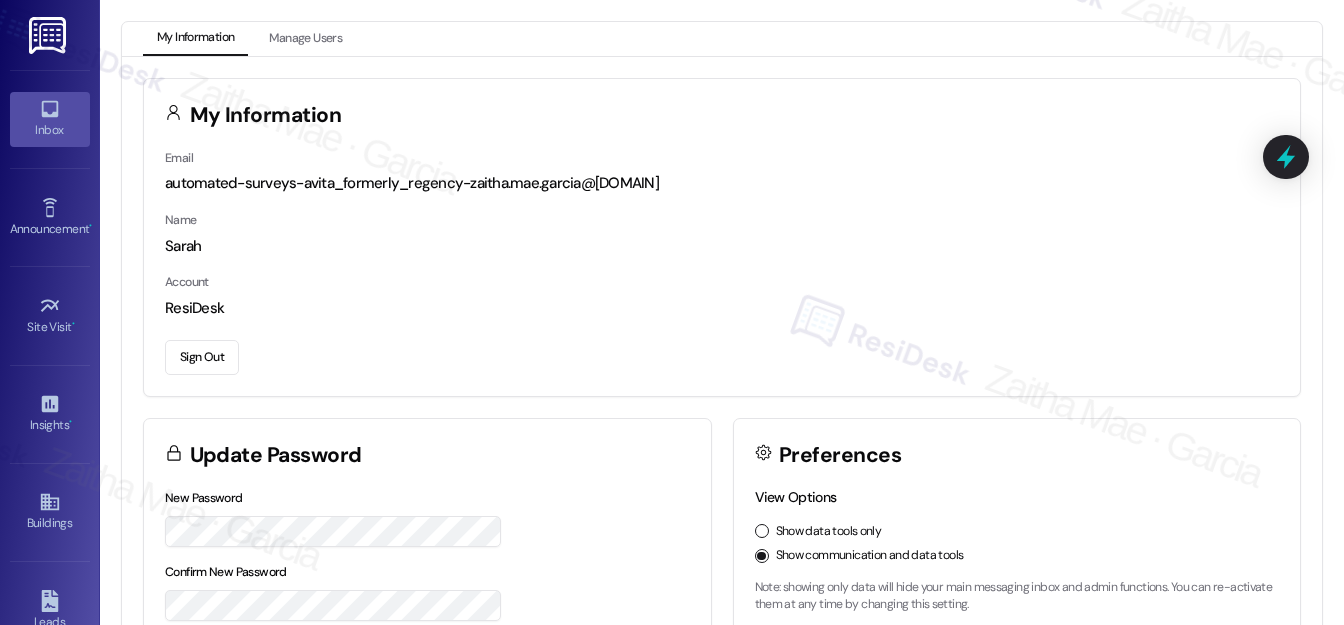 click 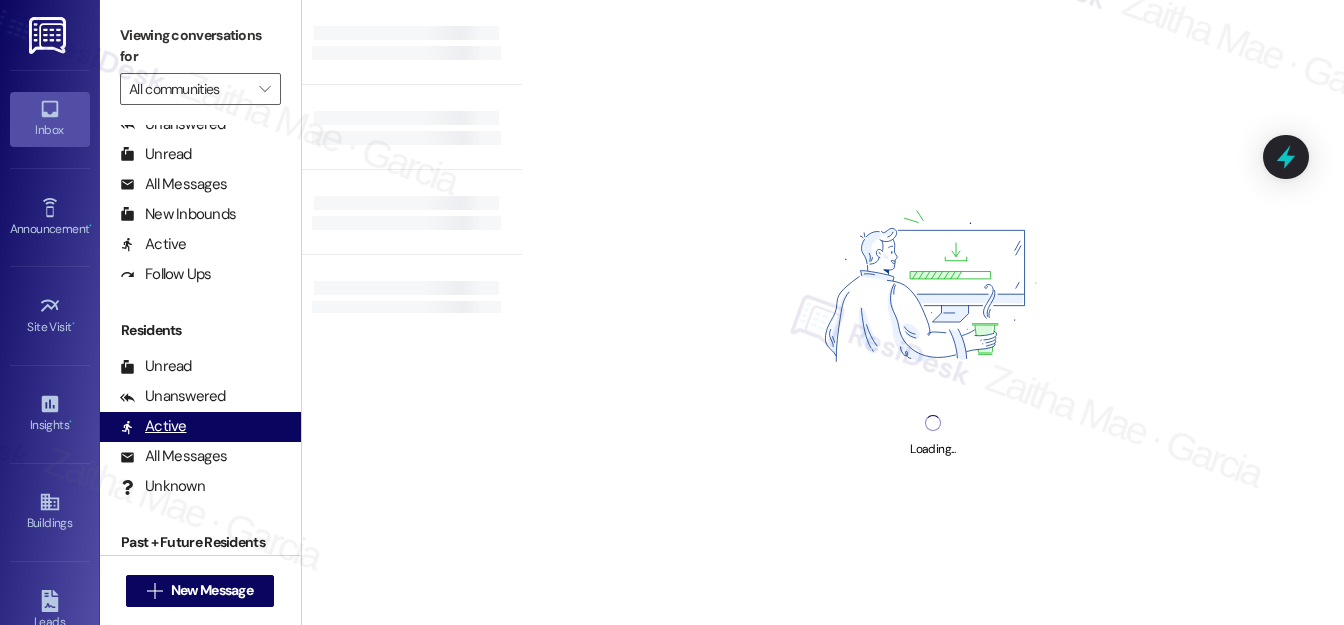 scroll, scrollTop: 389, scrollLeft: 0, axis: vertical 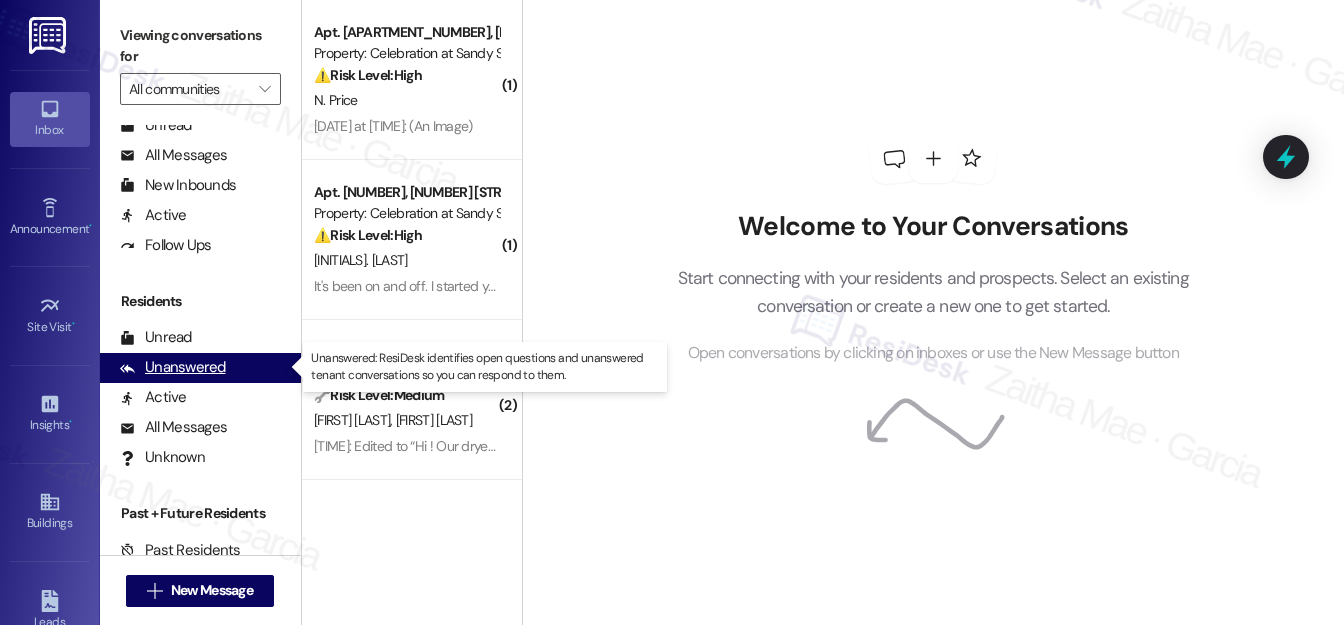 click on "Unanswered" at bounding box center [173, 367] 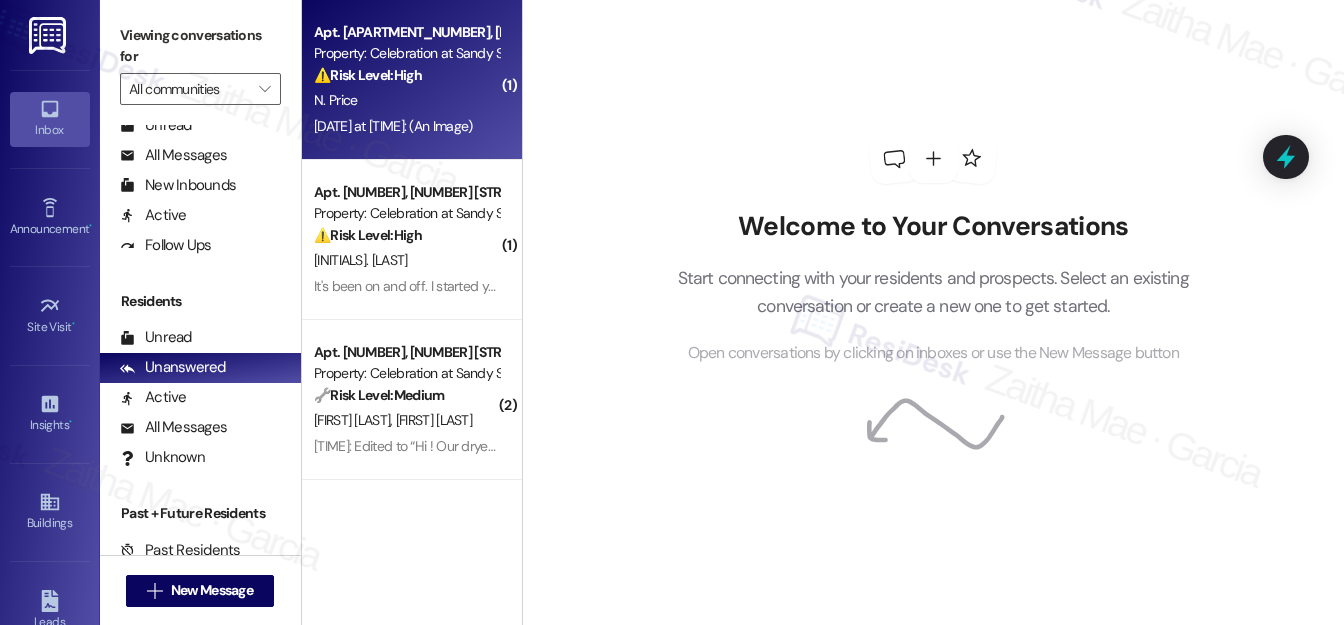 click on "N. Price" at bounding box center [406, 100] 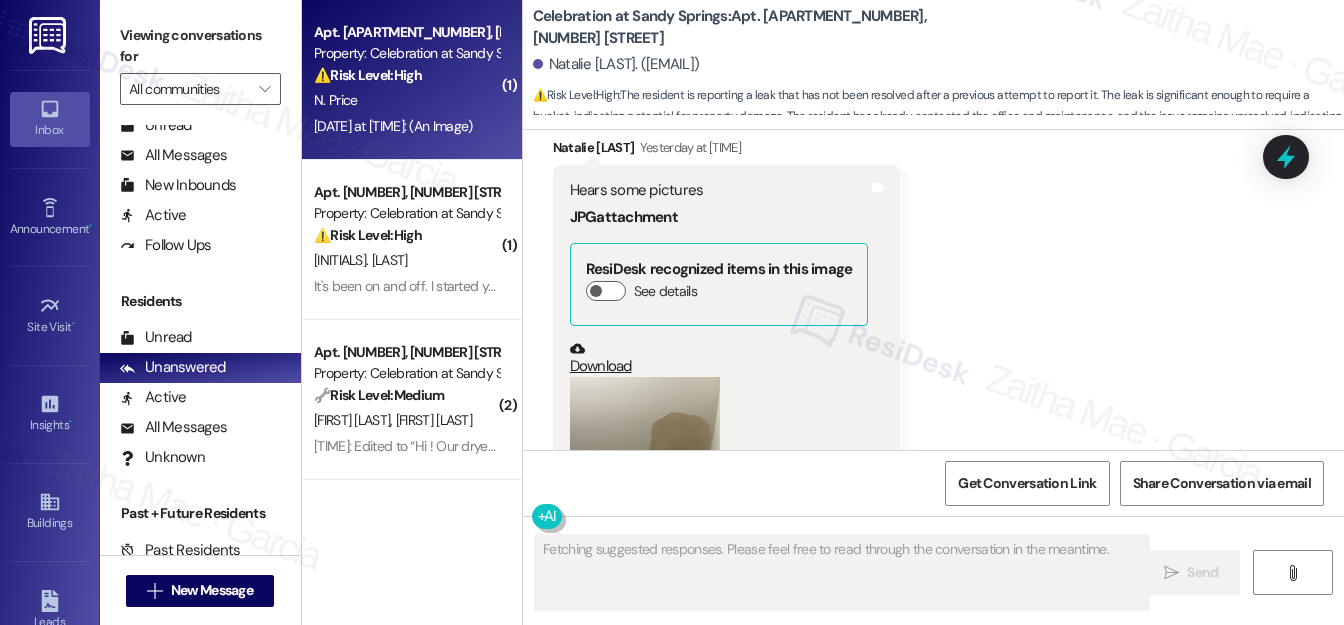 scroll, scrollTop: 1473, scrollLeft: 0, axis: vertical 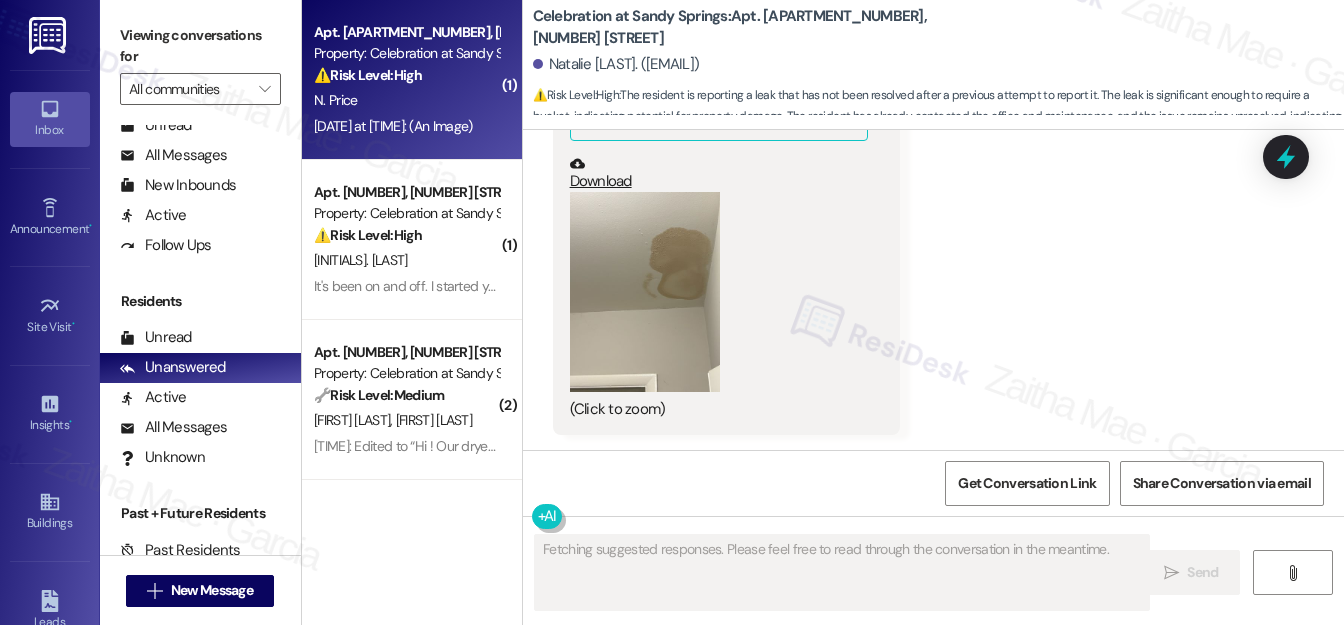 click at bounding box center [645, 292] 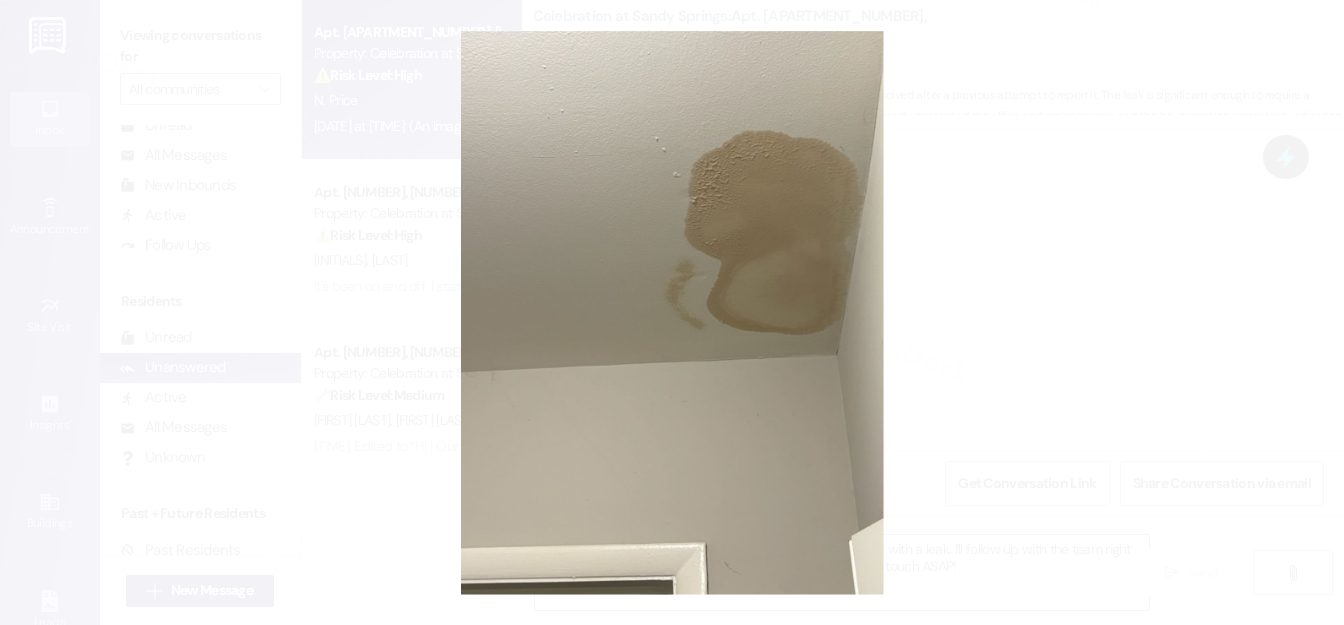 click at bounding box center [672, 312] 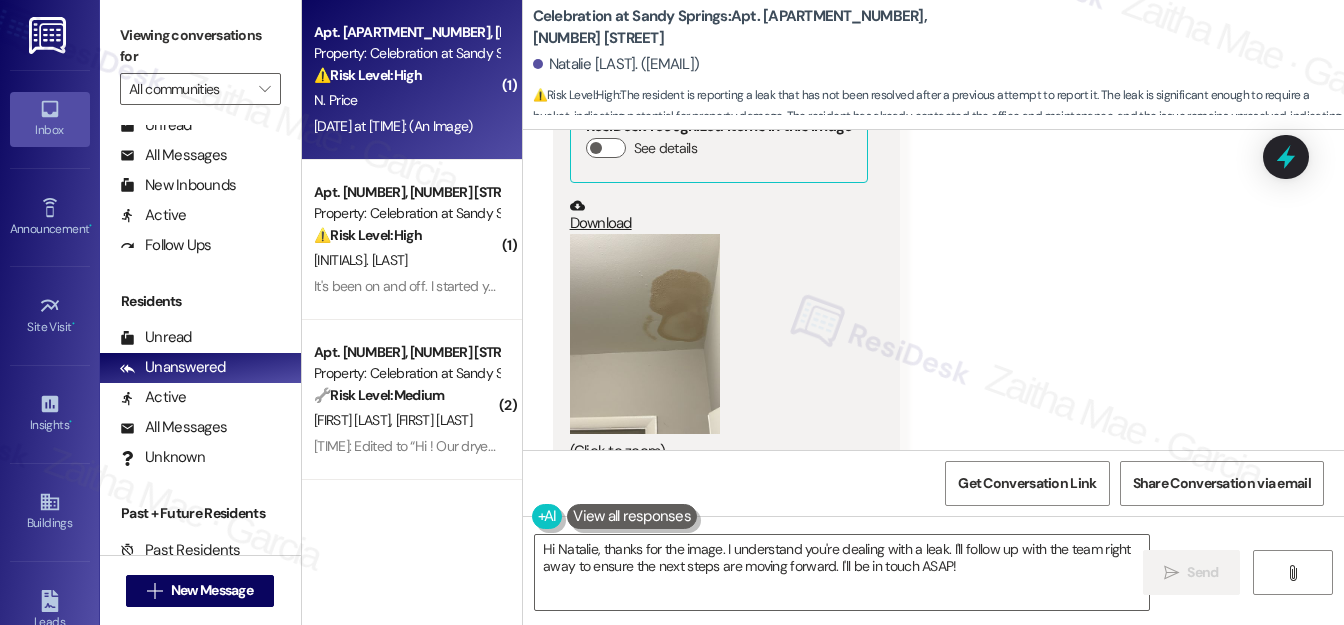 scroll, scrollTop: 1473, scrollLeft: 0, axis: vertical 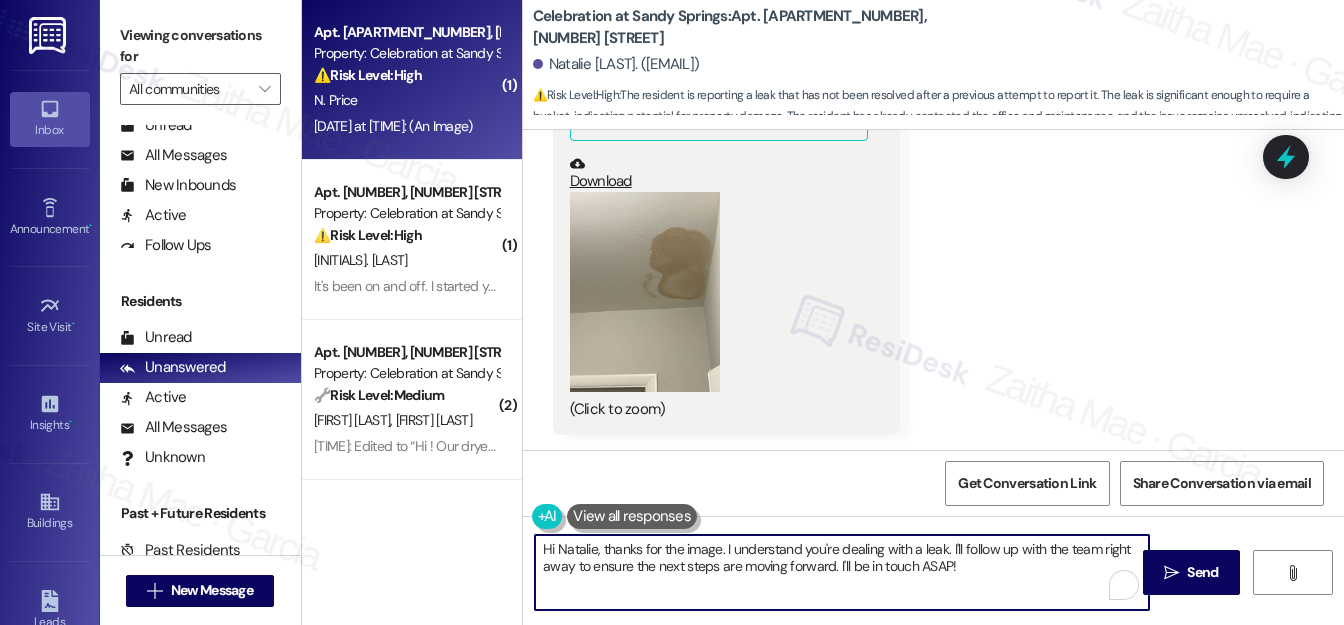 drag, startPoint x: 947, startPoint y: 548, endPoint x: 965, endPoint y: 568, distance: 26.907248 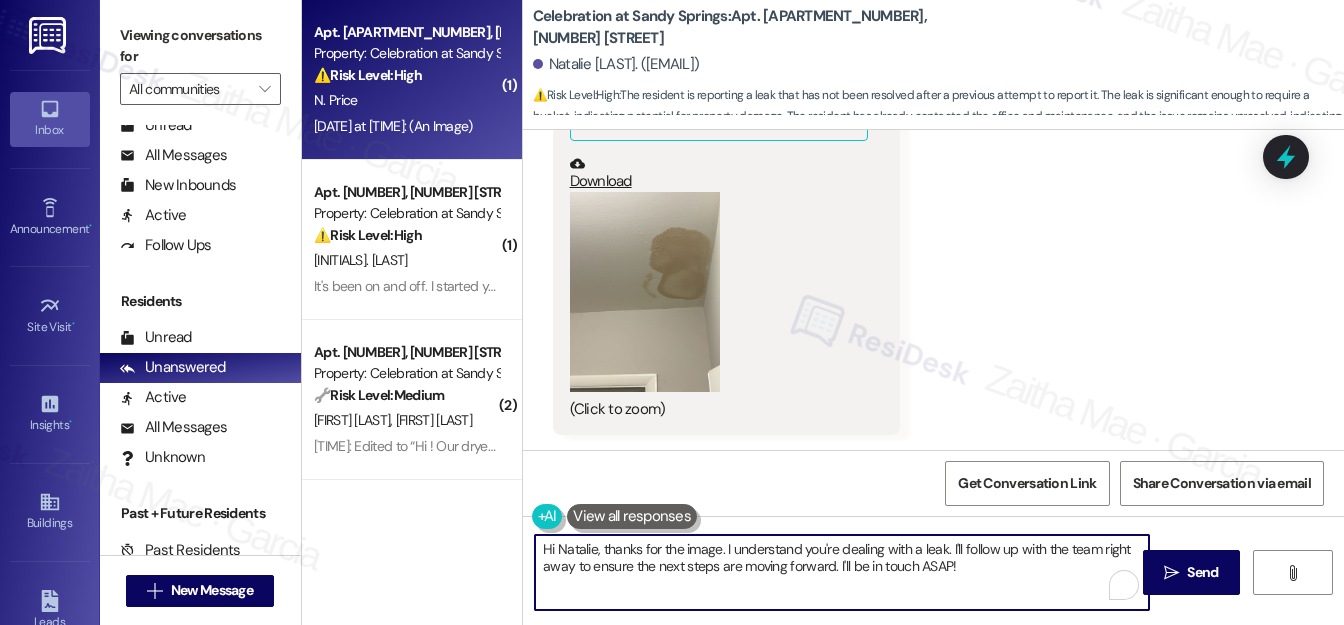 click on "Hi Natalie, thanks for the image. I understand you're dealing with a leak. I'll follow up with the team right away to ensure the next steps are moving forward. I'll be in touch ASAP!" at bounding box center (842, 572) 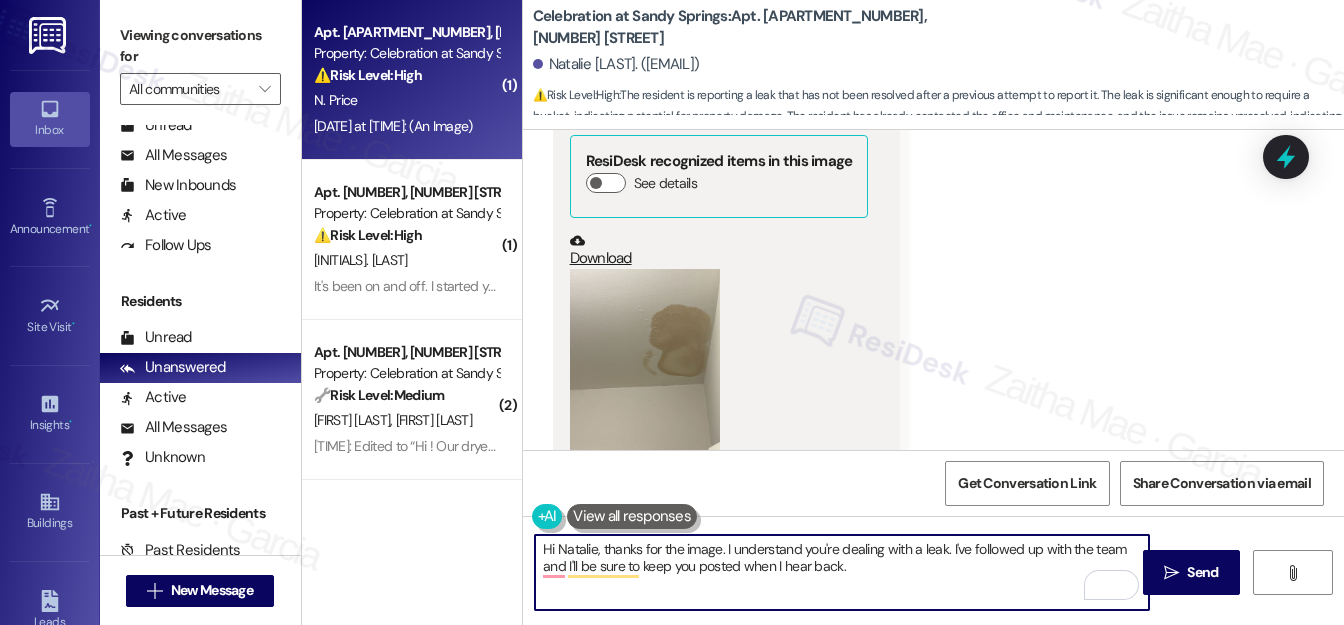 scroll, scrollTop: 1473, scrollLeft: 0, axis: vertical 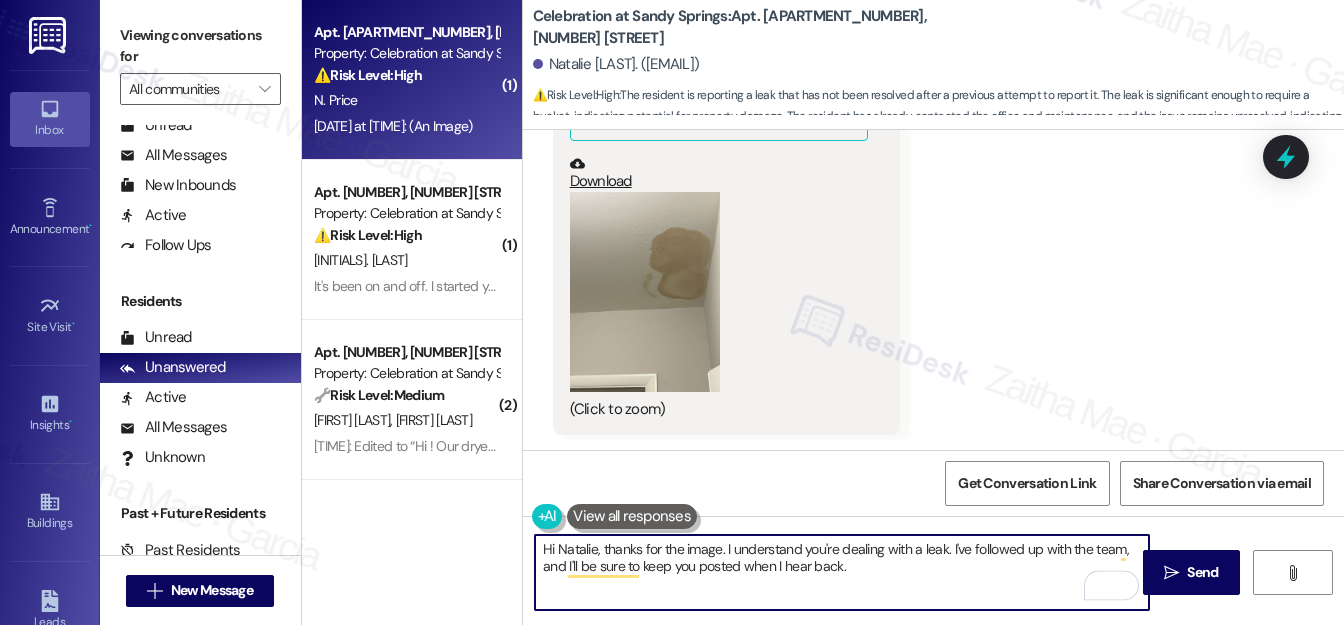 click on "Hi Natalie, thanks for the image. I understand you're dealing with a leak. I've followed up with the team, and I'll be sure to keep you posted when I hear back." at bounding box center [842, 572] 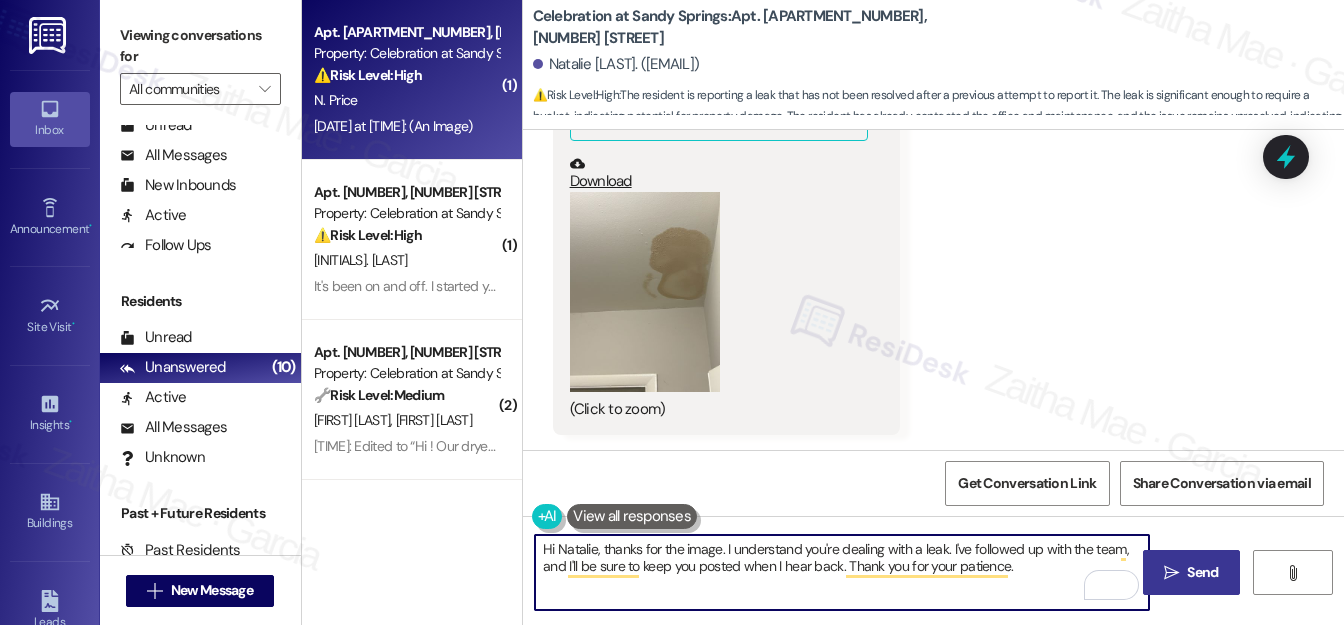 type on "Hi Natalie, thanks for the image. I understand you're dealing with a leak. I've followed up with the team, and I'll be sure to keep you posted when I hear back. Thank you for your patience." 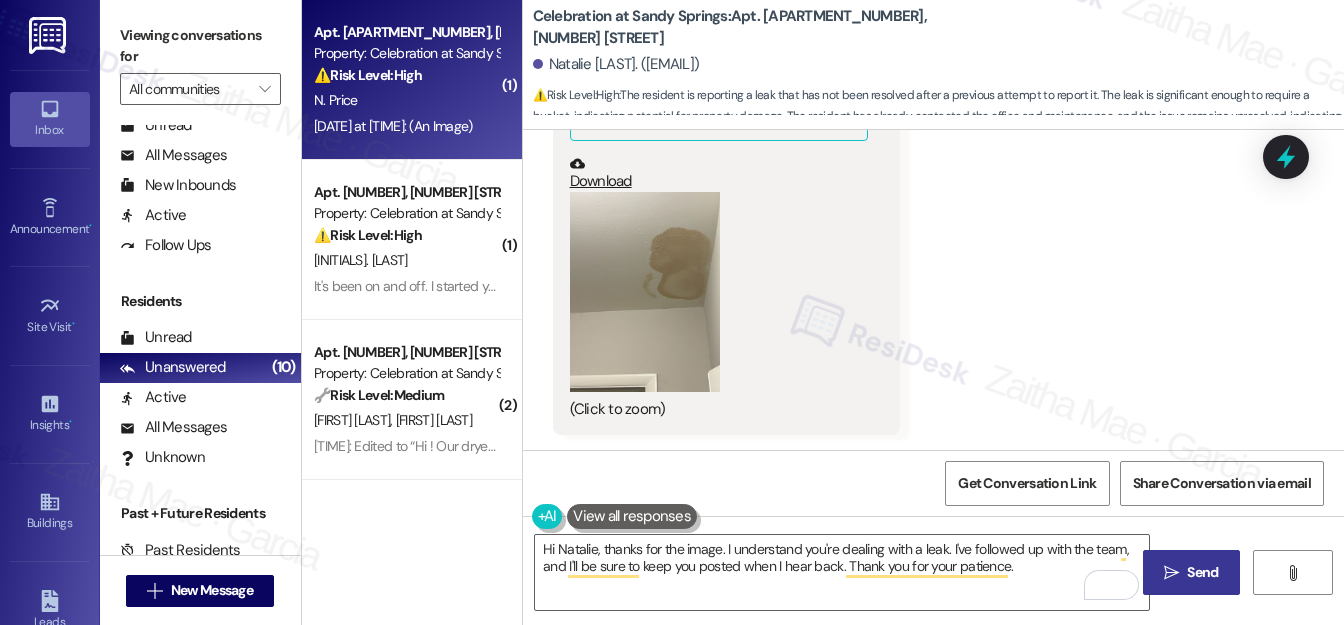click on "Send" at bounding box center [1202, 572] 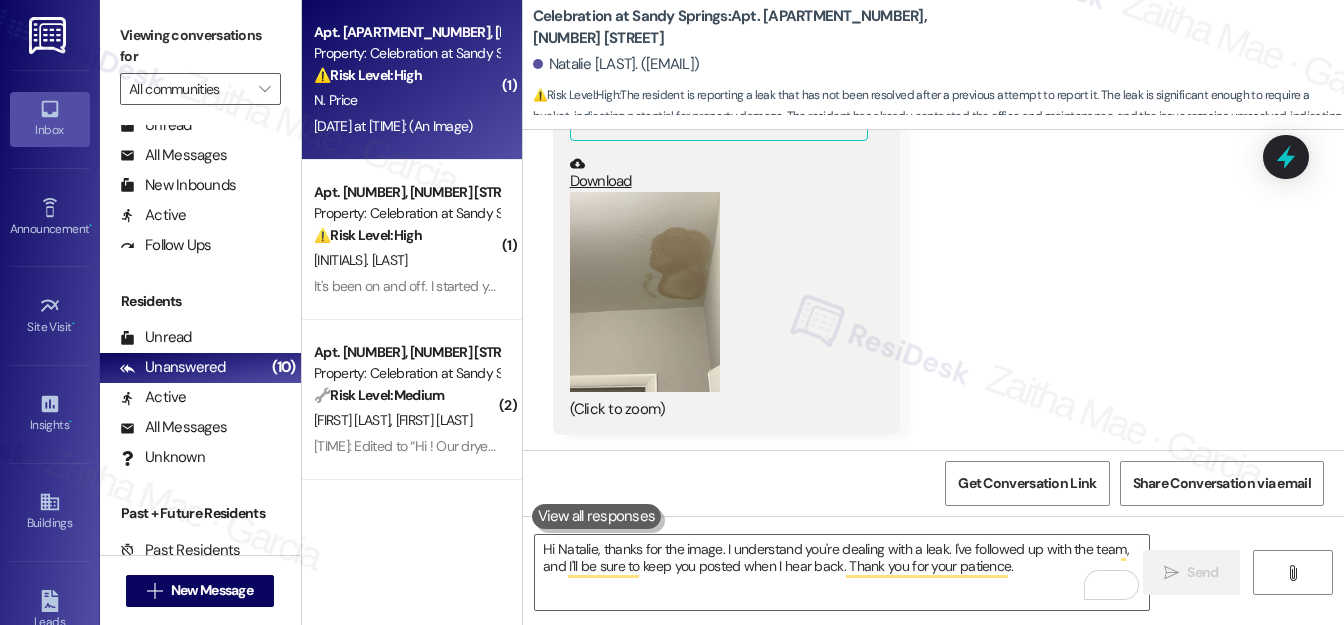 type 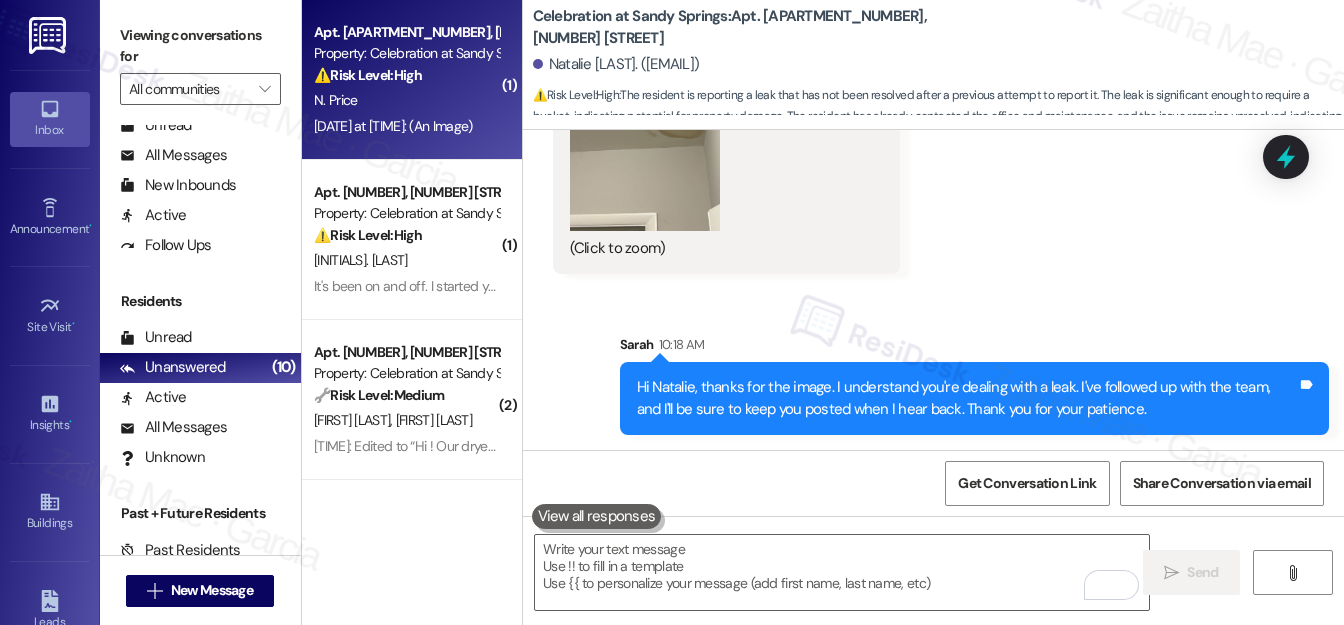scroll, scrollTop: 1634, scrollLeft: 0, axis: vertical 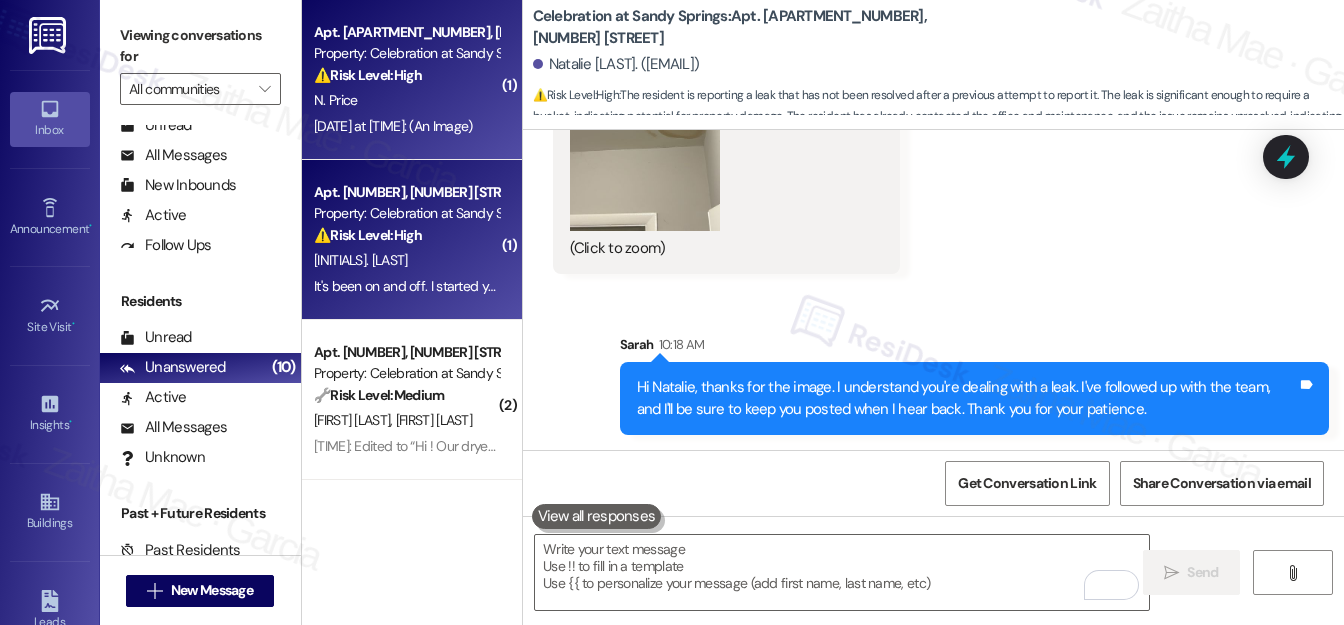 click on "T. Mc Gill" at bounding box center (406, 260) 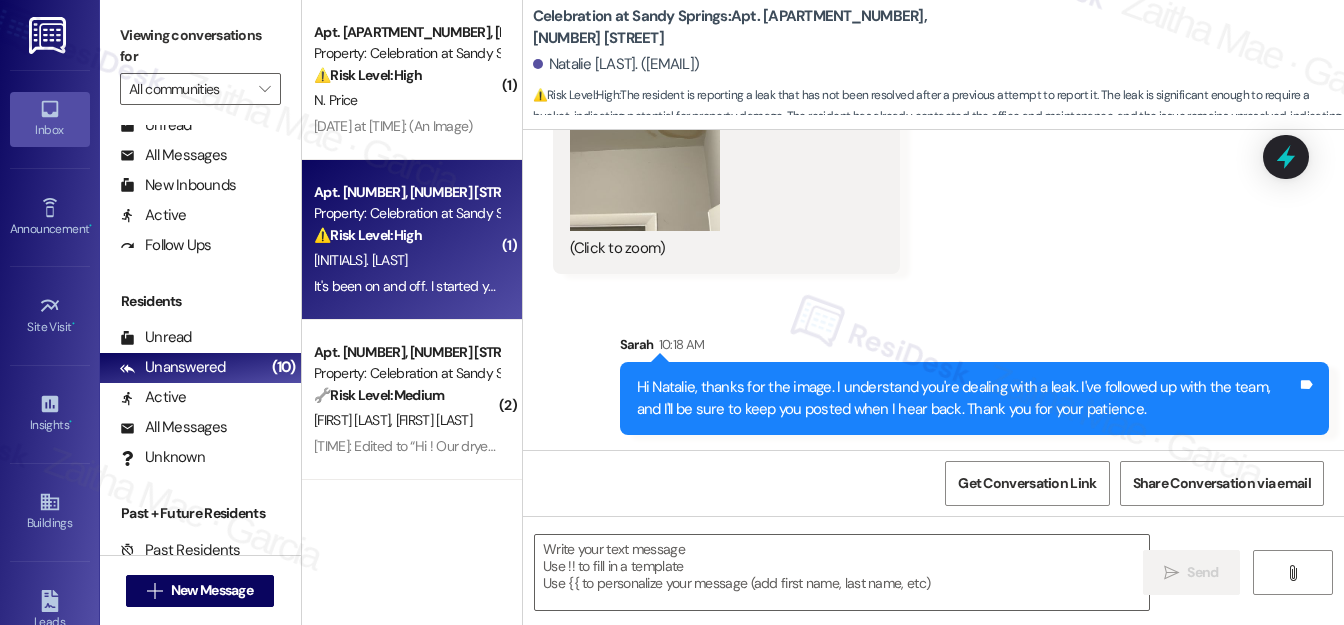 type on "Fetching suggested responses. Please feel free to read through the conversation in the meantime." 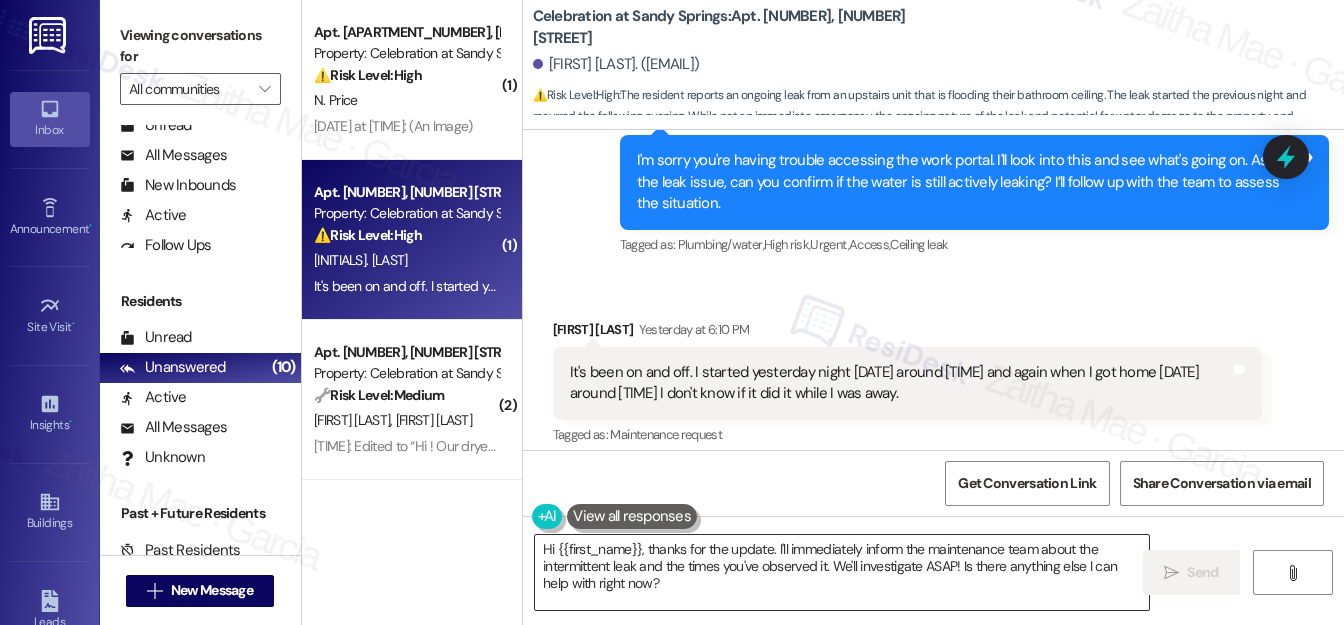 scroll, scrollTop: 1020, scrollLeft: 0, axis: vertical 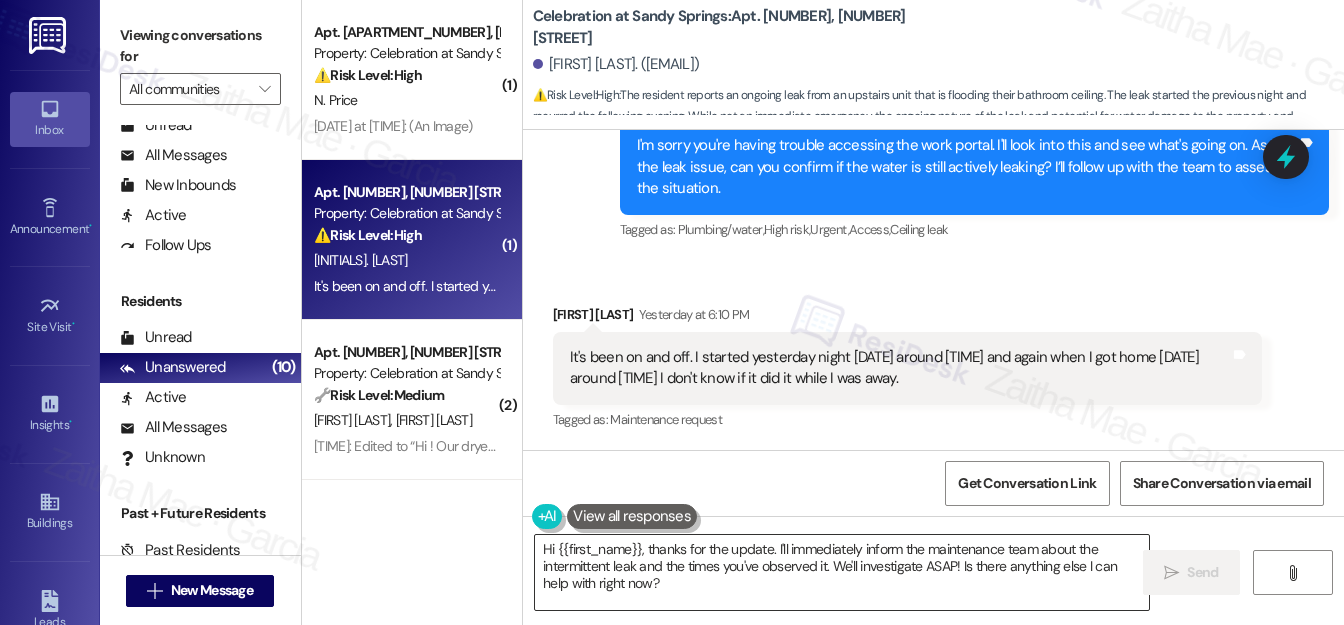click on "Hi {{first_name}}, thanks for the update. I'll immediately inform the maintenance team about the intermittent leak and the times you've observed it. We'll investigate ASAP! Is there anything else I can help with right now?" at bounding box center [842, 572] 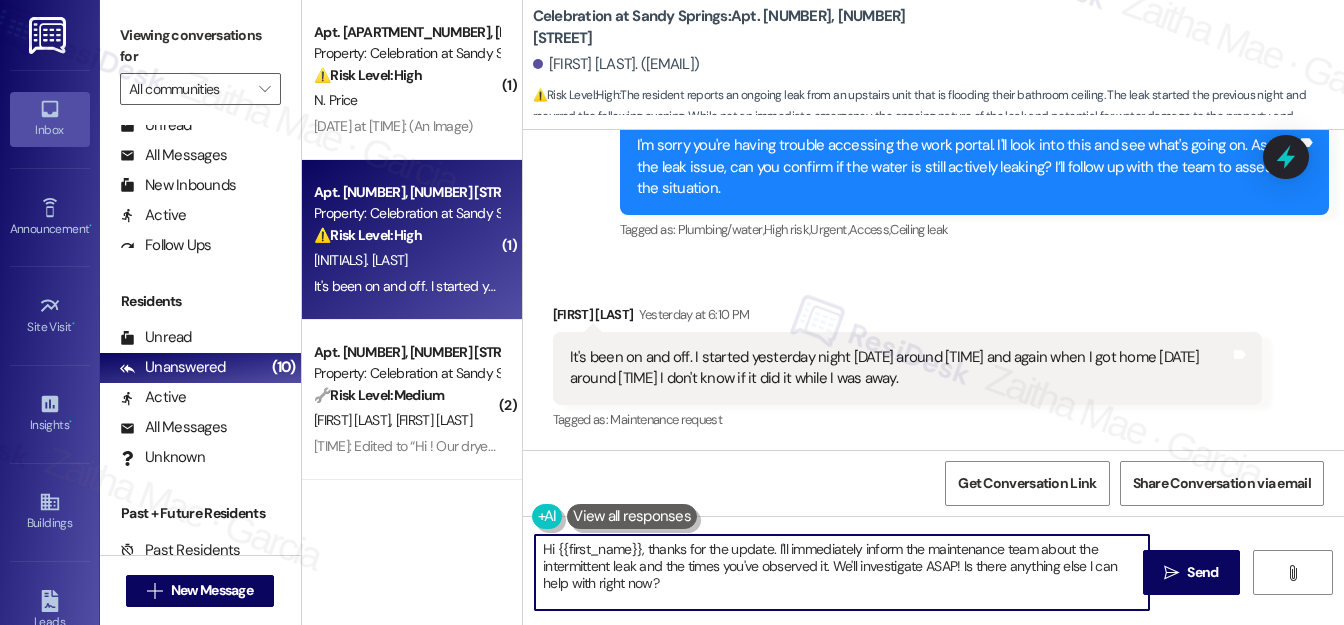 click on "Hi {{first_name}}, thanks for the update. I'll immediately inform the maintenance team about the intermittent leak and the times you've observed it. We'll investigate ASAP! Is there anything else I can help with right now?" at bounding box center (842, 572) 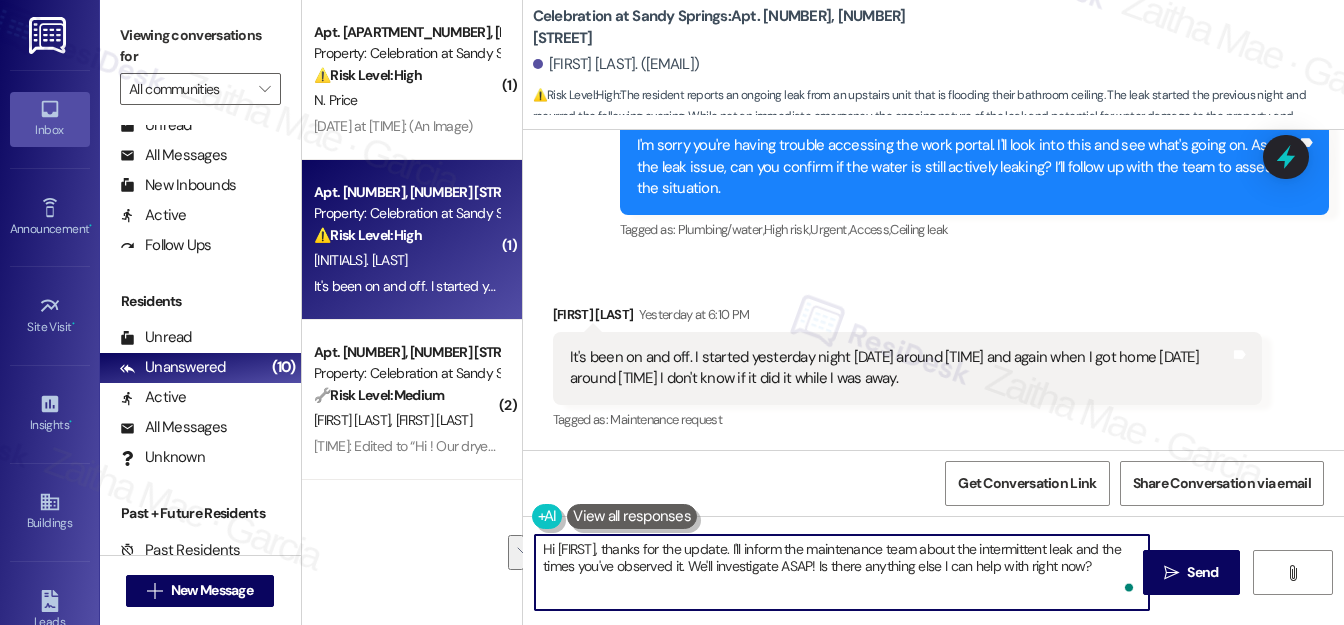 drag, startPoint x: 735, startPoint y: 556, endPoint x: 773, endPoint y: 567, distance: 39.56008 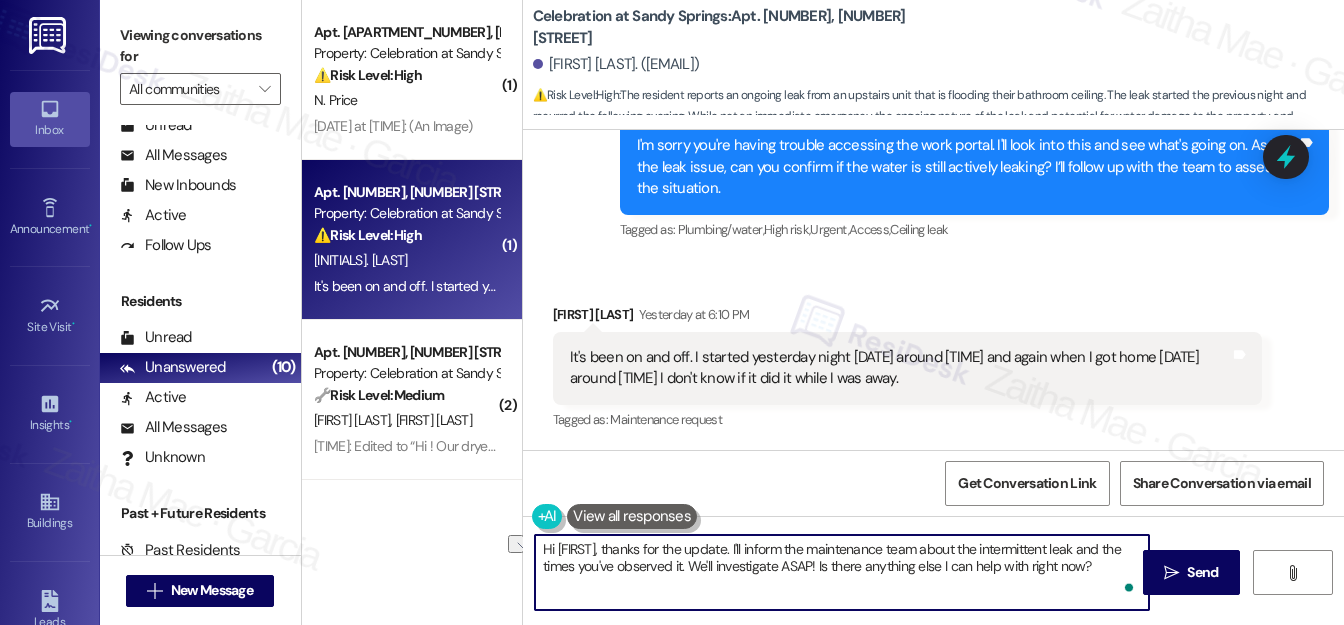 drag, startPoint x: 765, startPoint y: 562, endPoint x: 1133, endPoint y: 556, distance: 368.04892 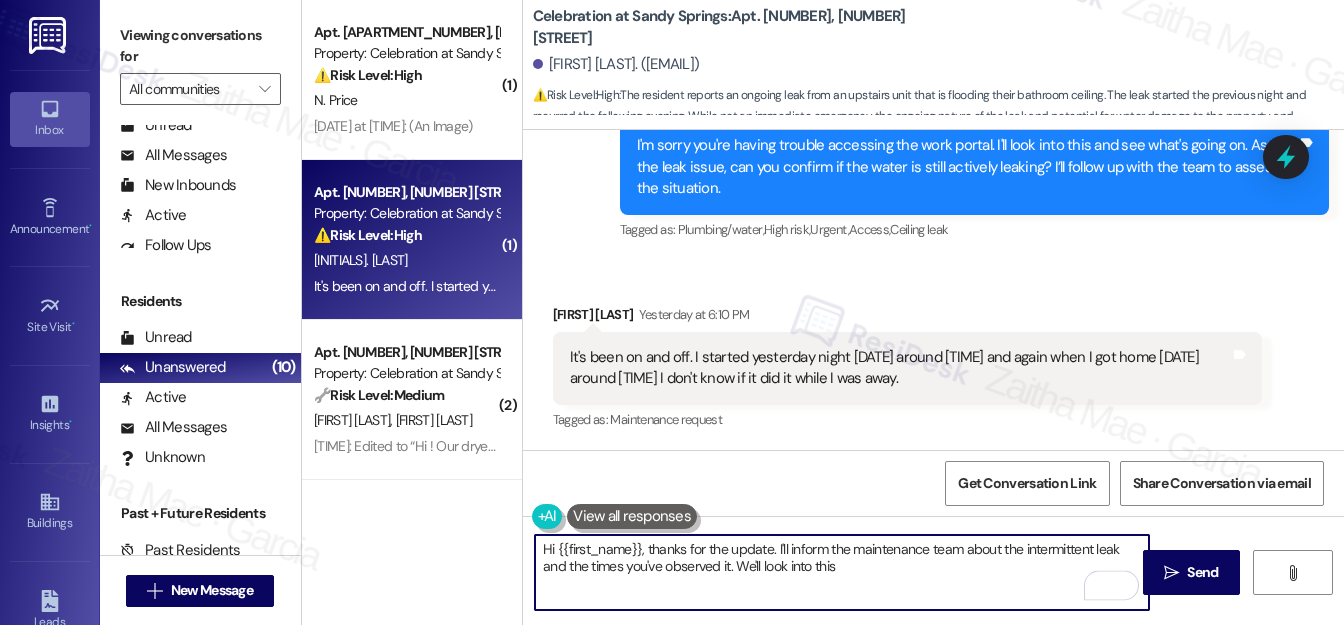 click on "Hi {{first_name}}, thanks for the update. I'll inform the maintenance team about the intermittent leak and the times you've observed it. We'll look into this" at bounding box center [842, 572] 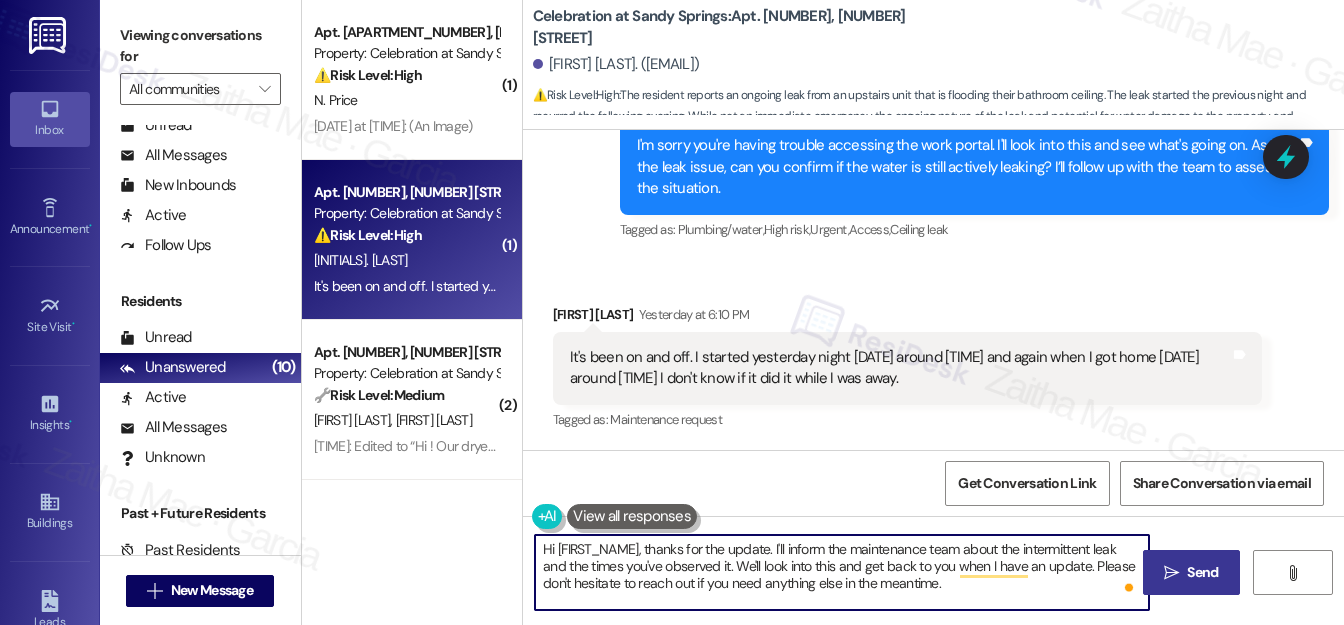 type on "Hi {{first_name}}, thanks for the update. I'll inform the maintenance team about the intermittent leak and the times you've observed it. We'll look into this and get back to you when I have an update. Please don't hesitate to reach out if you need anything else in the meantime." 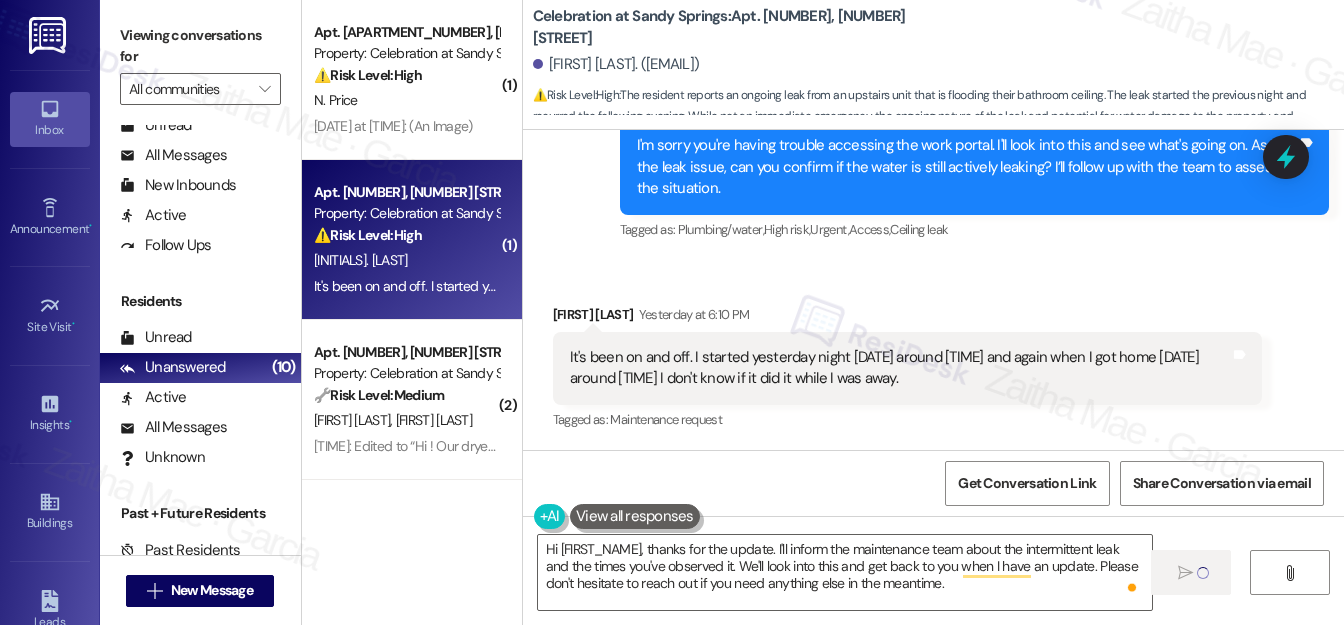 type 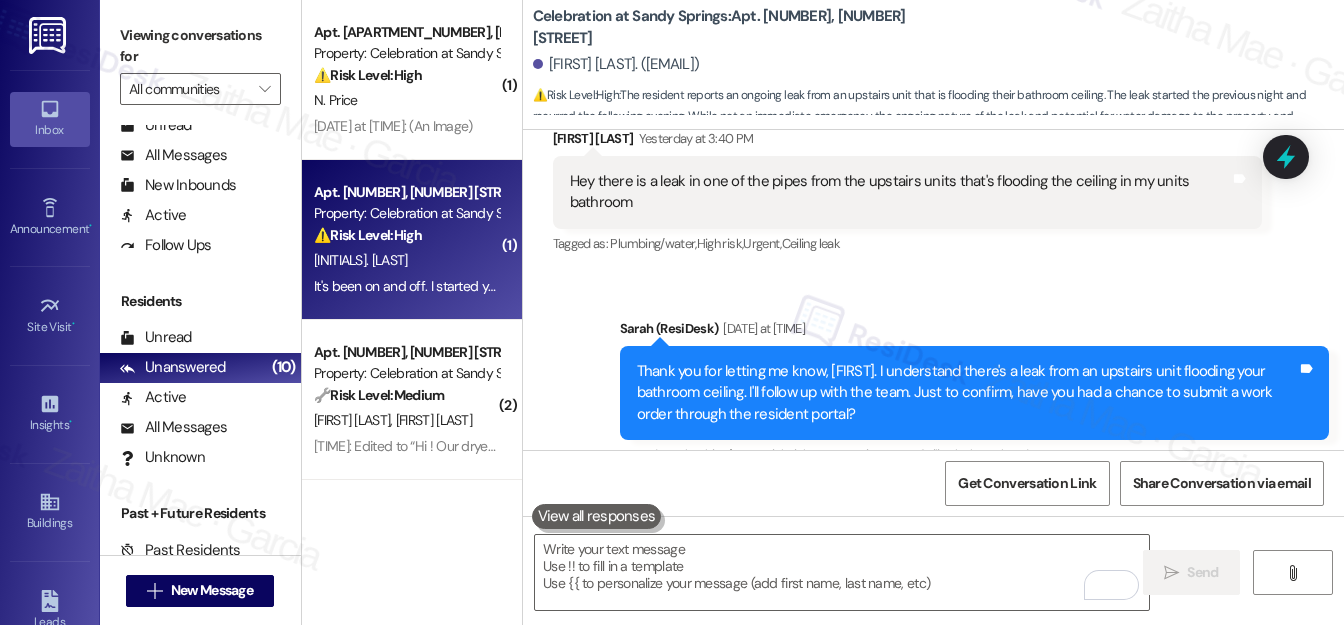 scroll, scrollTop: 383, scrollLeft: 0, axis: vertical 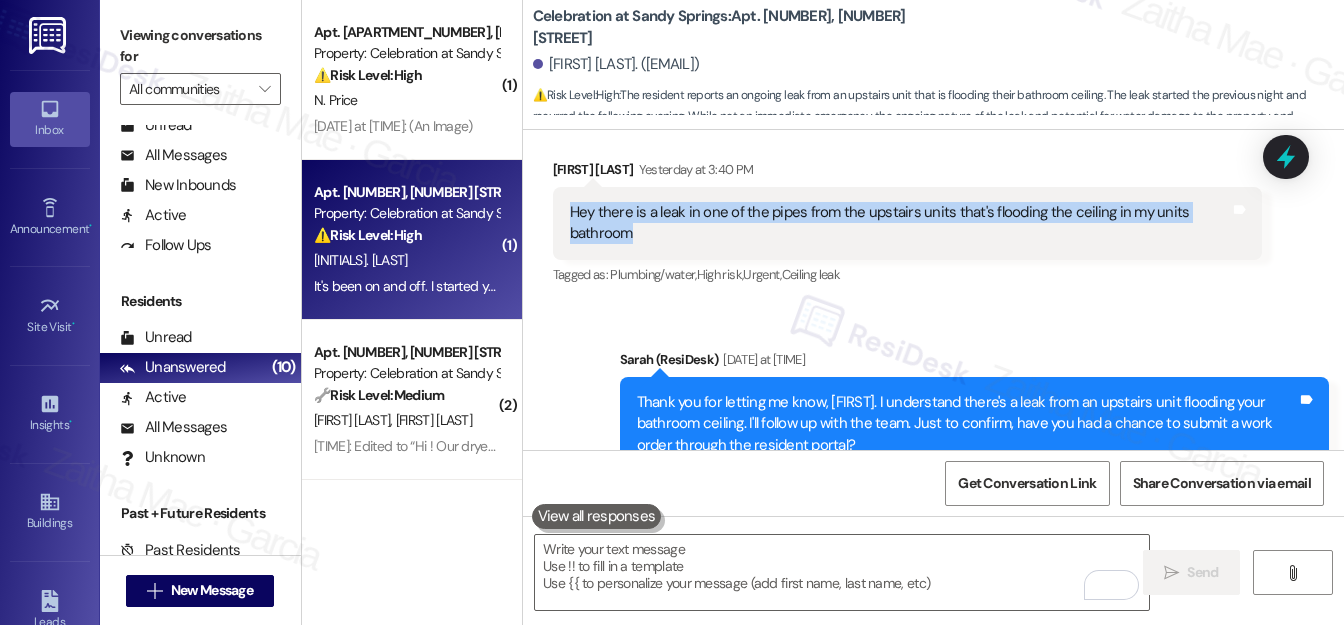 drag, startPoint x: 559, startPoint y: 208, endPoint x: 629, endPoint y: 250, distance: 81.63332 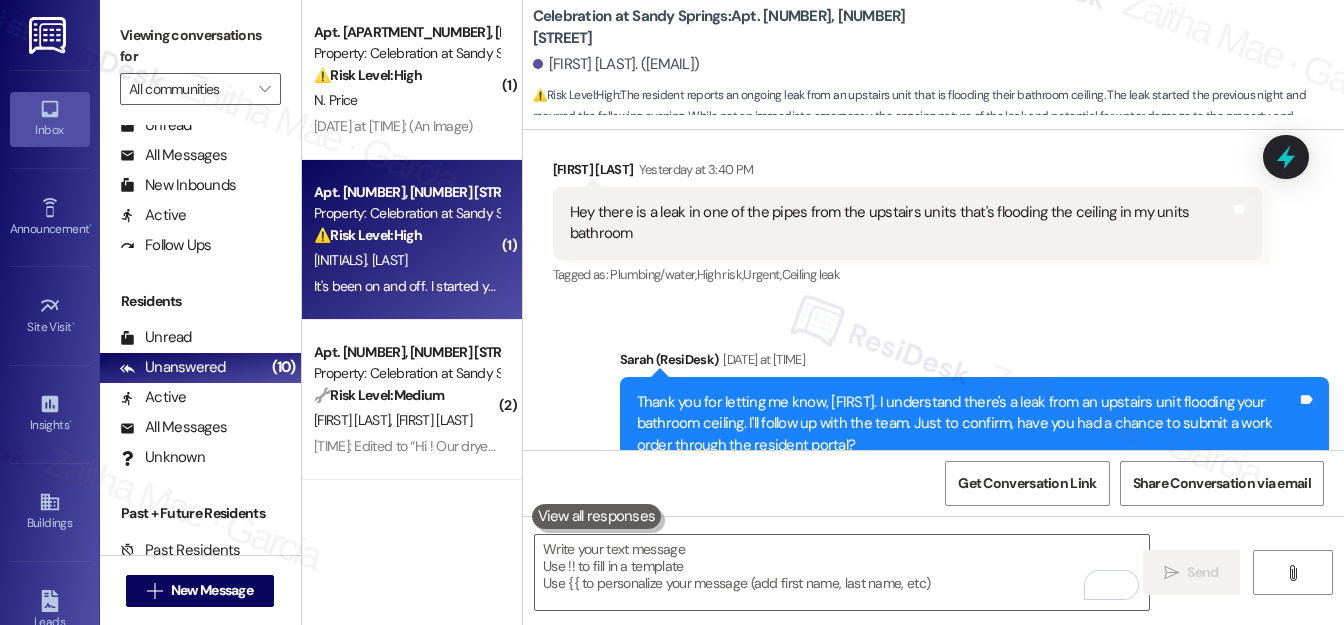 click on "Thimothy Mc Gill Yesterday at 3:40 PM" at bounding box center [907, 173] 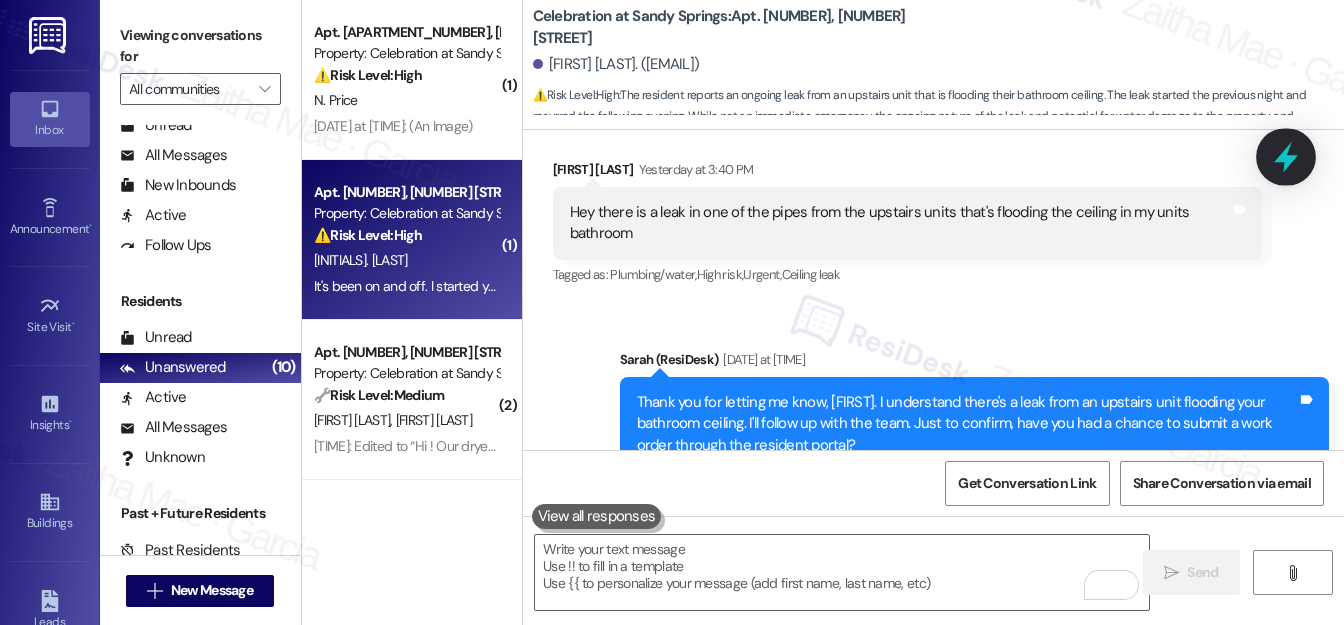 click 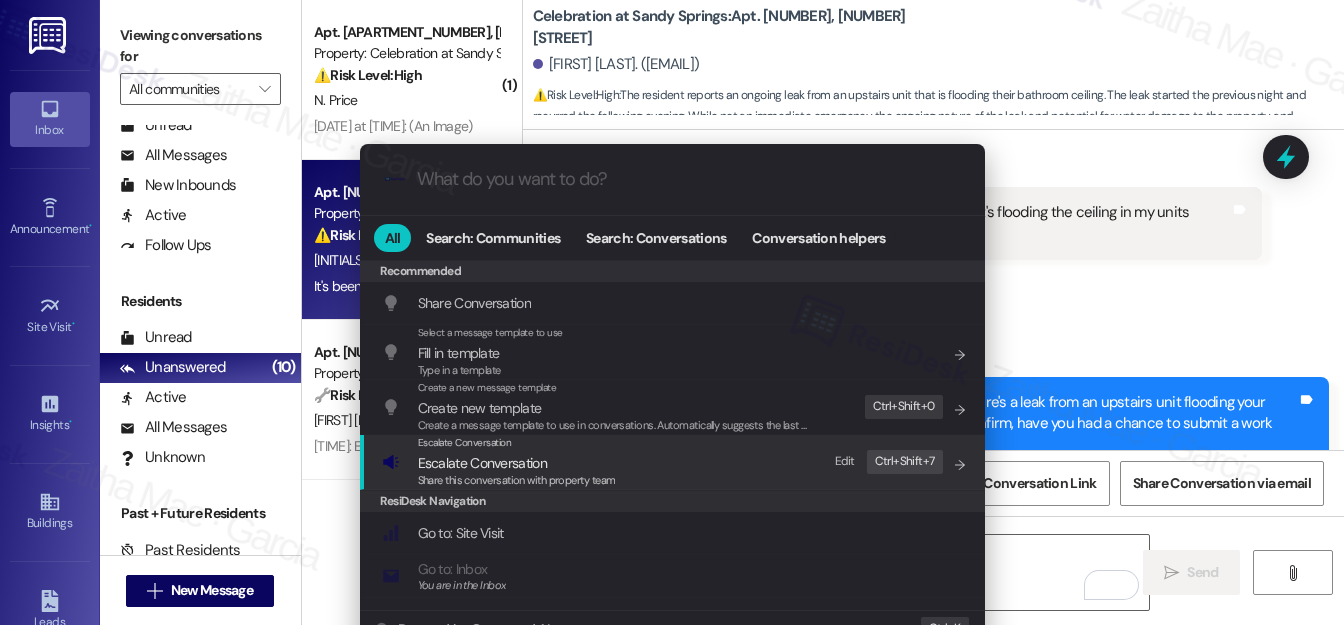 click on "Escalate Conversation" at bounding box center (482, 463) 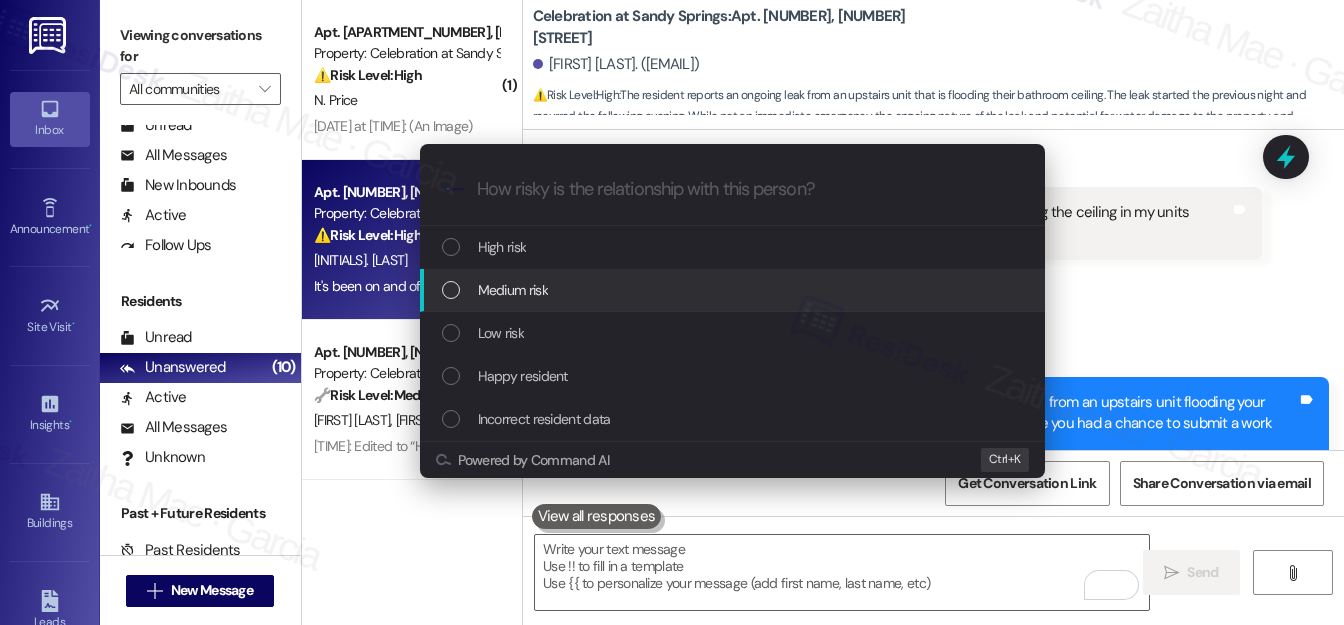 click on "Medium risk" at bounding box center (513, 290) 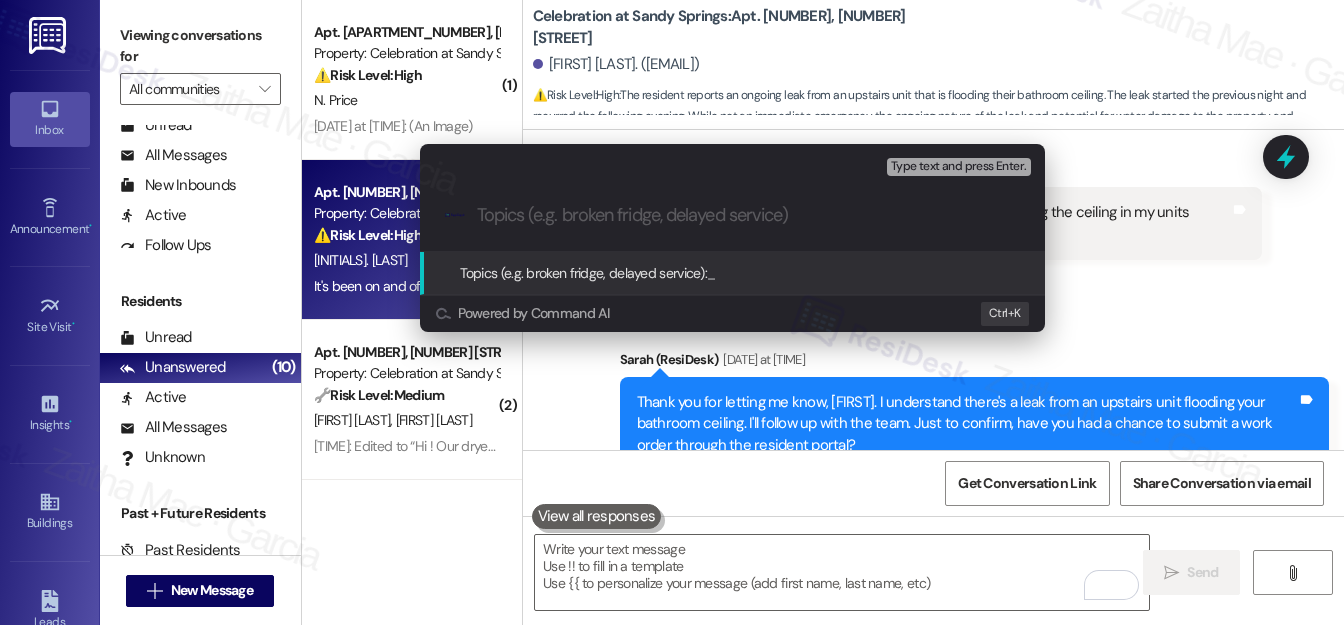 paste on "Pipe Leak from Upstairs Unit" 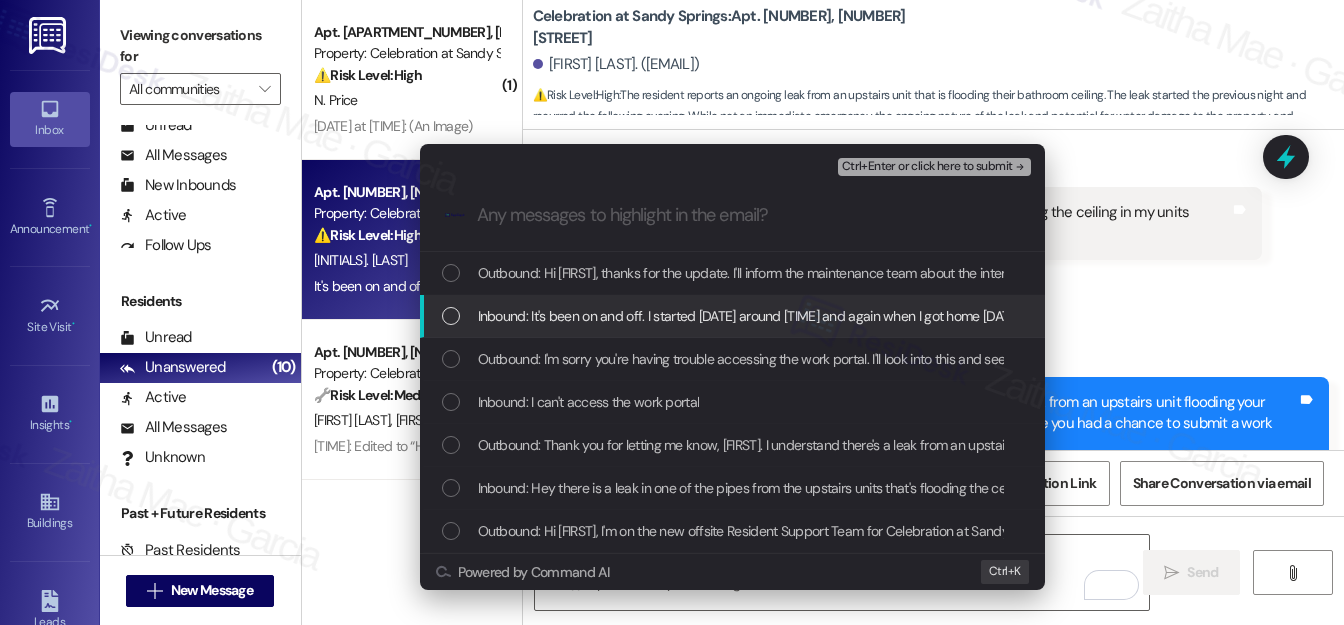 click at bounding box center [451, 316] 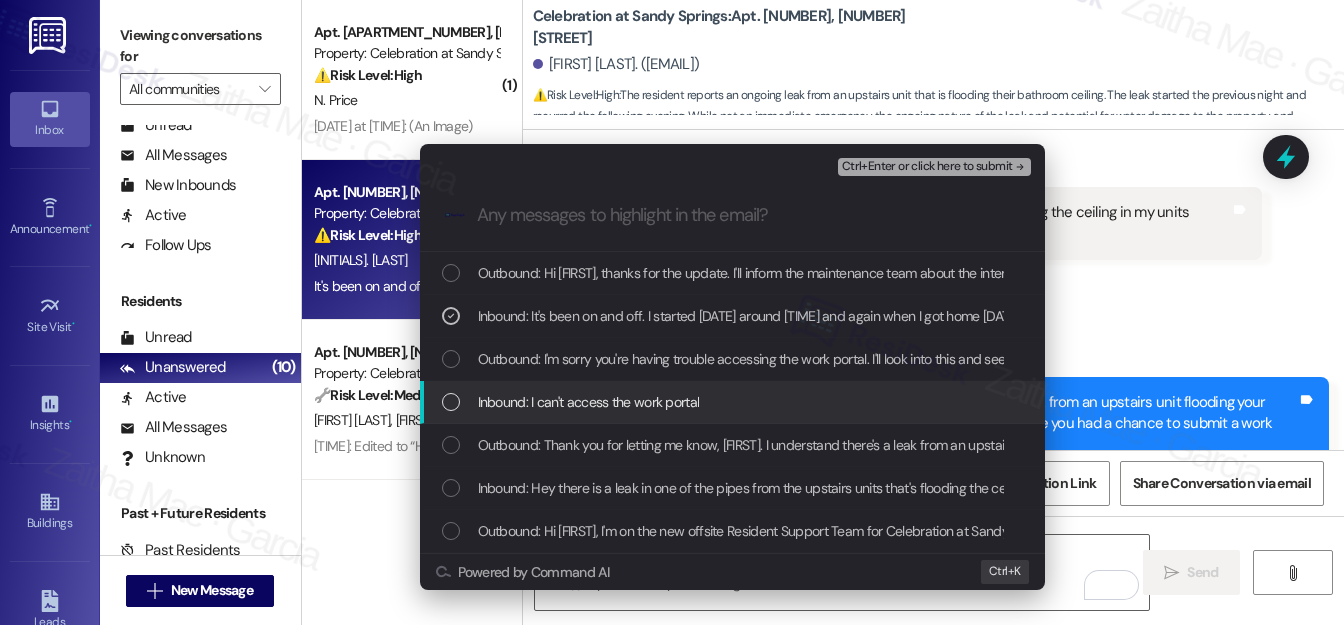 click at bounding box center (451, 402) 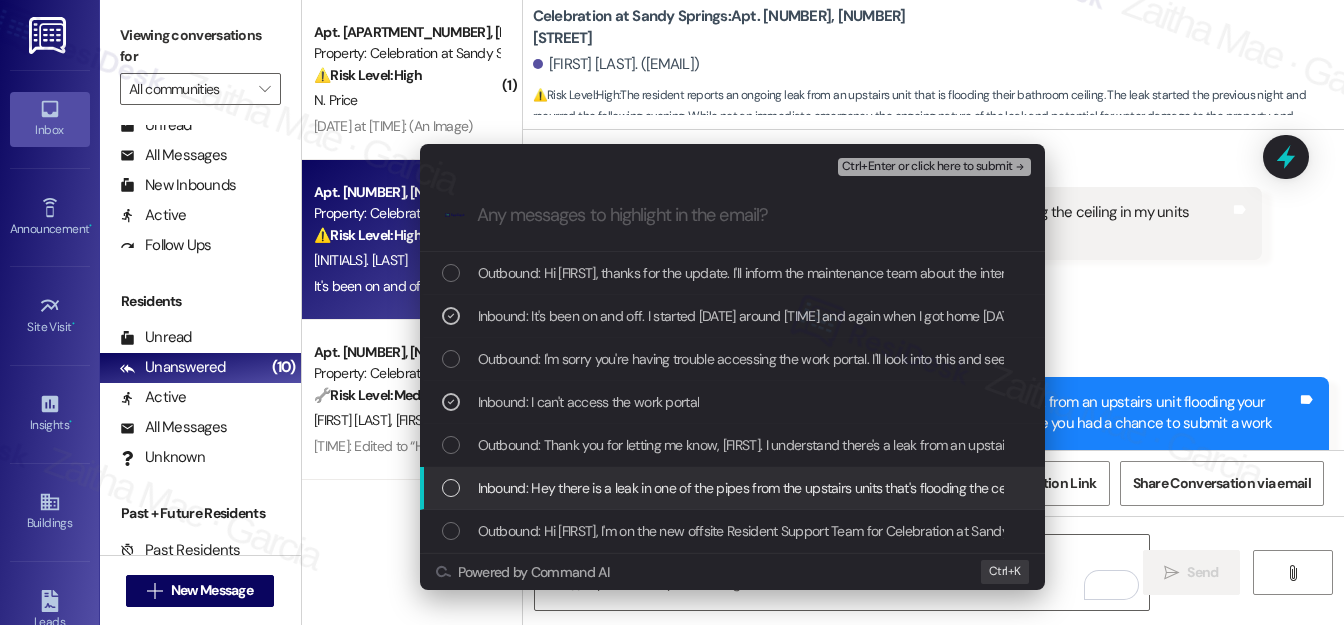 click at bounding box center [451, 488] 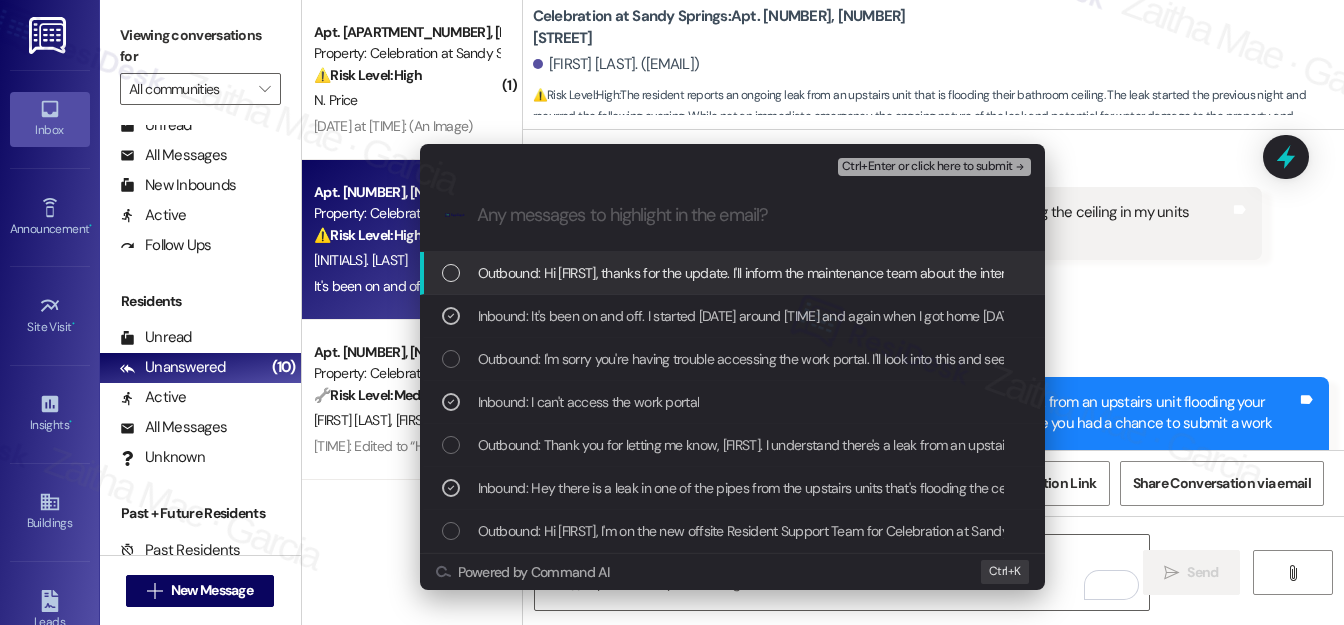 click on "Ctrl+Enter or click here to submit" at bounding box center [927, 167] 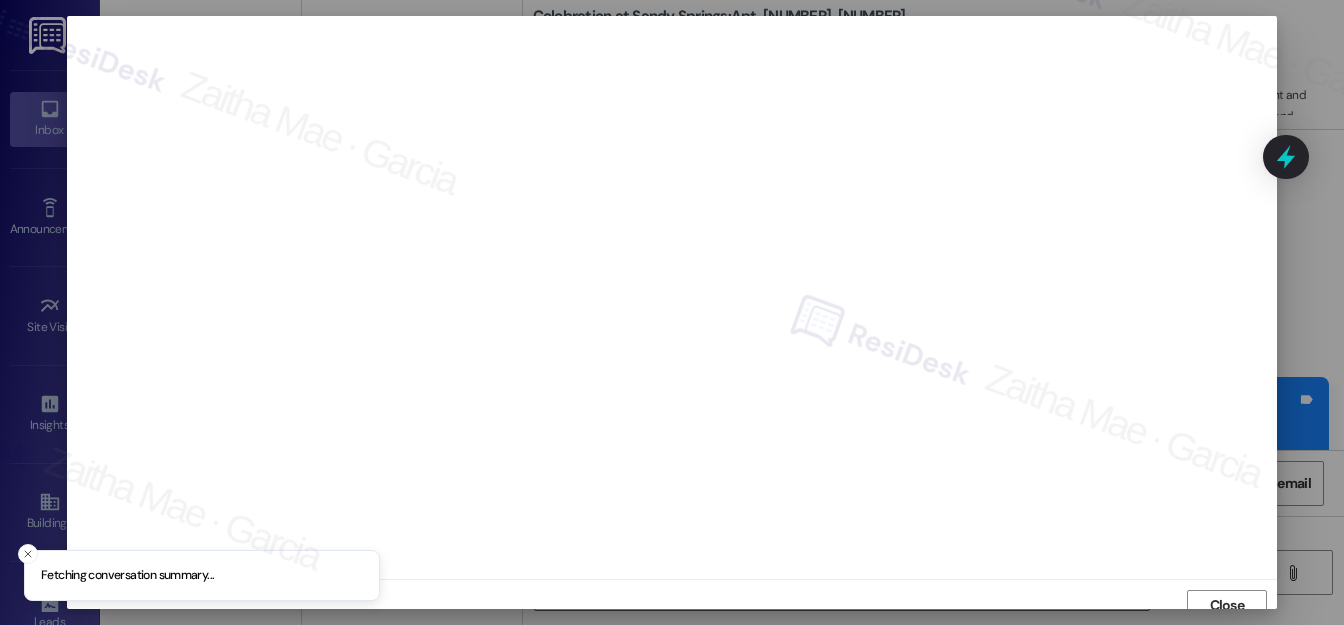 scroll, scrollTop: 12, scrollLeft: 0, axis: vertical 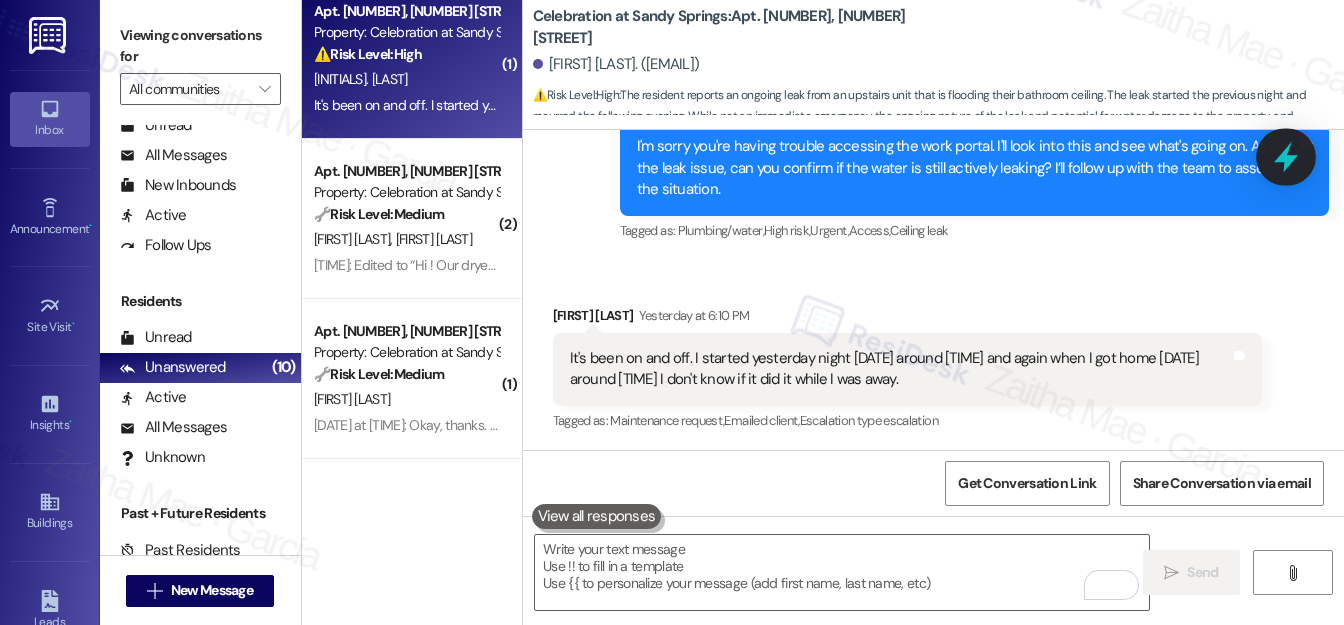 click 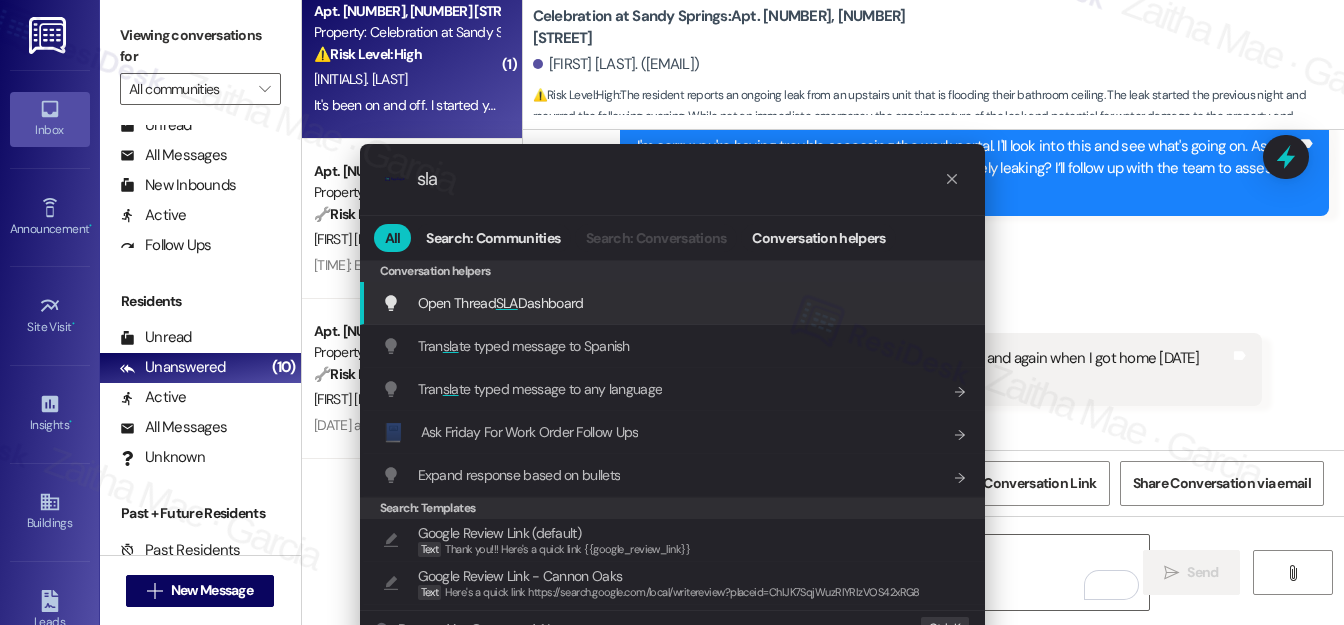 type on "sla" 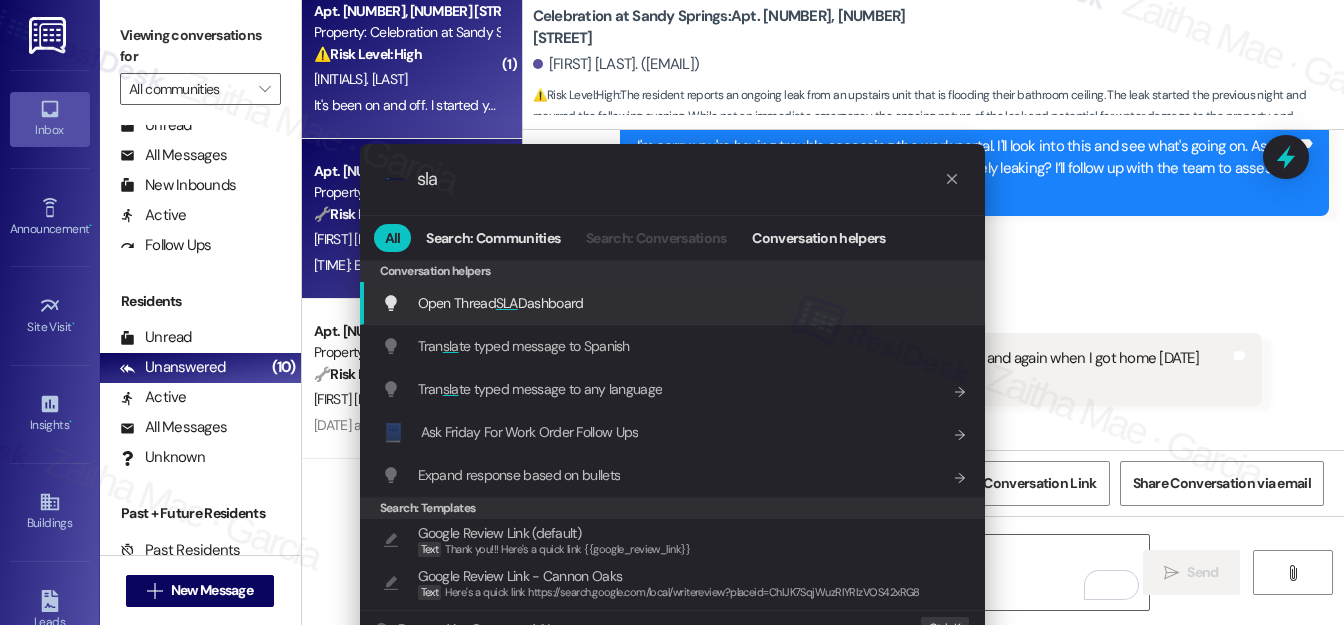 click on "Open Thread  SLA  Dashboard" at bounding box center [501, 303] 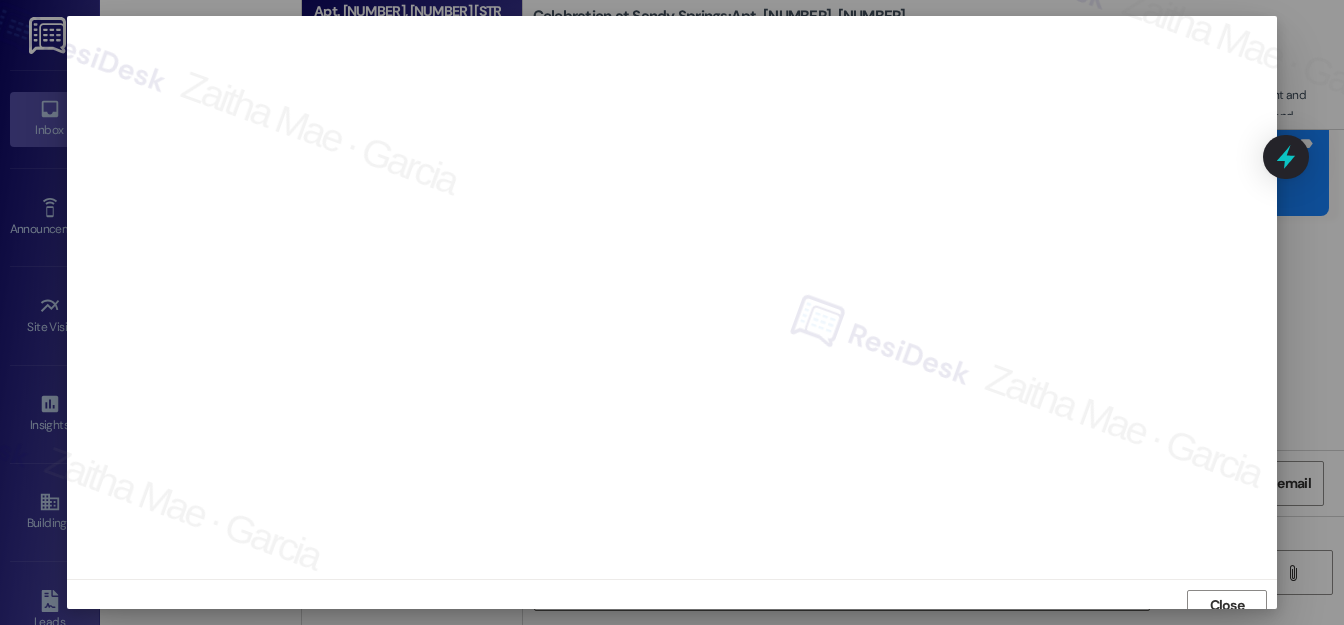 scroll, scrollTop: 12, scrollLeft: 0, axis: vertical 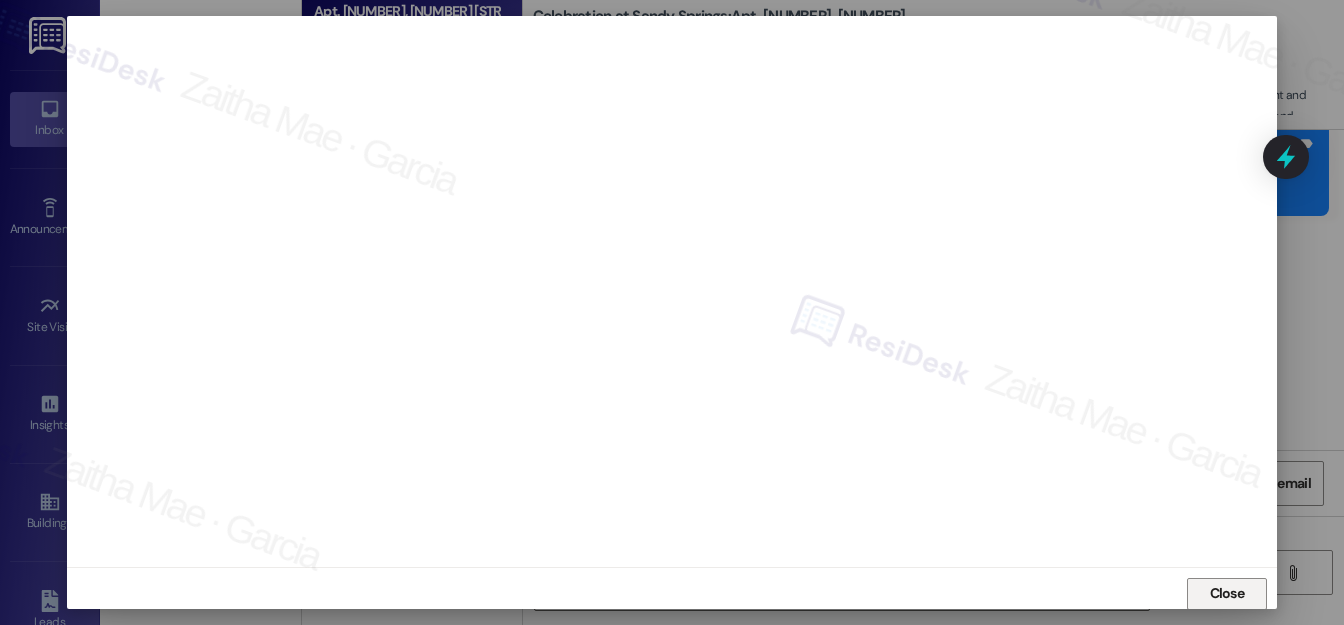 click on "Close" at bounding box center [1227, 593] 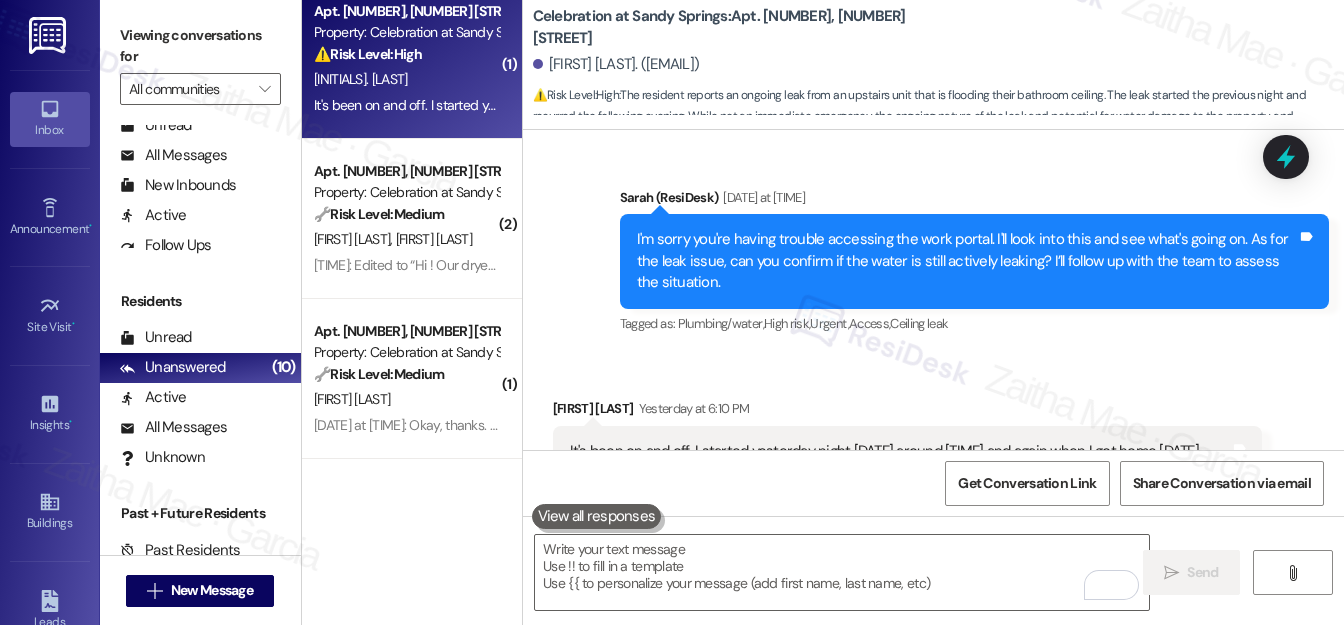 scroll, scrollTop: 1232, scrollLeft: 0, axis: vertical 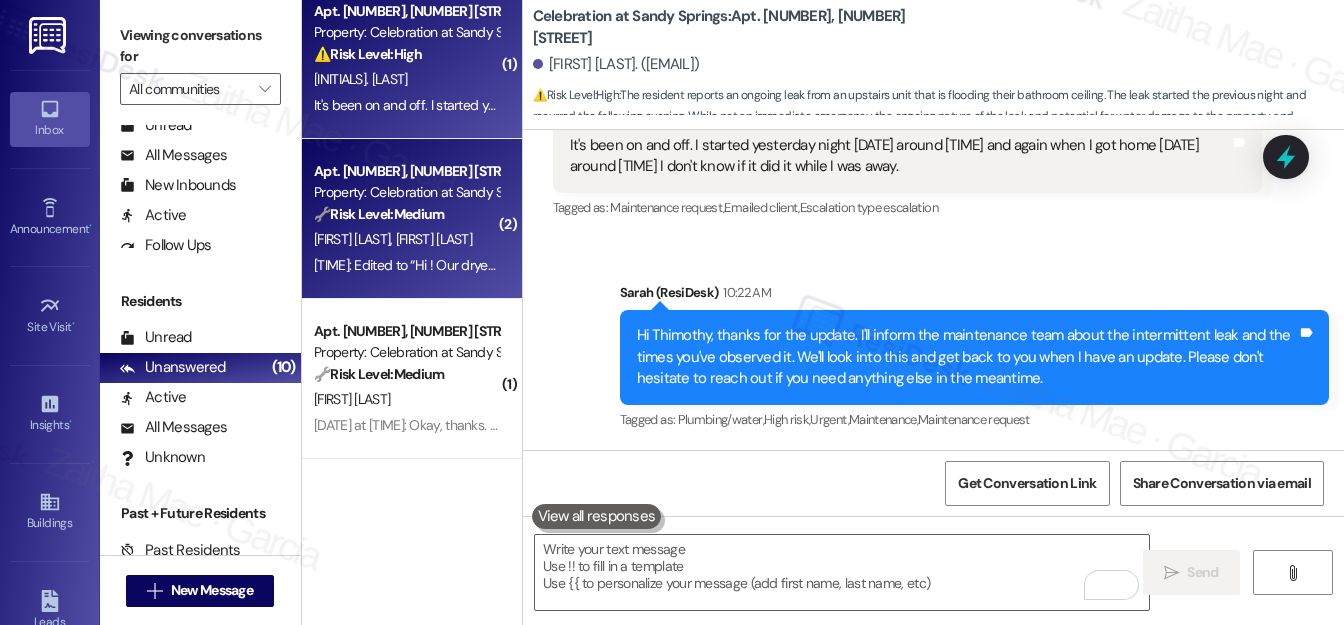 click on "🔧  Risk Level:  Medium The resident reports a malfunctioning dryer. While inconvenient, this is a non-urgent maintenance issue. The resident states the dryer has not been working since February, indicating it is not an immediate emergency. The outbound message confirms the non-emergency nature of the request." at bounding box center [406, 214] 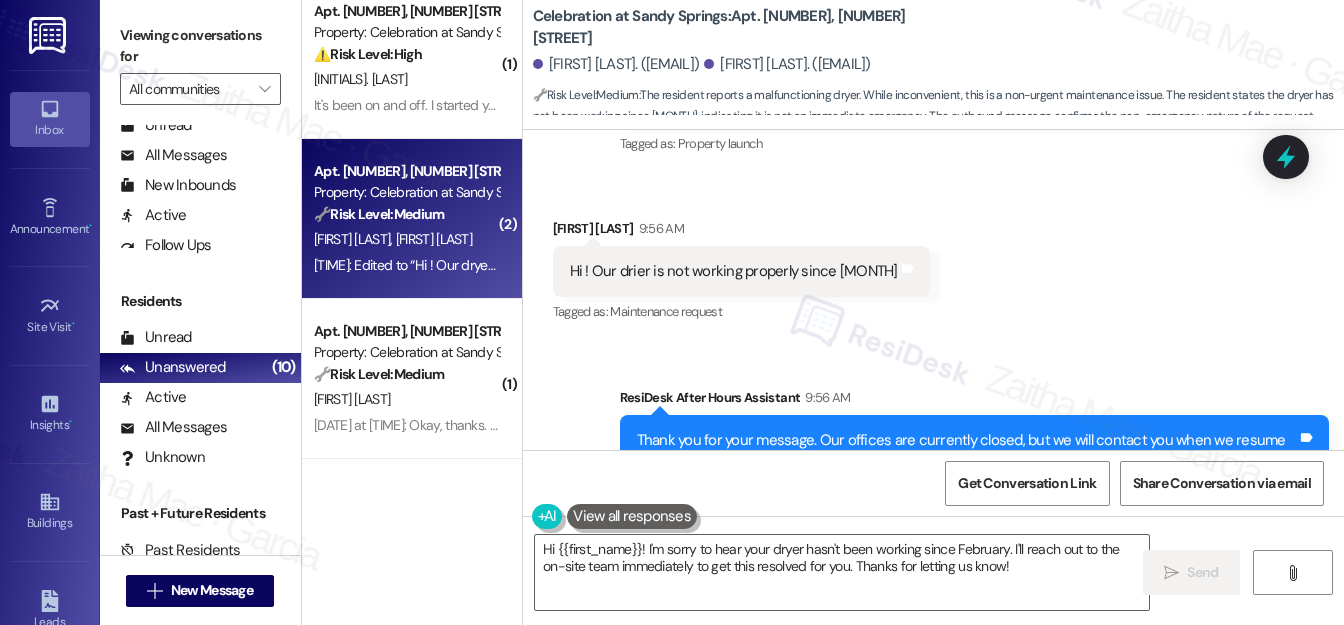 scroll, scrollTop: 597, scrollLeft: 0, axis: vertical 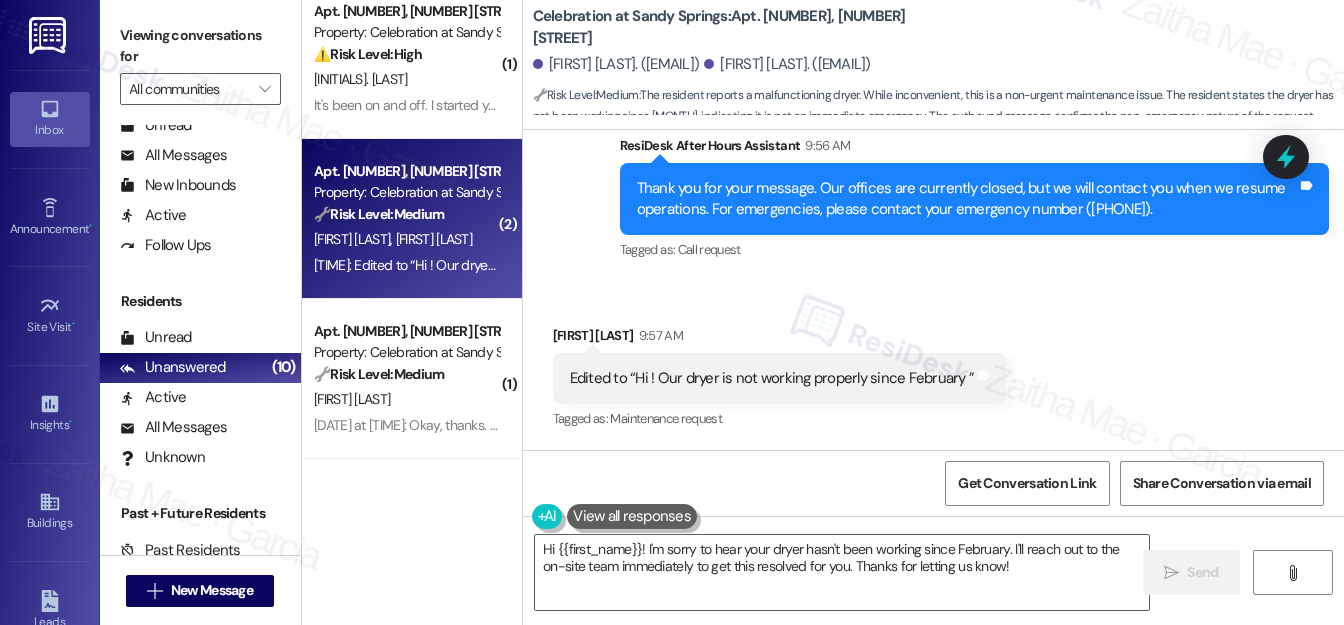 click on "Alejandra Arriaga 9:57 AM" at bounding box center [780, 339] 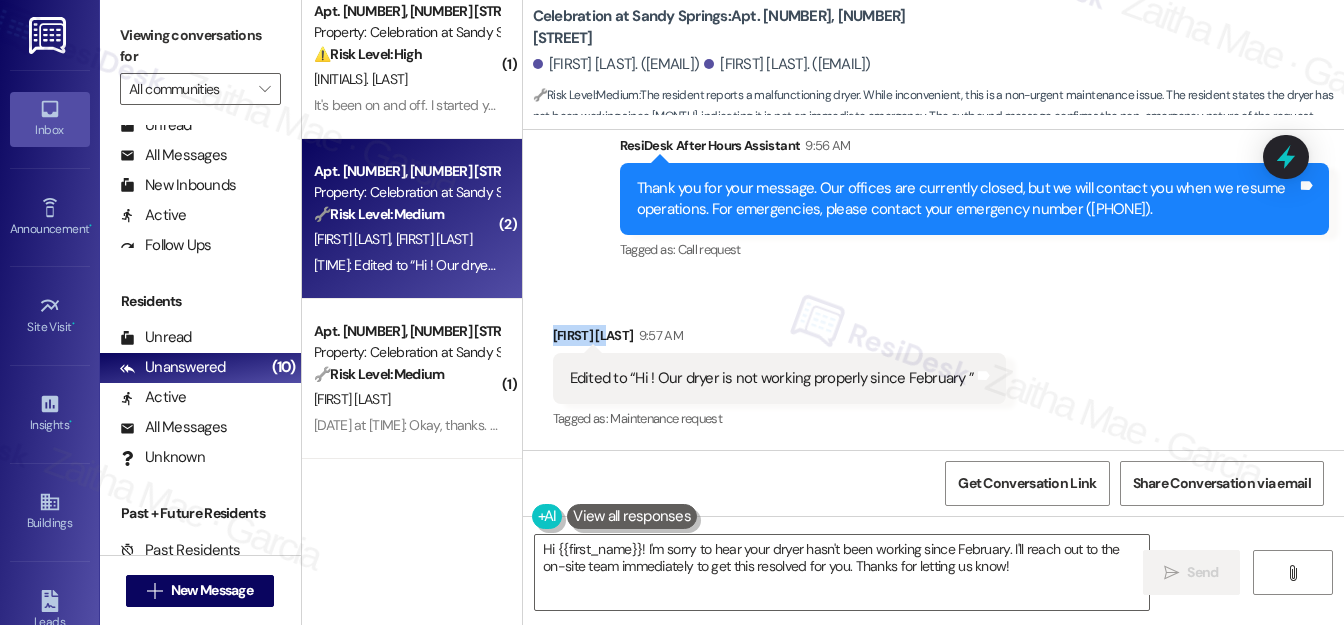 click on "Alejandra Arriaga 9:57 AM" at bounding box center [780, 339] 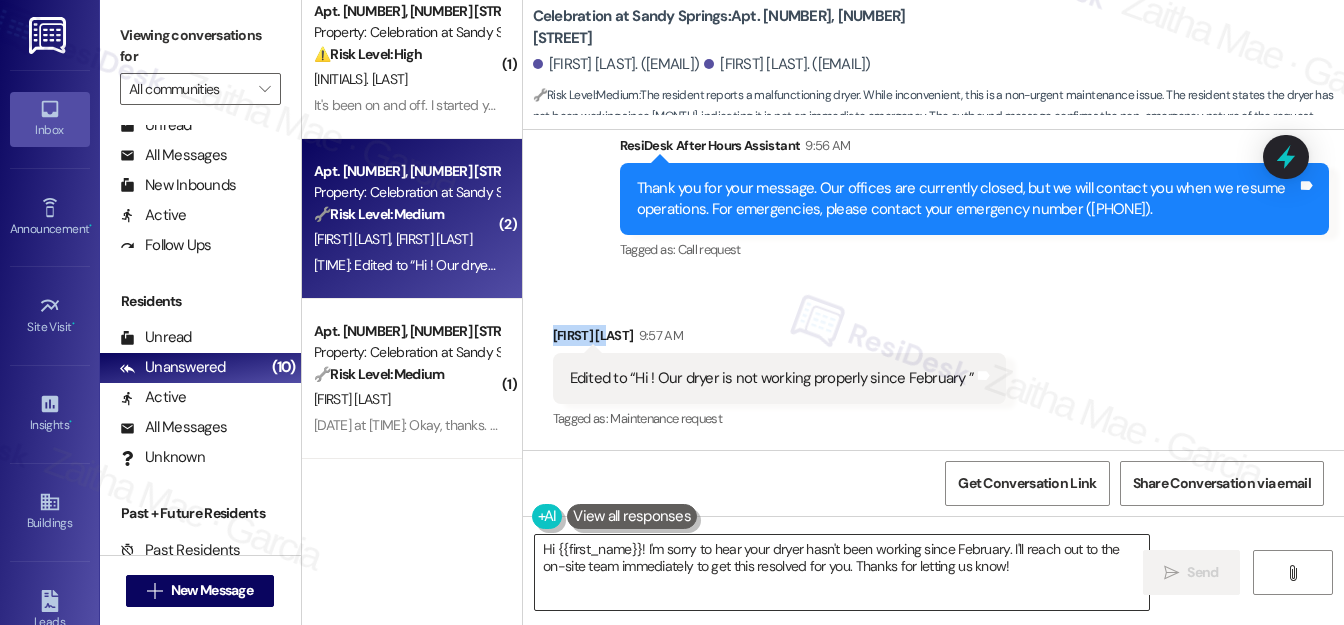 click on "Hi {{first_name}}! I'm sorry to hear your dryer hasn't been working since February. I'll reach out to the on-site team immediately to get this resolved for you. Thanks for letting us know!" at bounding box center (842, 572) 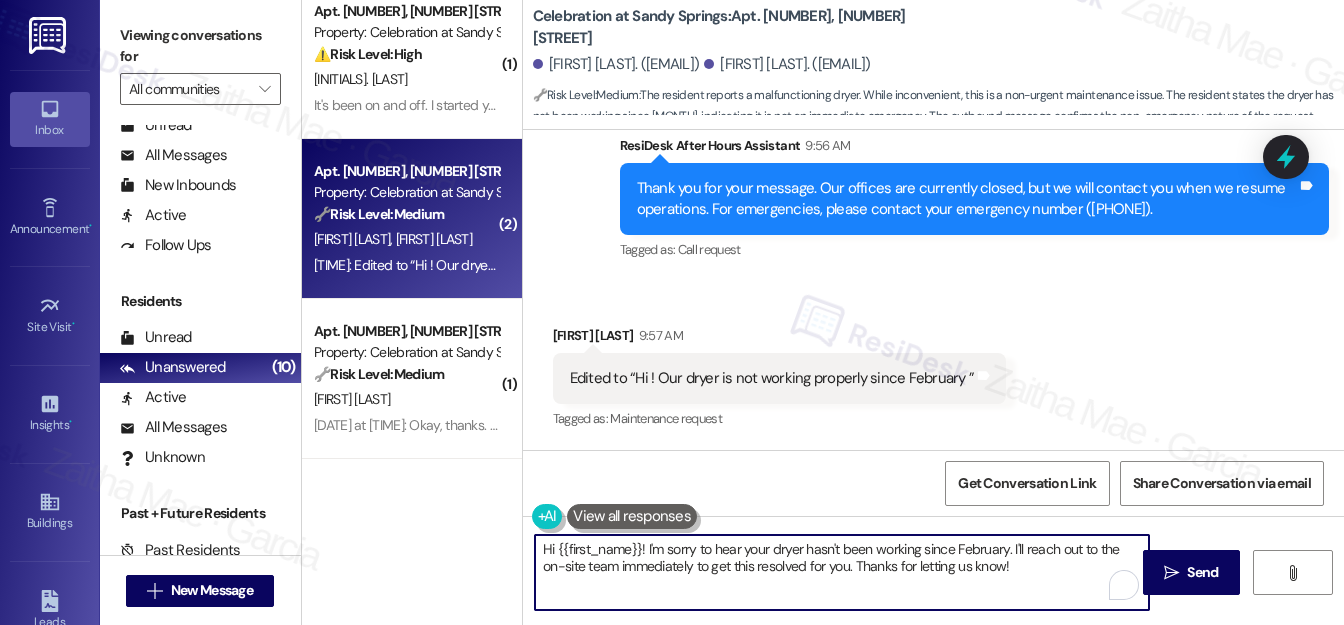 click on "Hi {{first_name}}! I'm sorry to hear your dryer hasn't been working since February. I'll reach out to the on-site team immediately to get this resolved for you. Thanks for letting us know!" at bounding box center (842, 572) 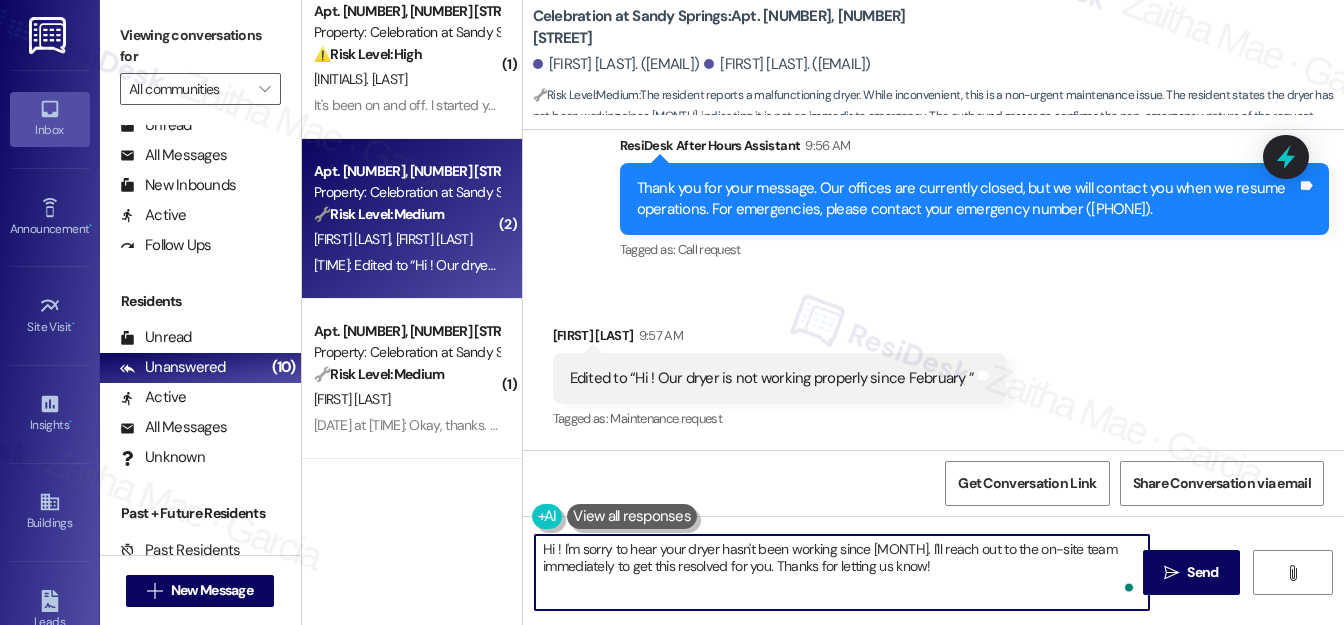 paste on "Alejandra" 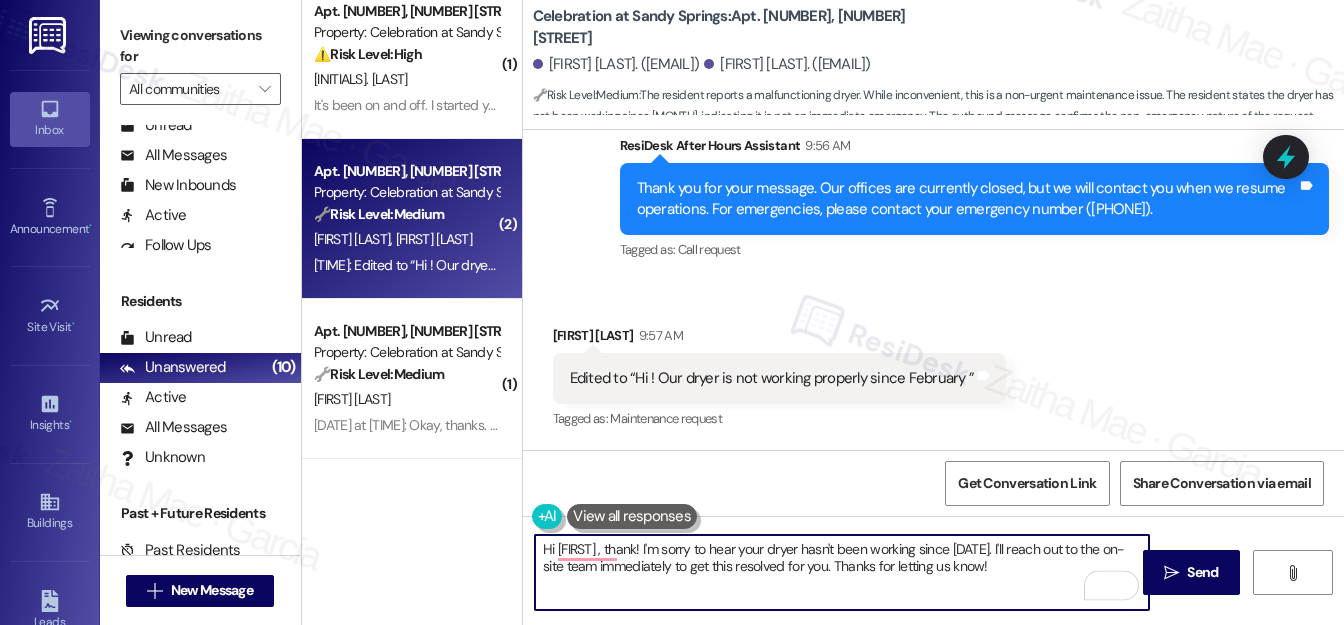 type on "Hi Alejandra , thank! I'm sorry to hear your dryer hasn't been working since February. I'll reach out to the on-site team immediately to get this resolved for you. Thanks for letting us know!" 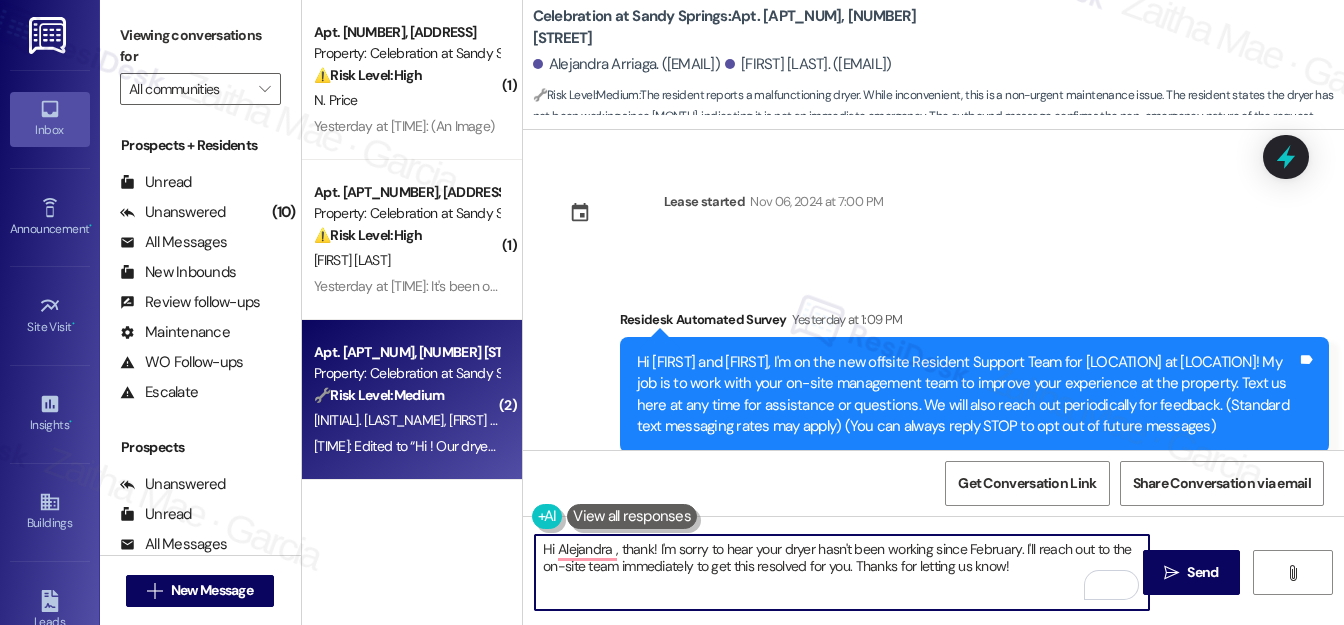 scroll, scrollTop: 0, scrollLeft: 0, axis: both 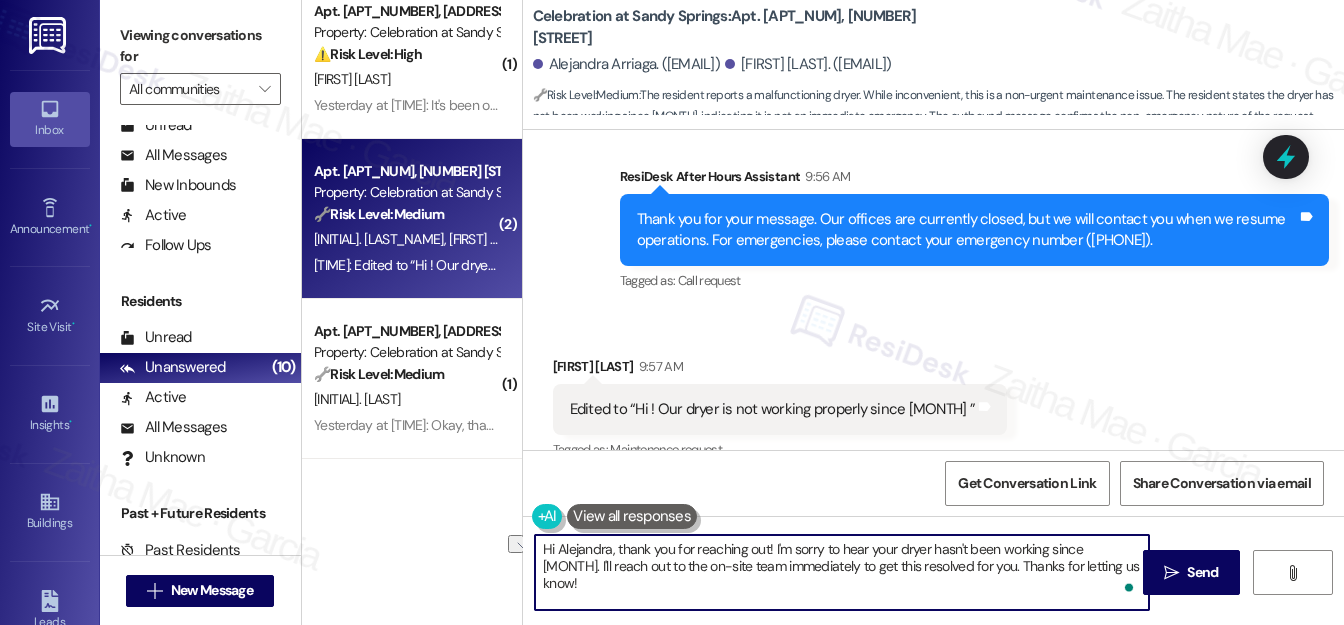 drag, startPoint x: 550, startPoint y: 564, endPoint x: 689, endPoint y: 567, distance: 139.03236 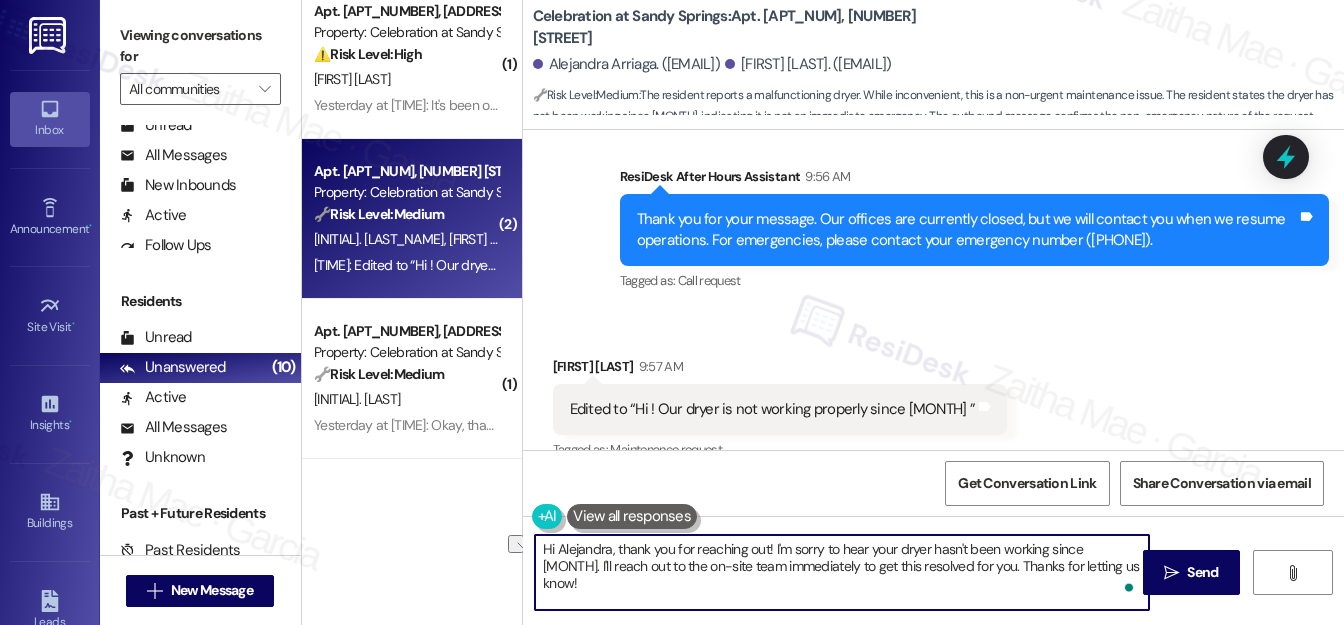 click on "Hi Alejandra, thank you for reaching out! I'm sorry to hear your dryer hasn't been working since February. I'll reach out to the on-site team immediately to get this resolved for you. Thanks for letting us know!" at bounding box center [842, 572] 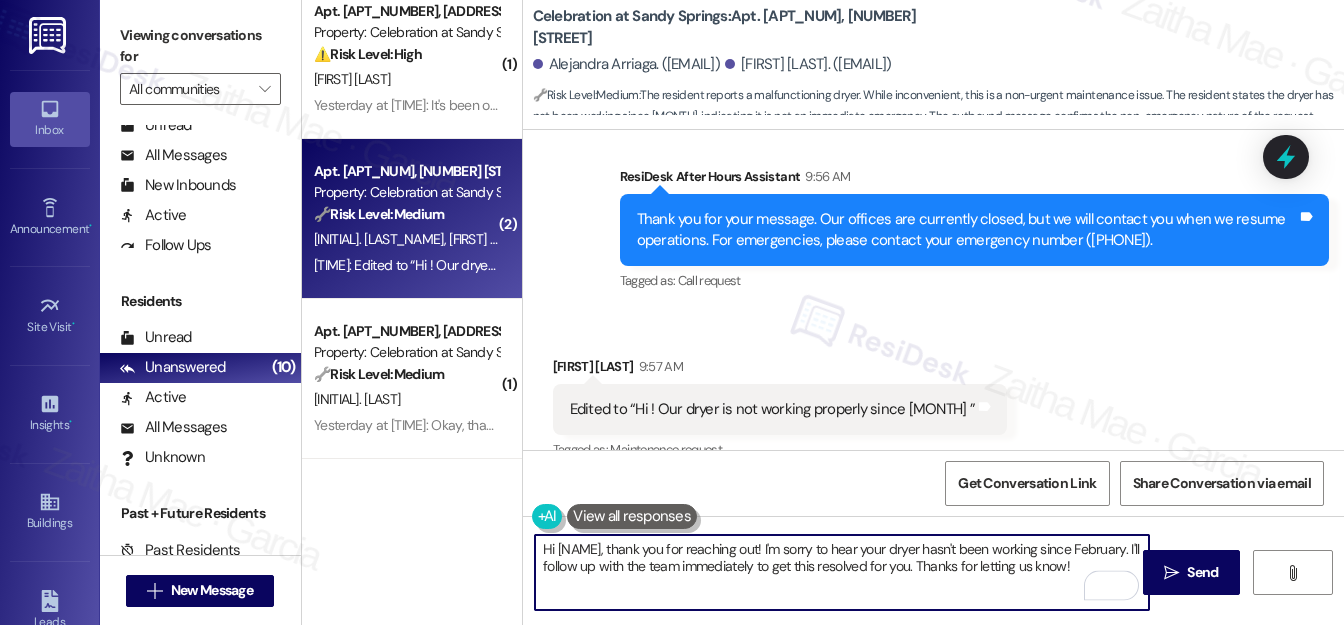 click on "Hi Alejandra, thank you for reaching out! I'm sorry to hear your dryer hasn't been working since February. I'll follow up with the team immediately to get this resolved for you. Thanks for letting us know!" at bounding box center [842, 572] 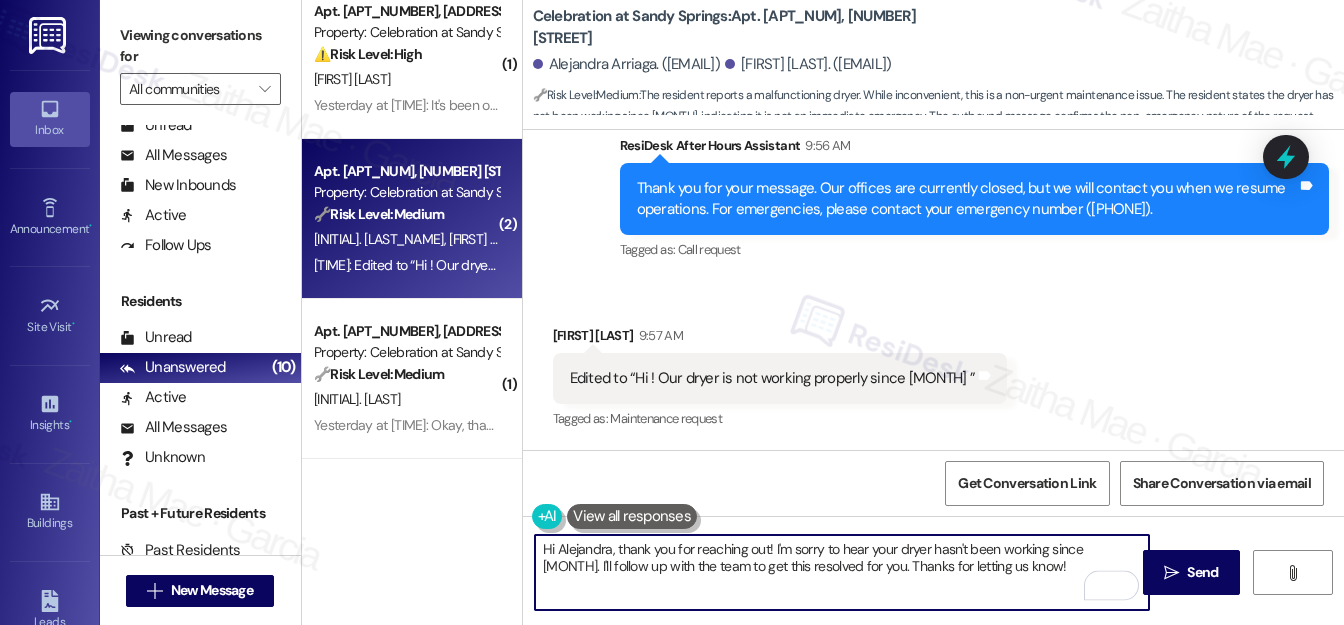 scroll, scrollTop: 597, scrollLeft: 0, axis: vertical 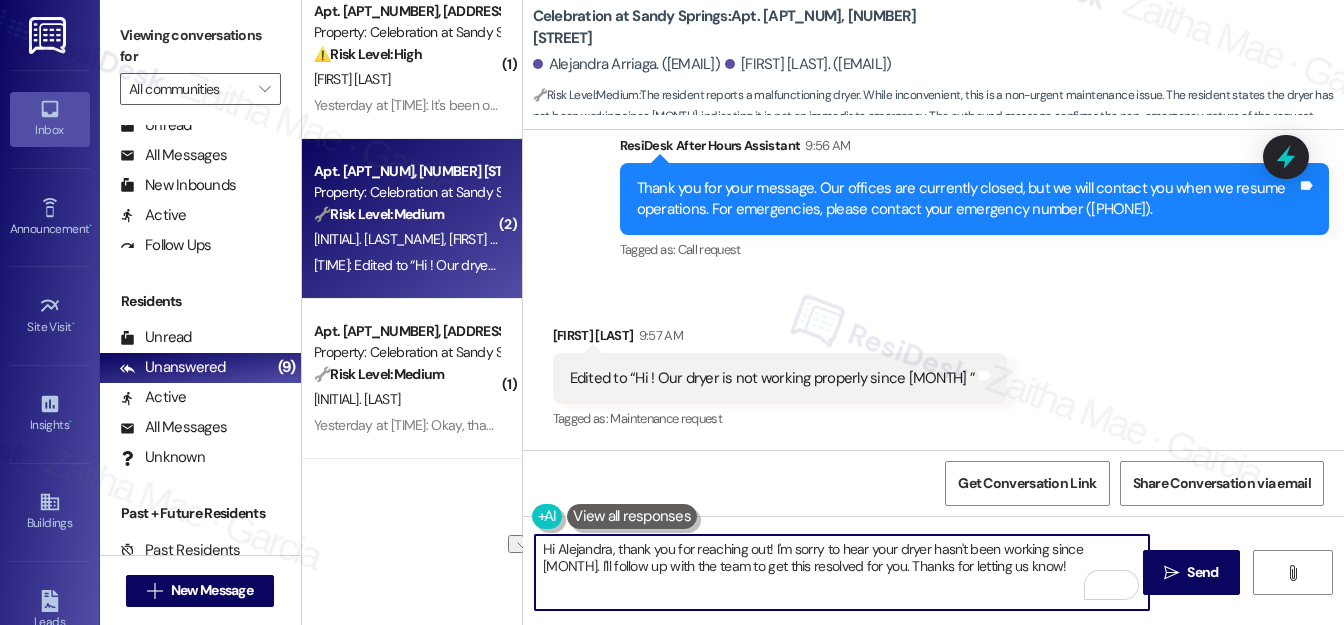 drag, startPoint x: 843, startPoint y: 567, endPoint x: 706, endPoint y: 559, distance: 137.23338 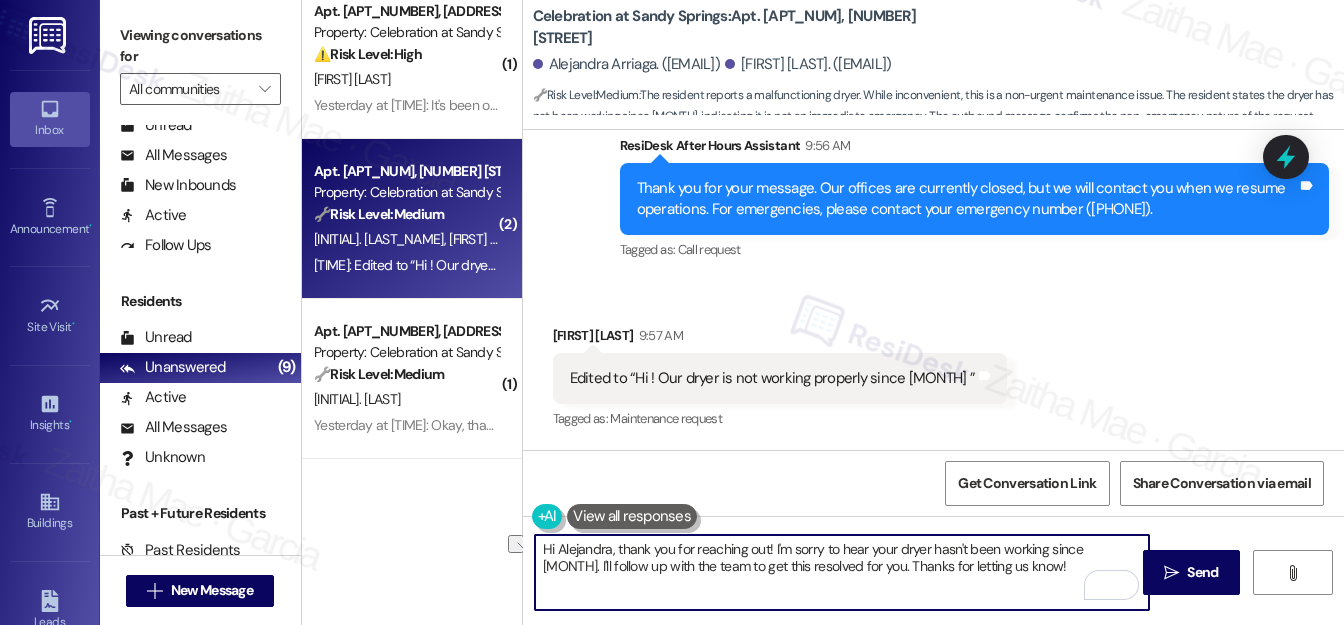 click on "Hi Alejandra, thank you for reaching out! I'm sorry to hear your dryer hasn't been working since February. I'll follow up with the team to get this resolved for you. Thanks for letting us know!" at bounding box center [842, 572] 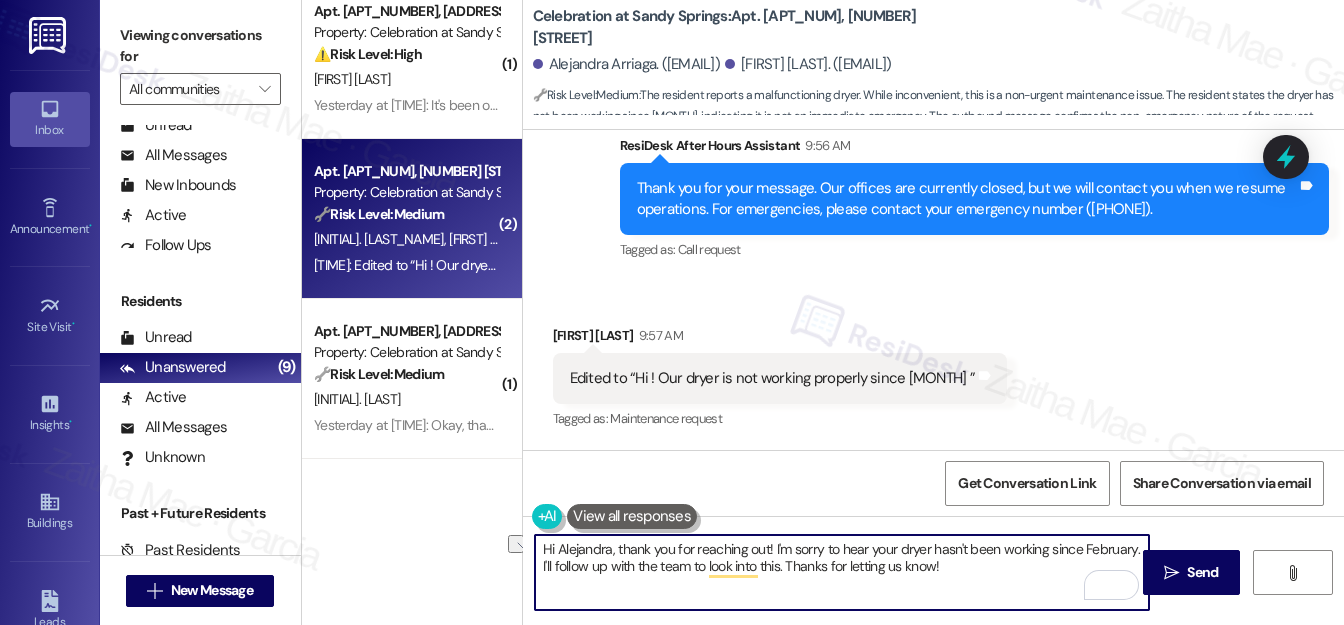 drag, startPoint x: 789, startPoint y: 564, endPoint x: 981, endPoint y: 550, distance: 192.50974 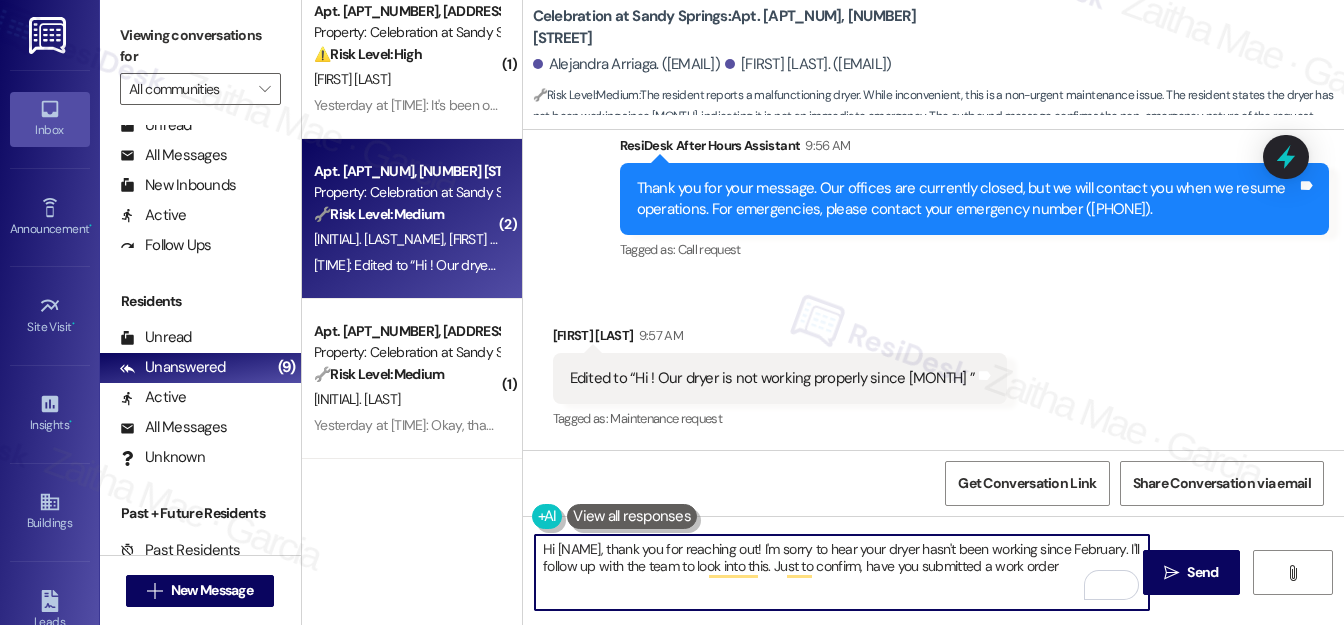 type on "Hi Alejandra, thank you for reaching out! I'm sorry to hear your dryer hasn't been working since February. I'll follow up with the team to look into this. Just to confirm, have you submitted a work order?" 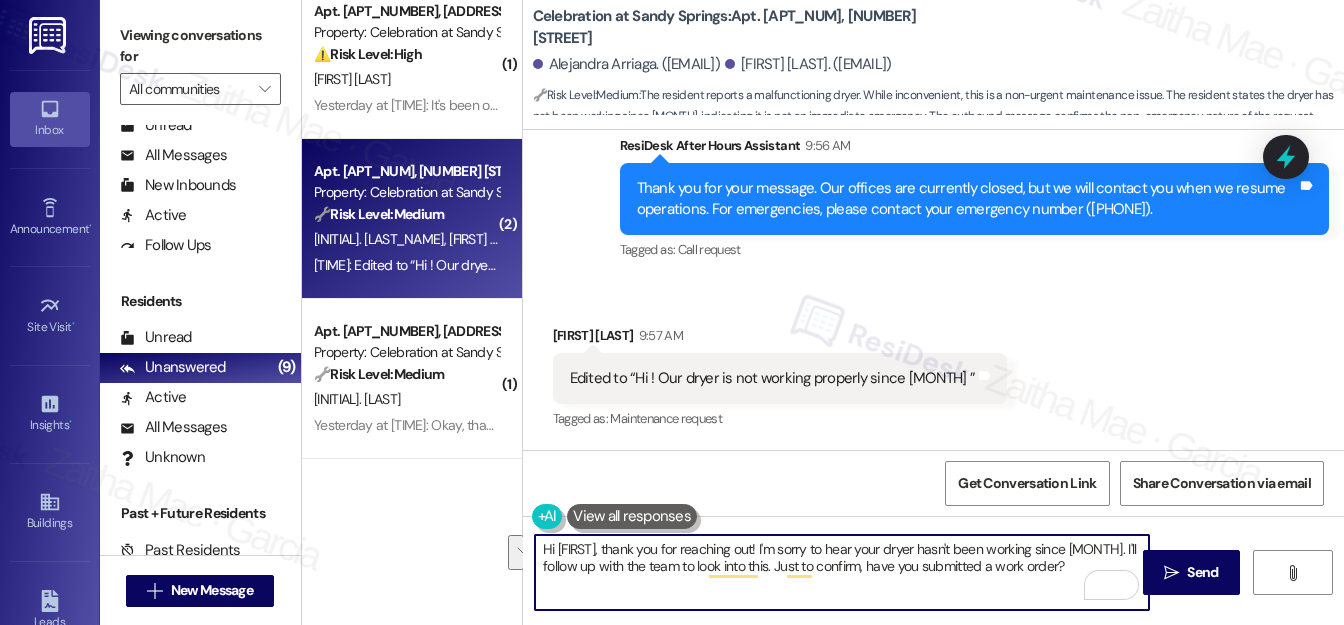 drag, startPoint x: 538, startPoint y: 550, endPoint x: 1127, endPoint y: 564, distance: 589.1664 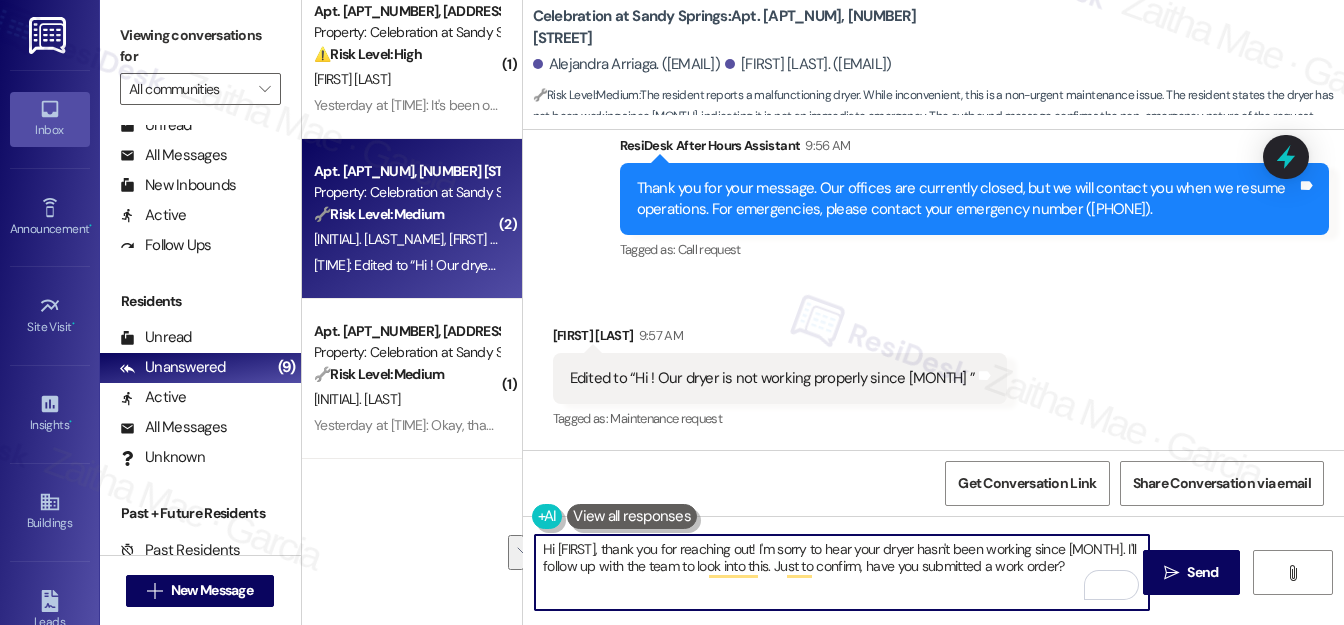click on "Hi Alejandra, thank you for reaching out! I'm sorry to hear your dryer hasn't been working since February. I'll follow up with the team to look into this. Just to confirm, have you submitted a work order?" at bounding box center [842, 572] 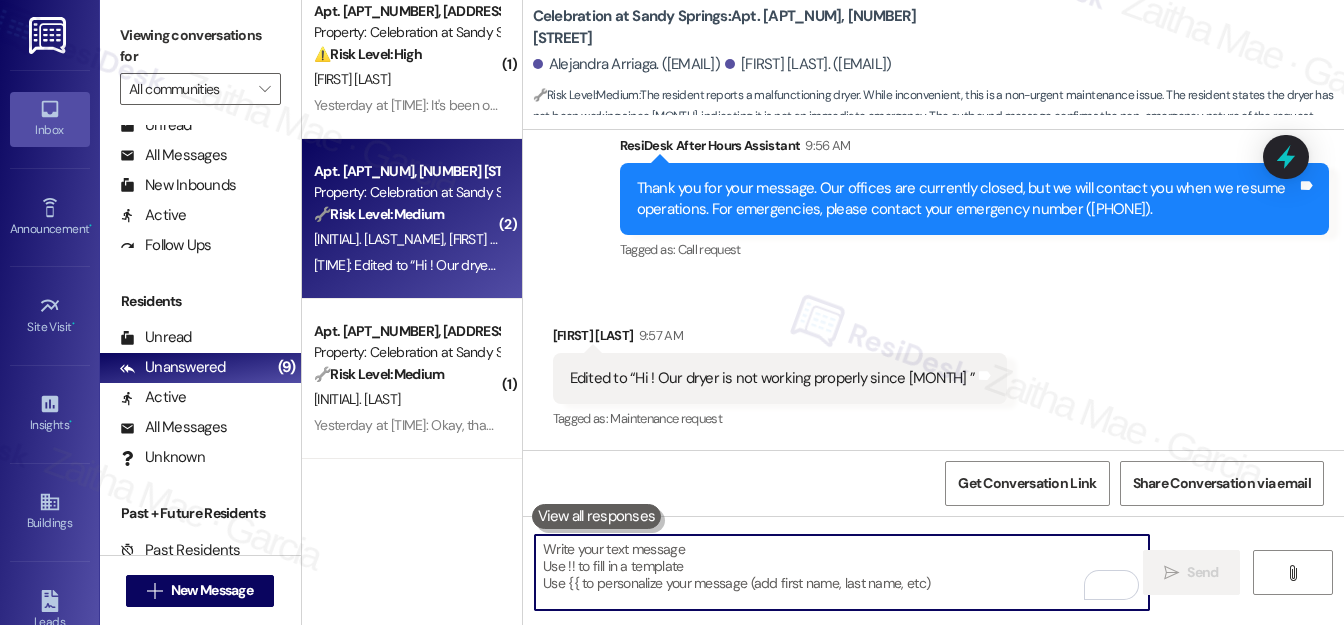 paste on "I’m really sorry to hear that your dryer hasn’t been working since February. I’ll go ahead and follow up with the team to get this looked into.
Just to confirm, have you already submitted a work order for this issue" 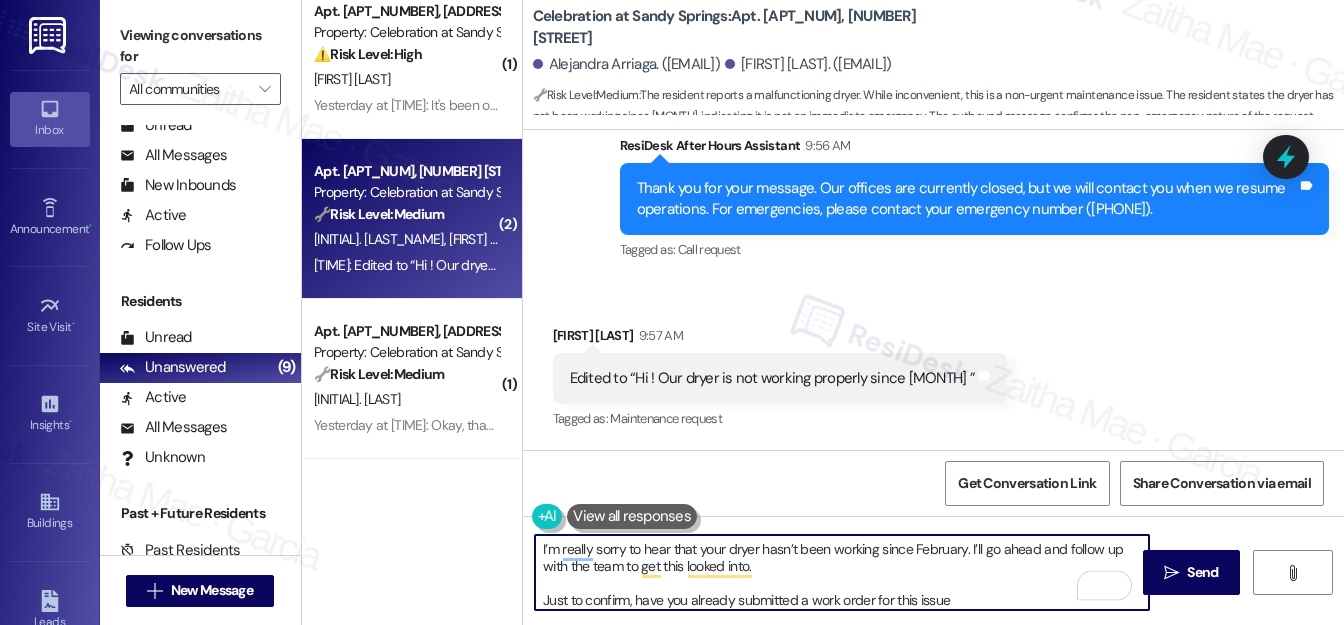 click on "I’m really sorry to hear that your dryer hasn’t been working since February. I’ll go ahead and follow up with the team to get this looked into.
Just to confirm, have you already submitted a work order for this issue" at bounding box center (842, 572) 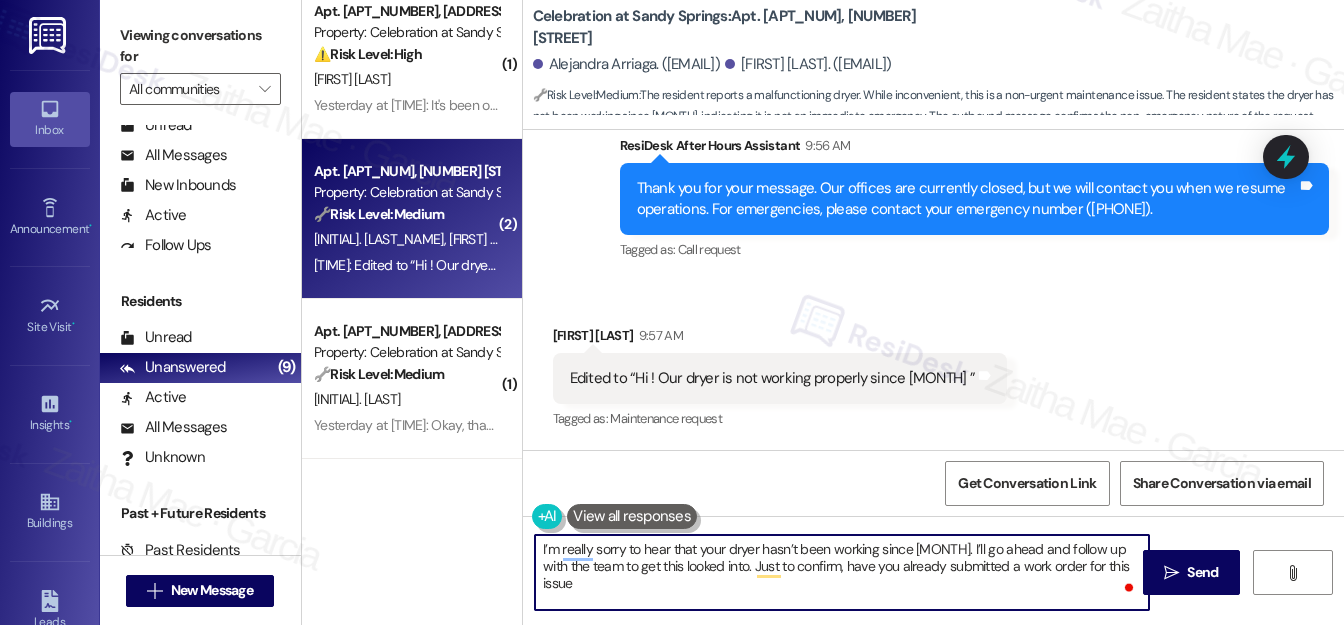 click on "I’m really sorry to hear that your dryer hasn’t been working since February. I’ll go ahead and follow up with the team to get this looked into. Just to confirm, have you already submitted a work order for this issue" at bounding box center [842, 572] 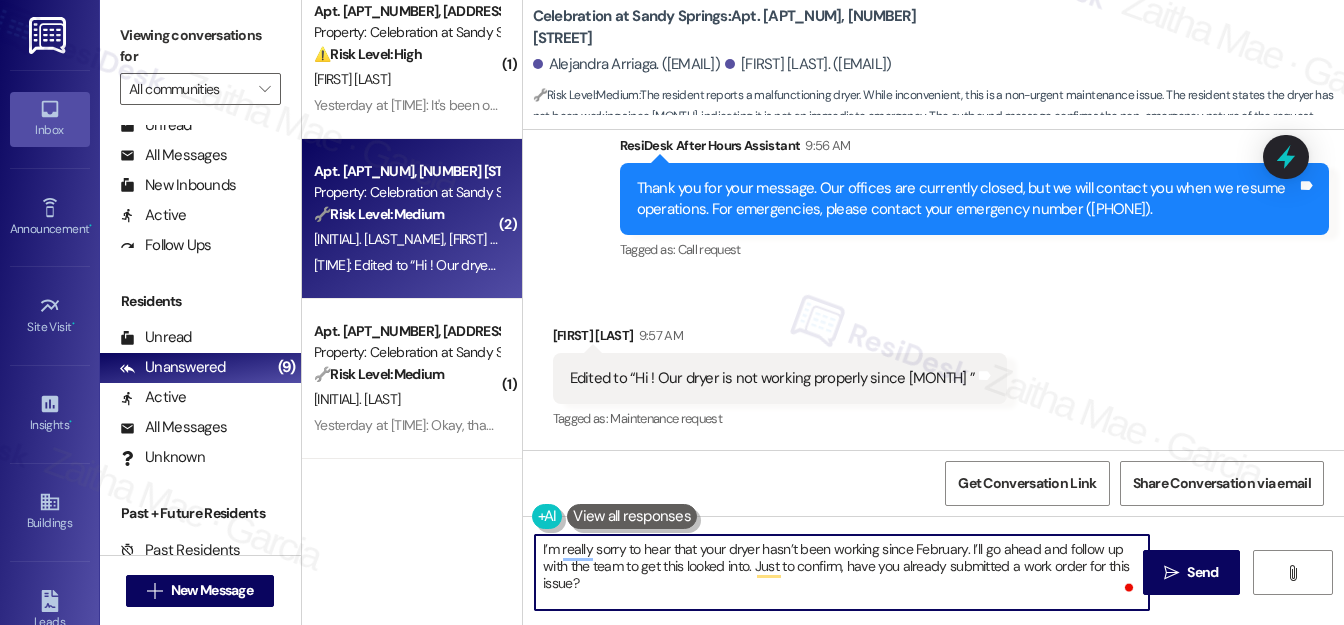 click on "I’m really sorry to hear that your dryer hasn’t been working since February. I’ll go ahead and follow up with the team to get this looked into. Just to confirm, have you already submitted a work order for this issue?" at bounding box center (842, 572) 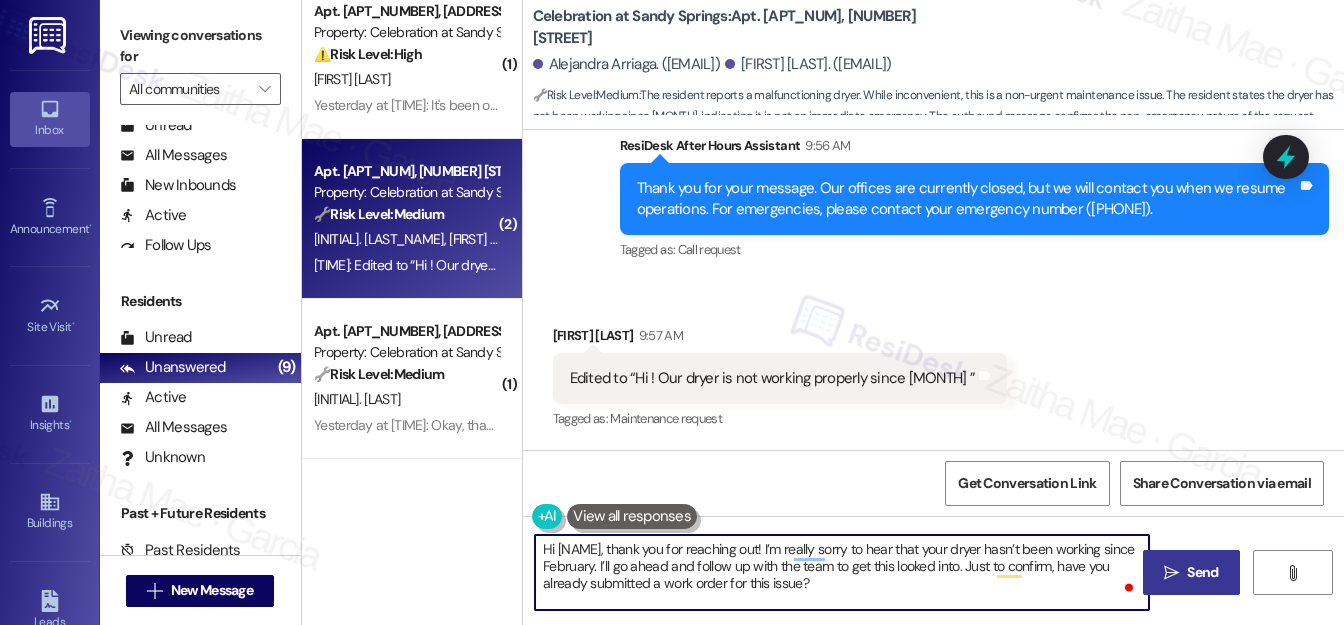 type on "Hi Alejandra, thank you for reaching out! I’m really sorry to hear that your dryer hasn’t been working since February. I’ll go ahead and follow up with the team to get this looked into. Just to confirm, have you already submitted a work order for this issue?" 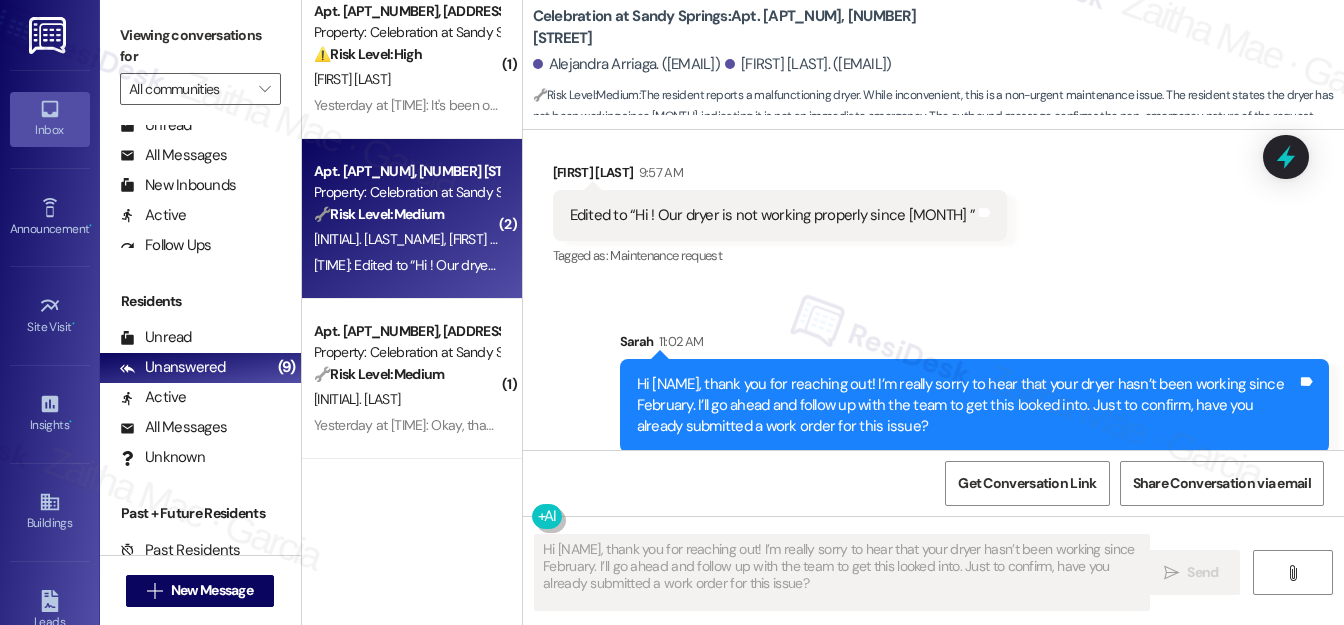 scroll, scrollTop: 779, scrollLeft: 0, axis: vertical 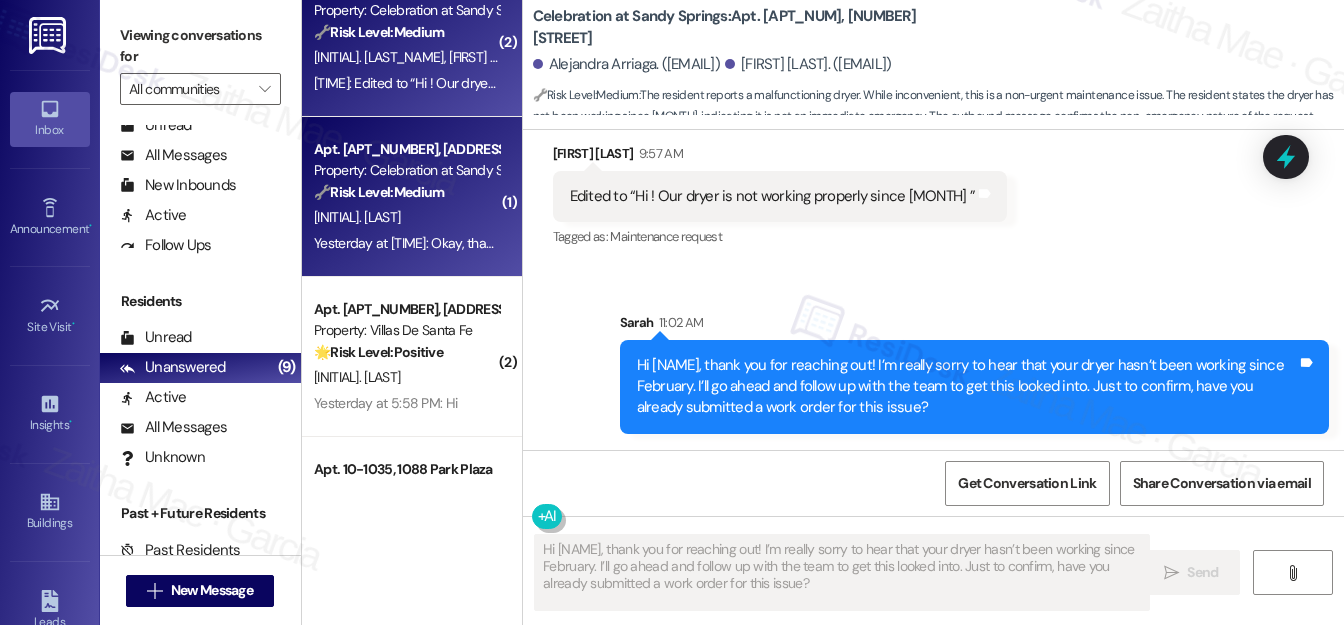 click on "T. Barnes" at bounding box center [406, 217] 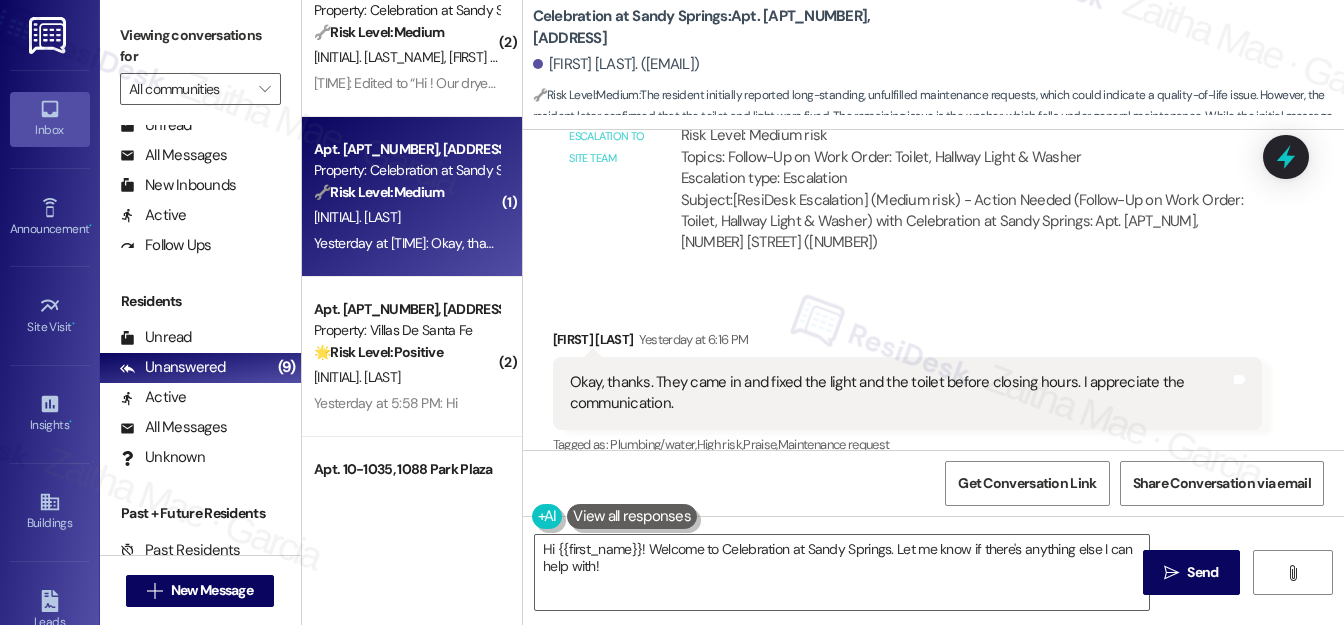 scroll, scrollTop: 1352, scrollLeft: 0, axis: vertical 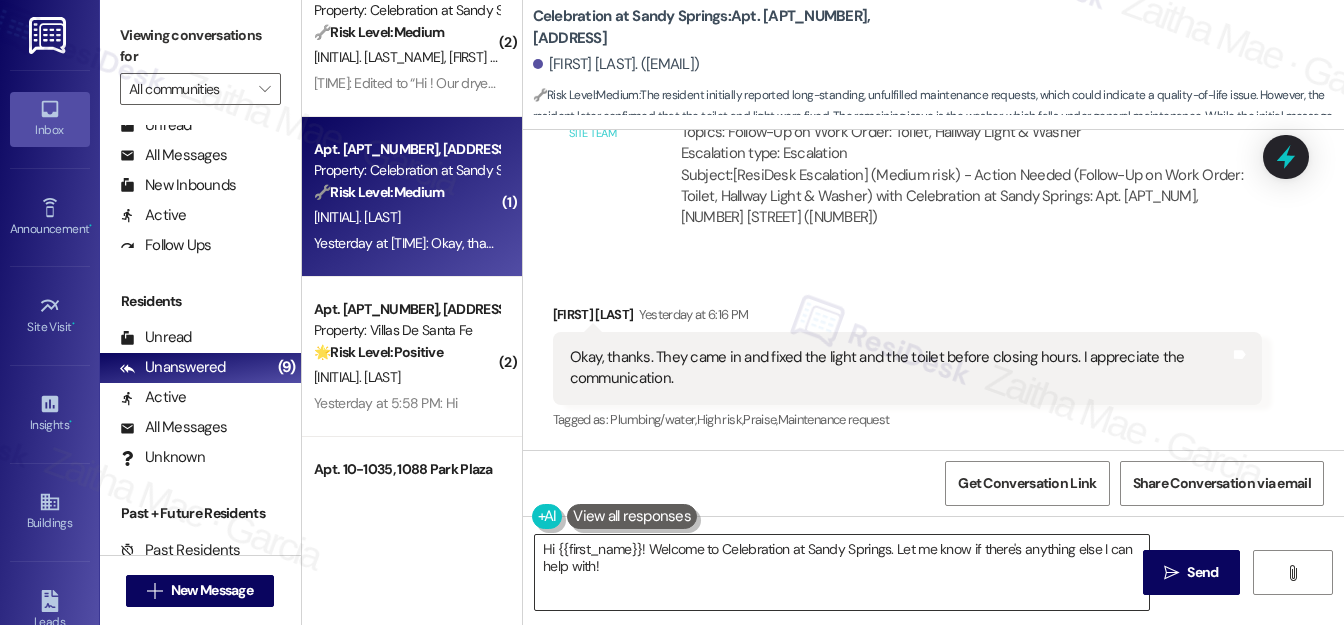 click on "Hi {{first_name}}, I'm so glad to hear they fixed the light and toilet! Welcome to Celebration at Sandy Springs. Let me know if there's anything else I can help with!" at bounding box center (842, 572) 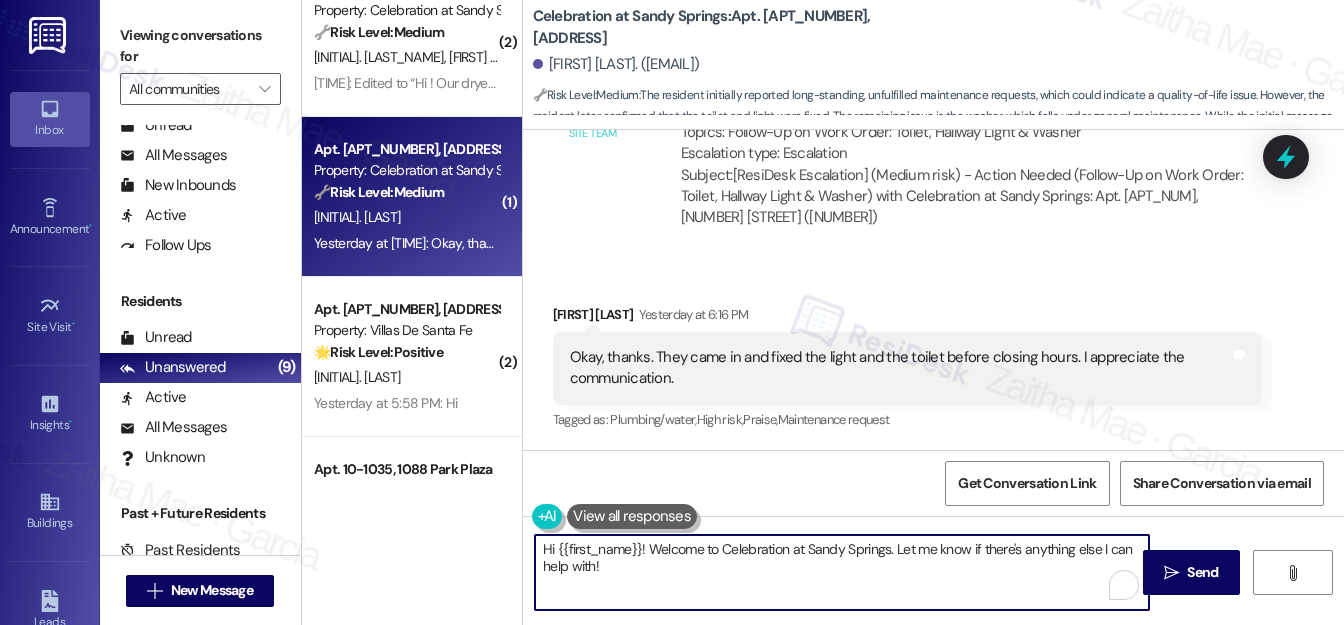 click on "Hi {{first_name}}, I'm so glad to hear they fixed the light and toilet! Welcome to Celebration at Sandy Springs. Let me know if there's anything else I can help with!" at bounding box center (842, 572) 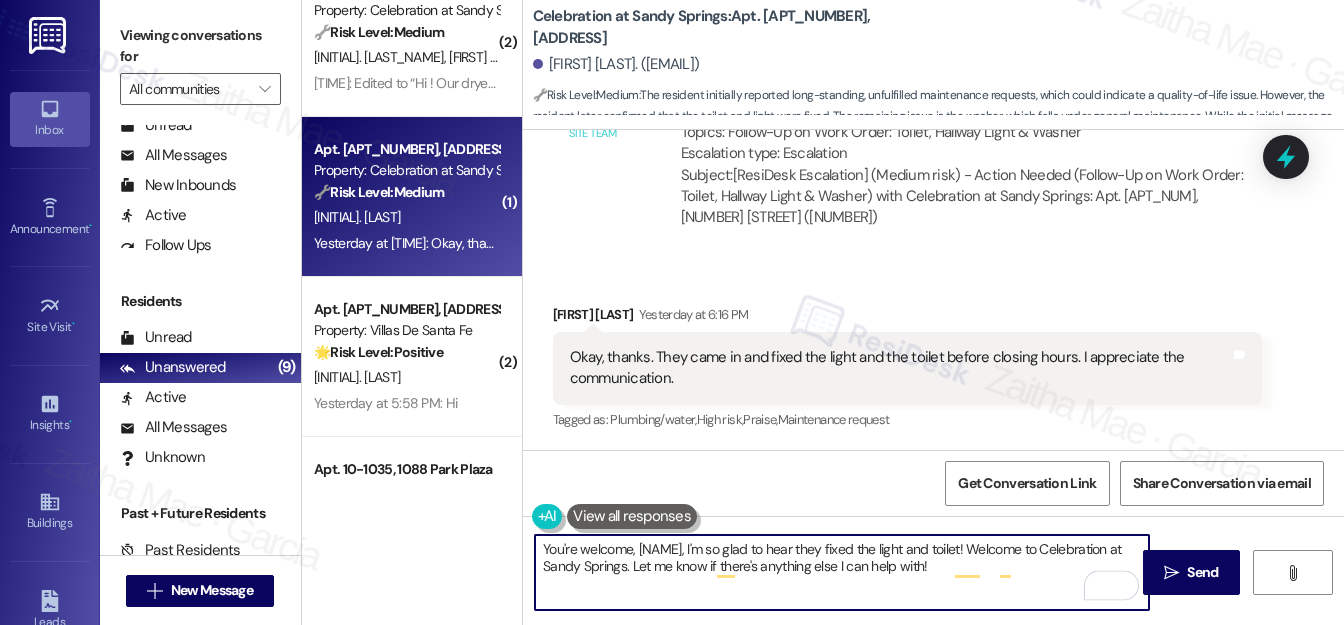 click on "You're welcome, {{first_name}}, I'm so glad to hear they fixed the light and toilet! Welcome to Celebration at Sandy Springs. Let me know if there's anything else I can help with!" at bounding box center (842, 572) 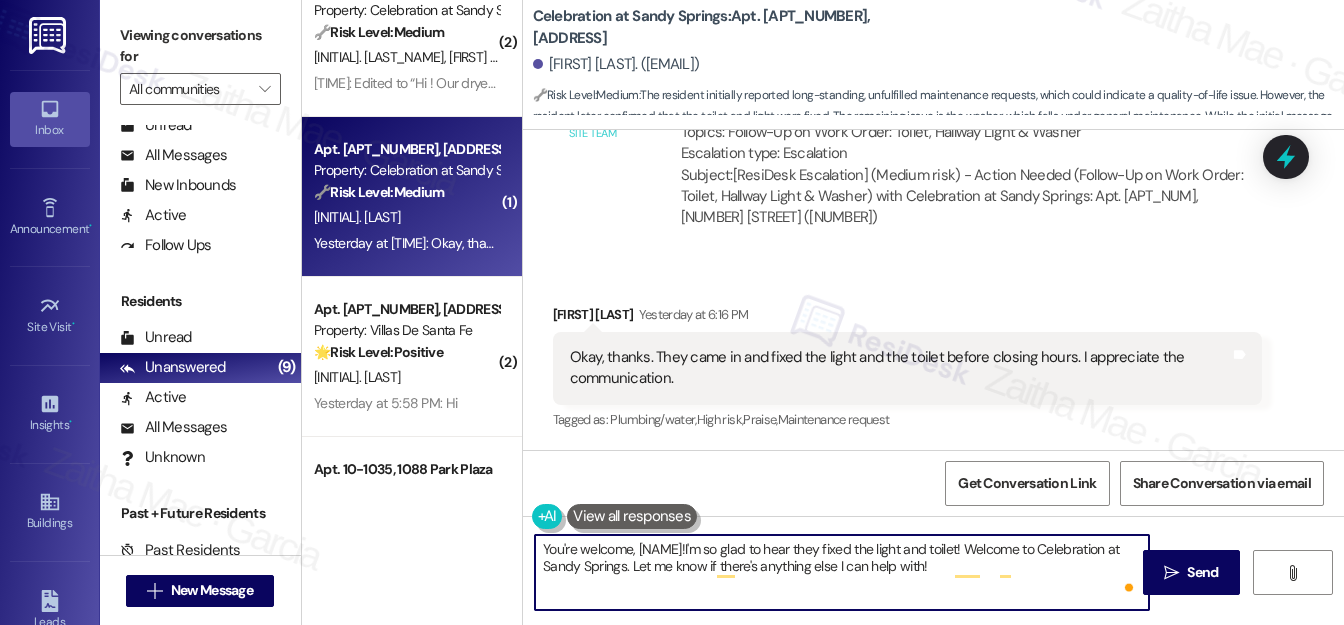 type on "You're welcome, {{first_name}}! I'm so glad to hear they fixed the light and toilet! Welcome to Celebration at Sandy Springs. Let me know if there's anything else I can help with!" 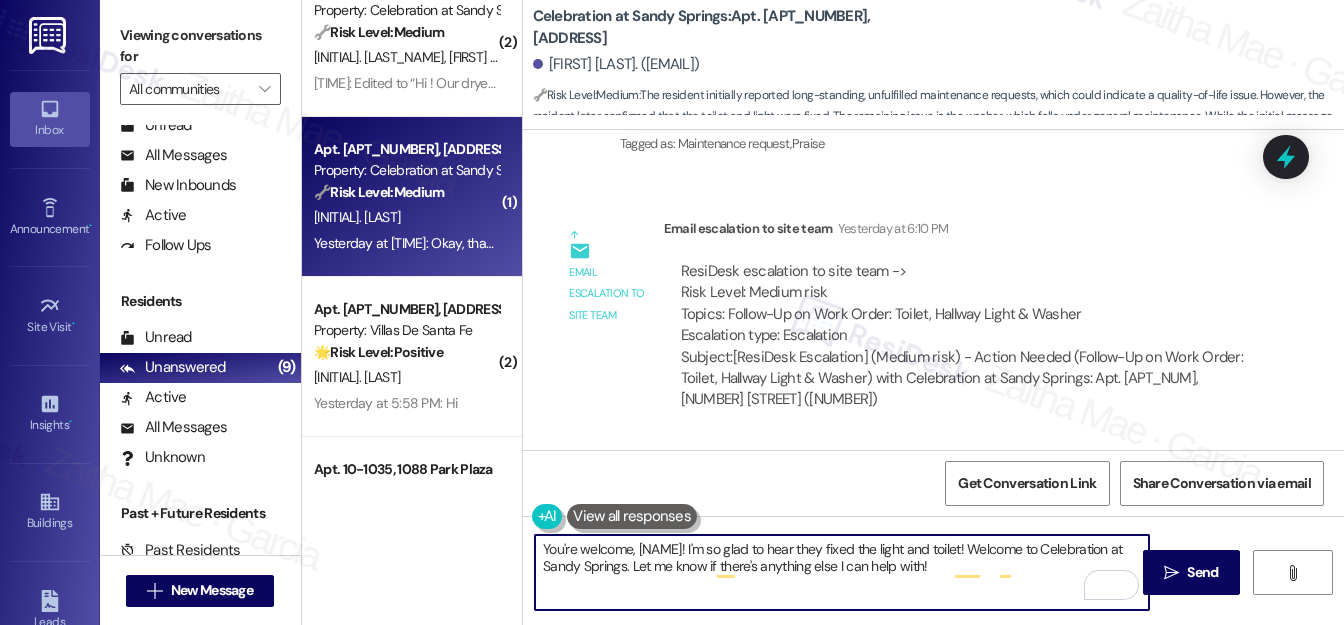 scroll, scrollTop: 1352, scrollLeft: 0, axis: vertical 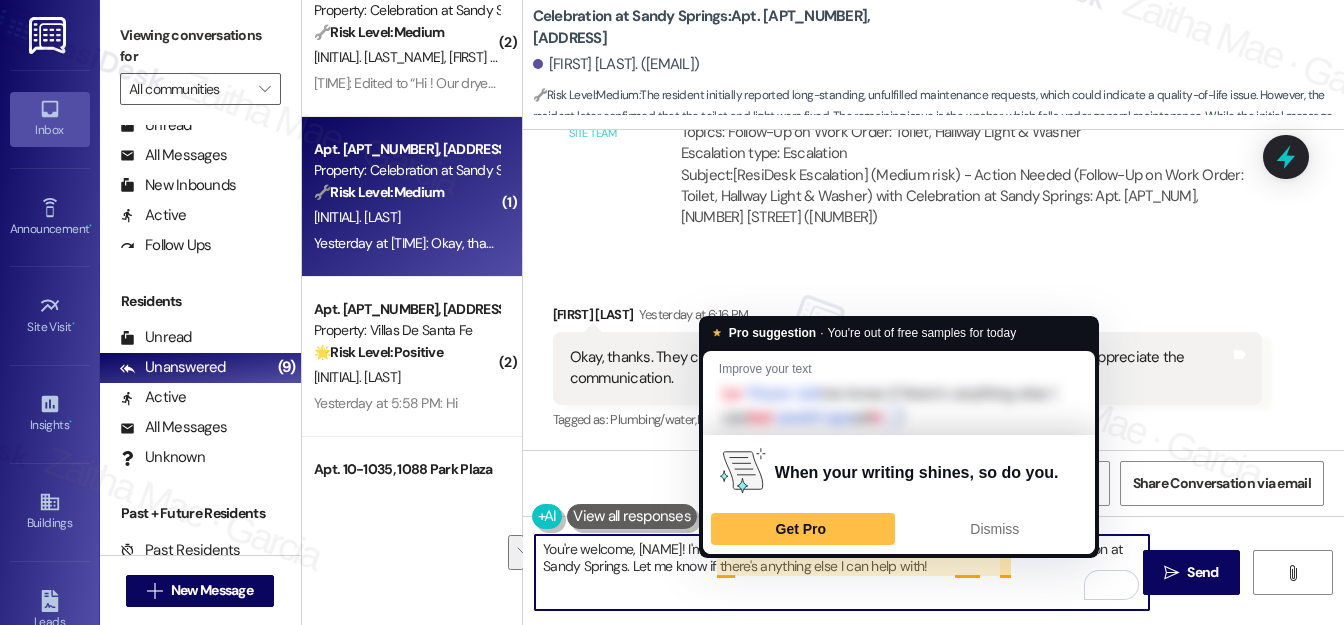 drag, startPoint x: 1006, startPoint y: 548, endPoint x: 712, endPoint y: 570, distance: 294.822 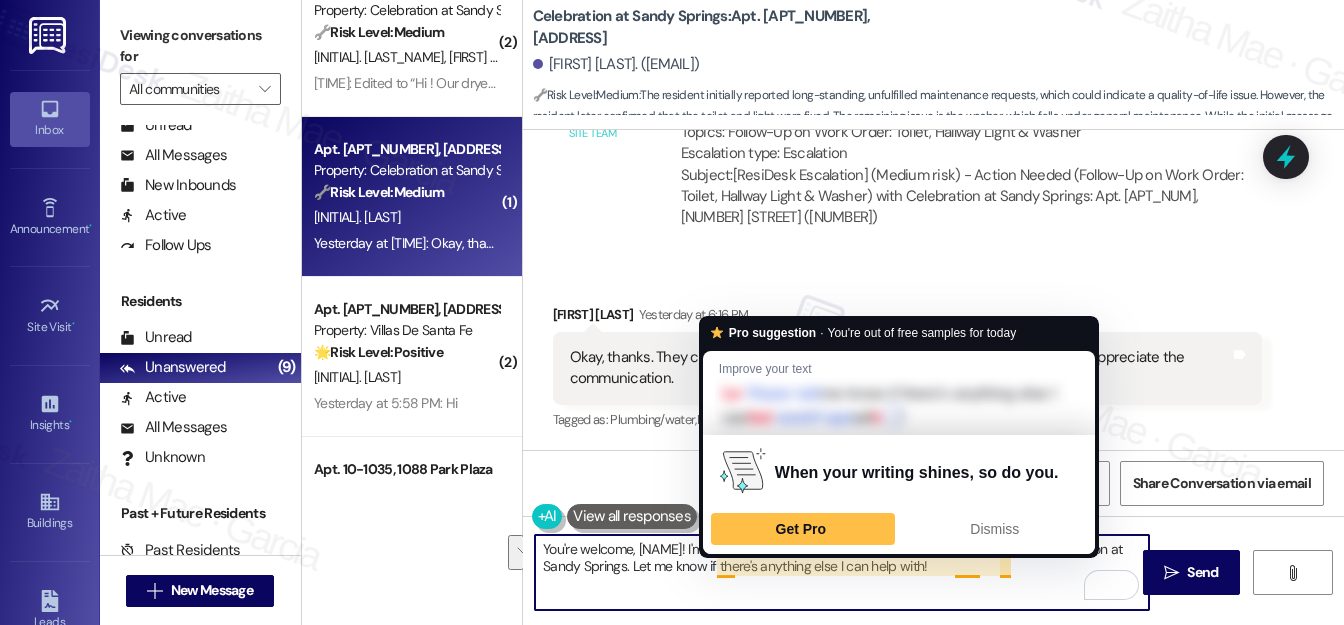 click on "You're welcome, {{first_name}}! I'm so glad to hear they fixed the light and toilet! Welcome to Celebration at Sandy Springs. Let me know if there's anything else I can help with!" at bounding box center (842, 572) 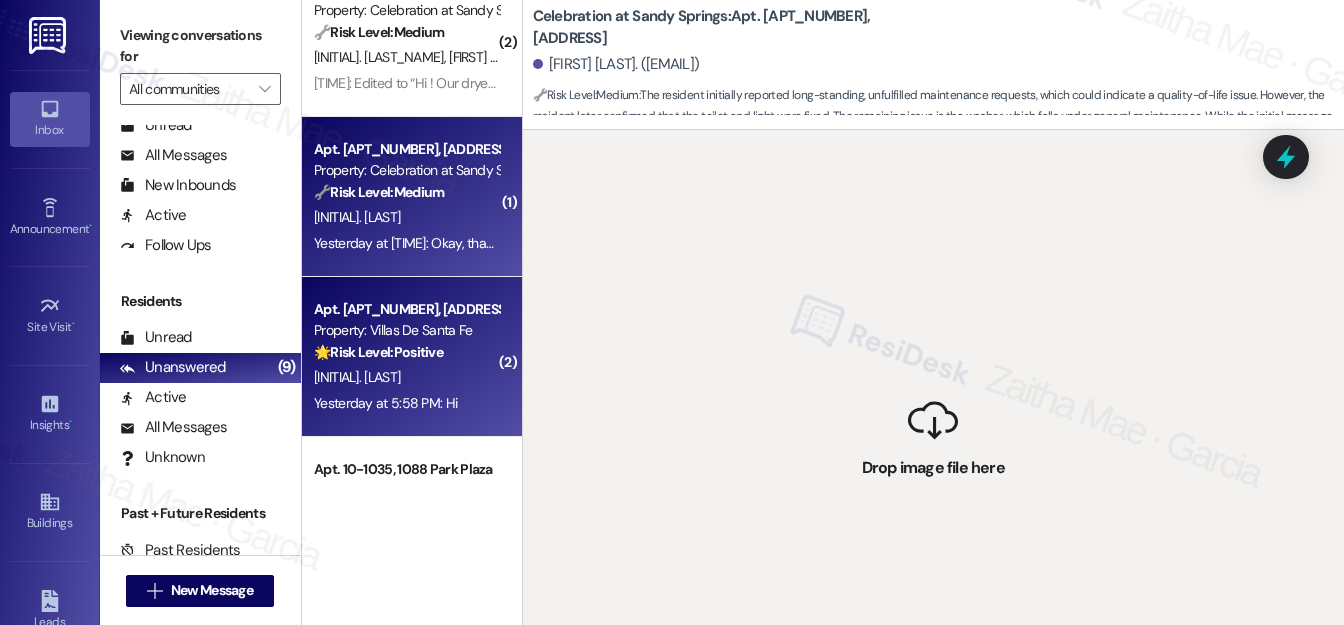 click on "H. Diop" at bounding box center (406, 377) 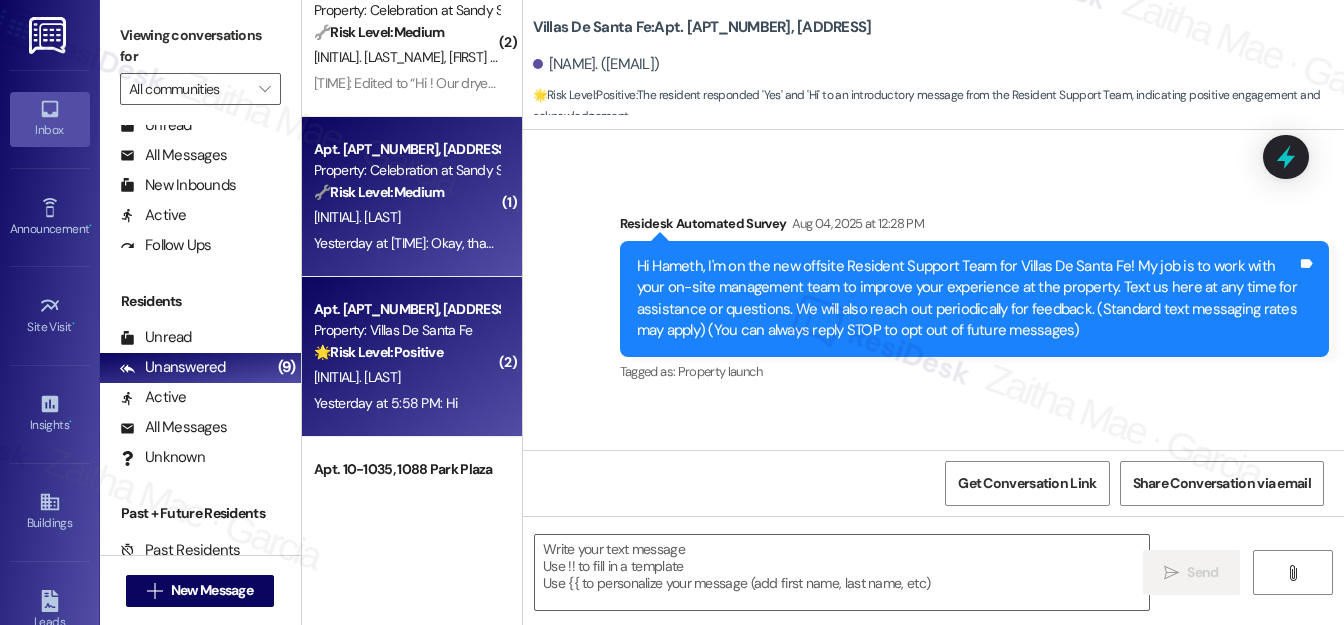 type on "Fetching suggested responses. Please feel free to read through the conversation in the meantime." 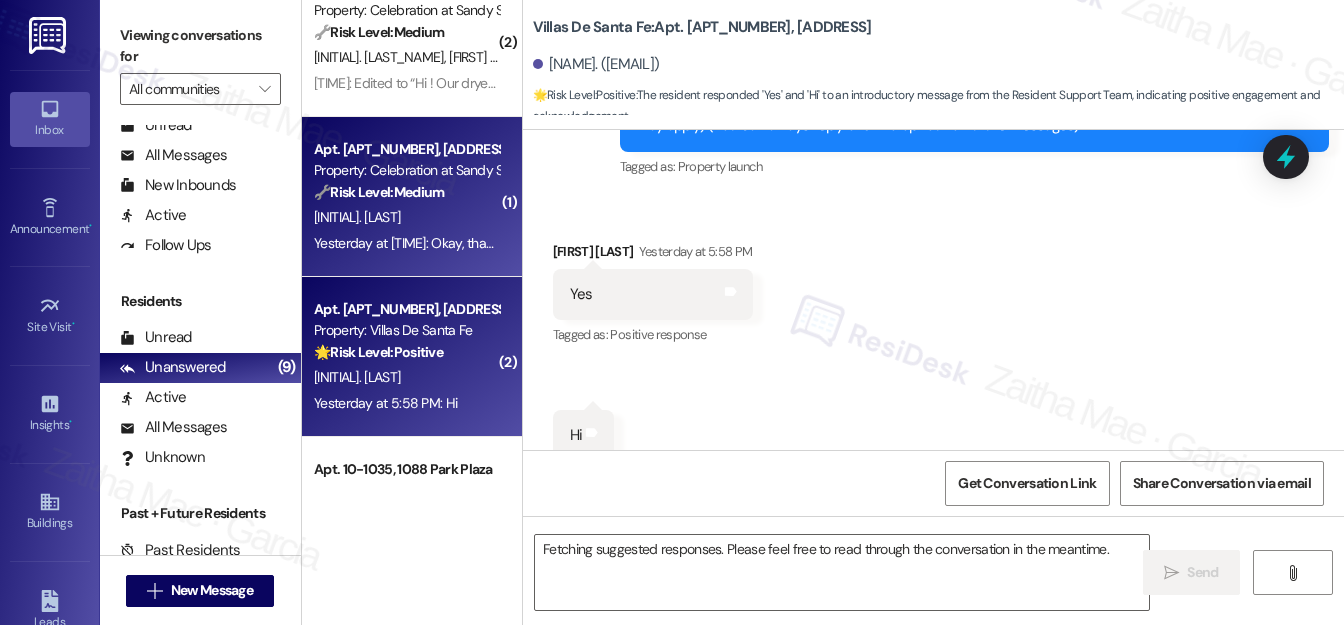 click on "T. Barnes" at bounding box center [406, 217] 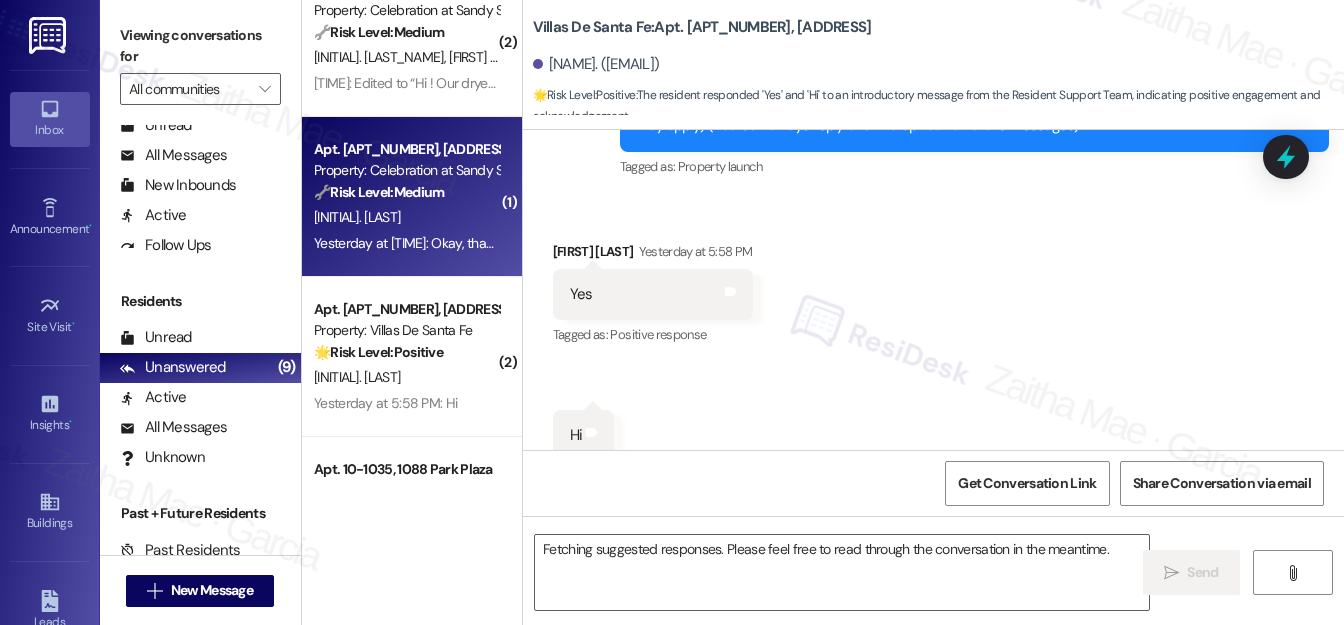 scroll, scrollTop: 327, scrollLeft: 0, axis: vertical 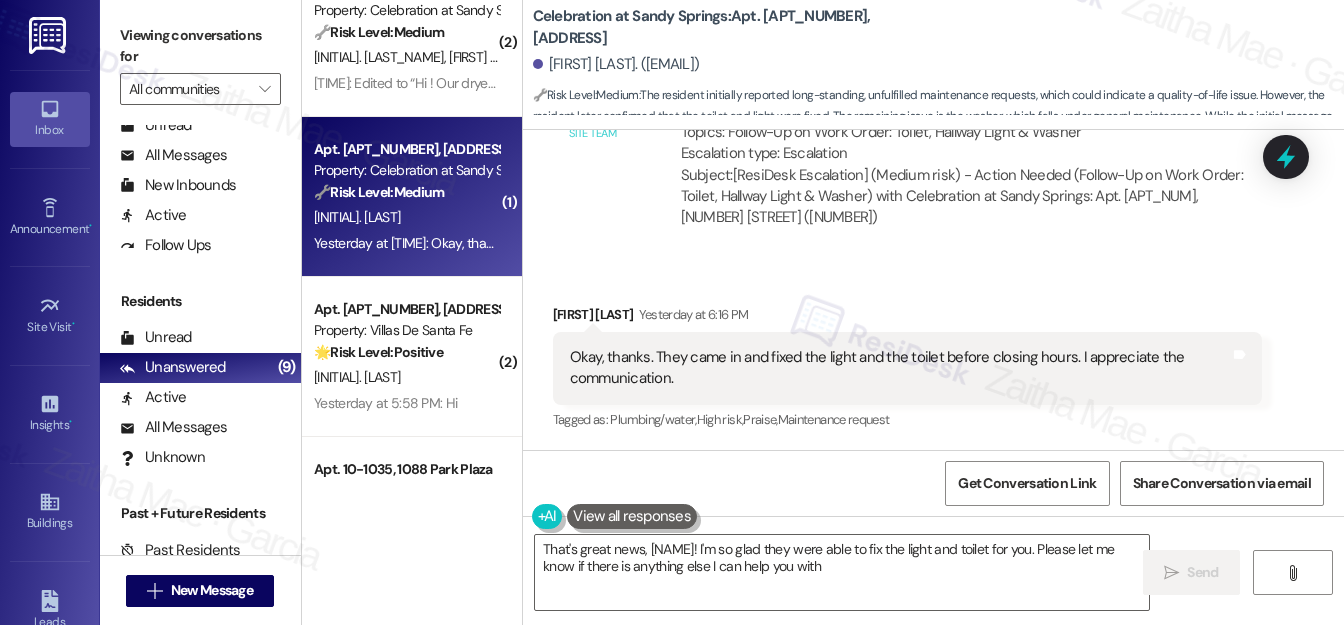 type on "That's great news, {{first_name}}! I'm so glad they were able to fix the light and toilet for you. Please let me know if there is anything else I can help you with!" 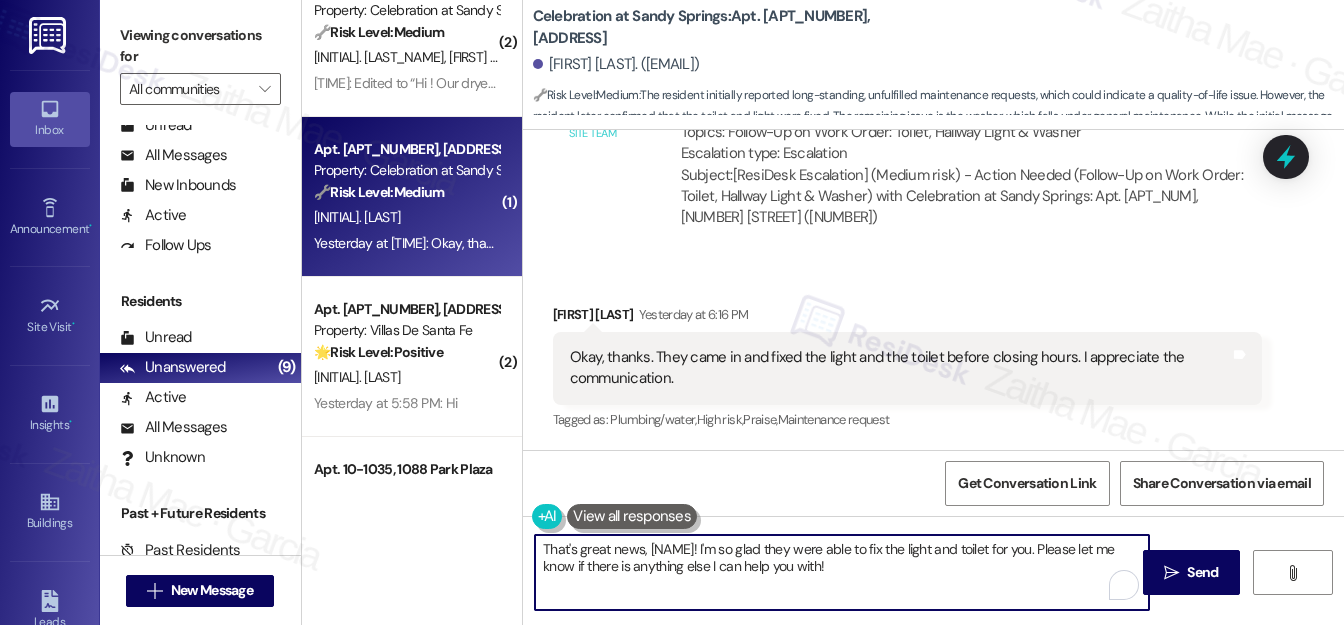 click on "That's great news, {{first_name}}! I'm so glad they were able to fix the light and toilet for you. Please let me know if there is anything else I can help you with!" at bounding box center [842, 572] 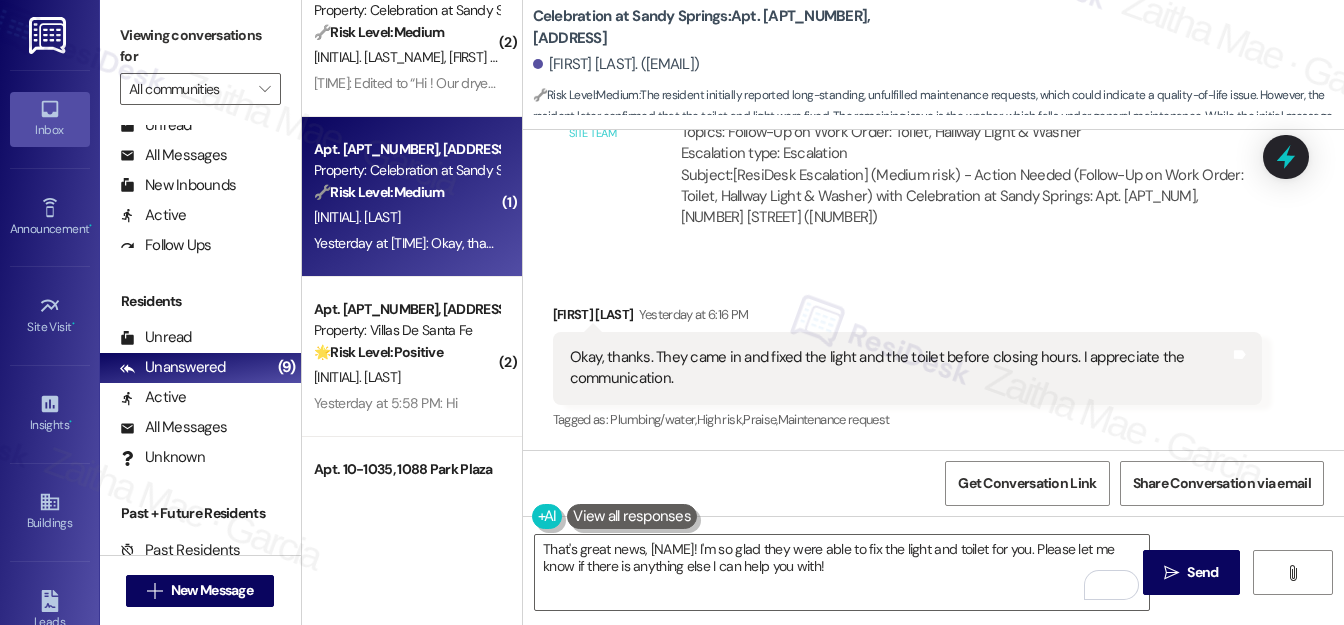 drag, startPoint x: 1188, startPoint y: 569, endPoint x: 1118, endPoint y: 503, distance: 96.20811 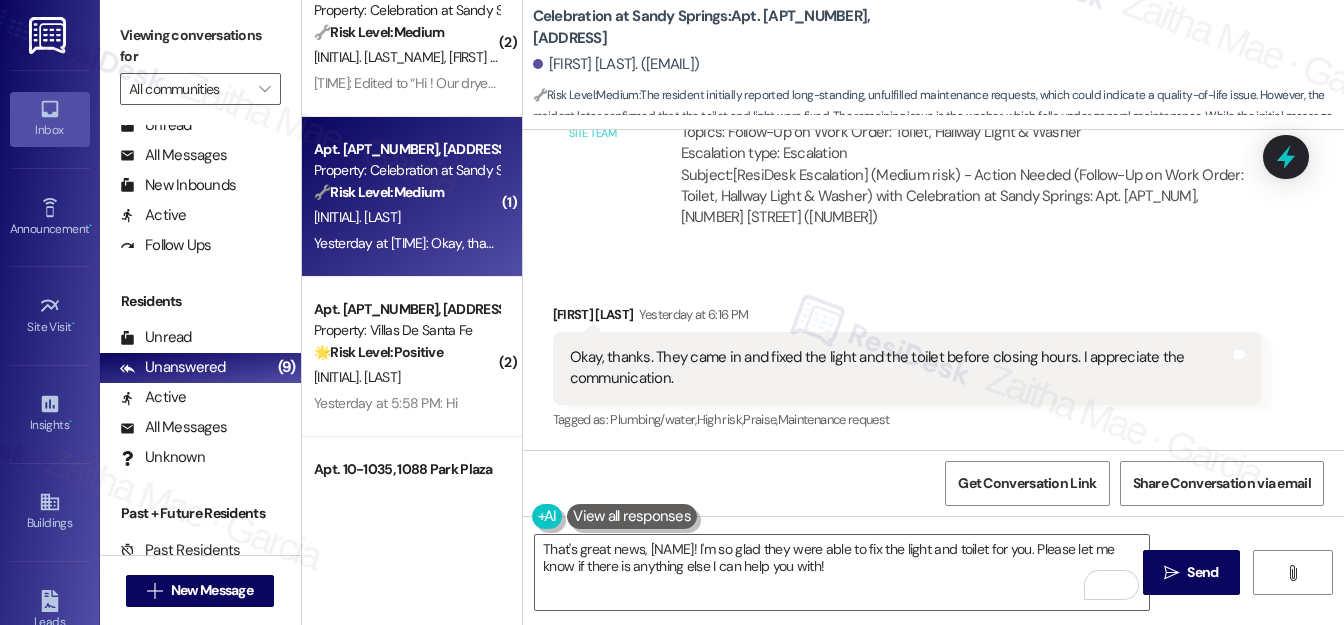 click on "Send" at bounding box center (1202, 572) 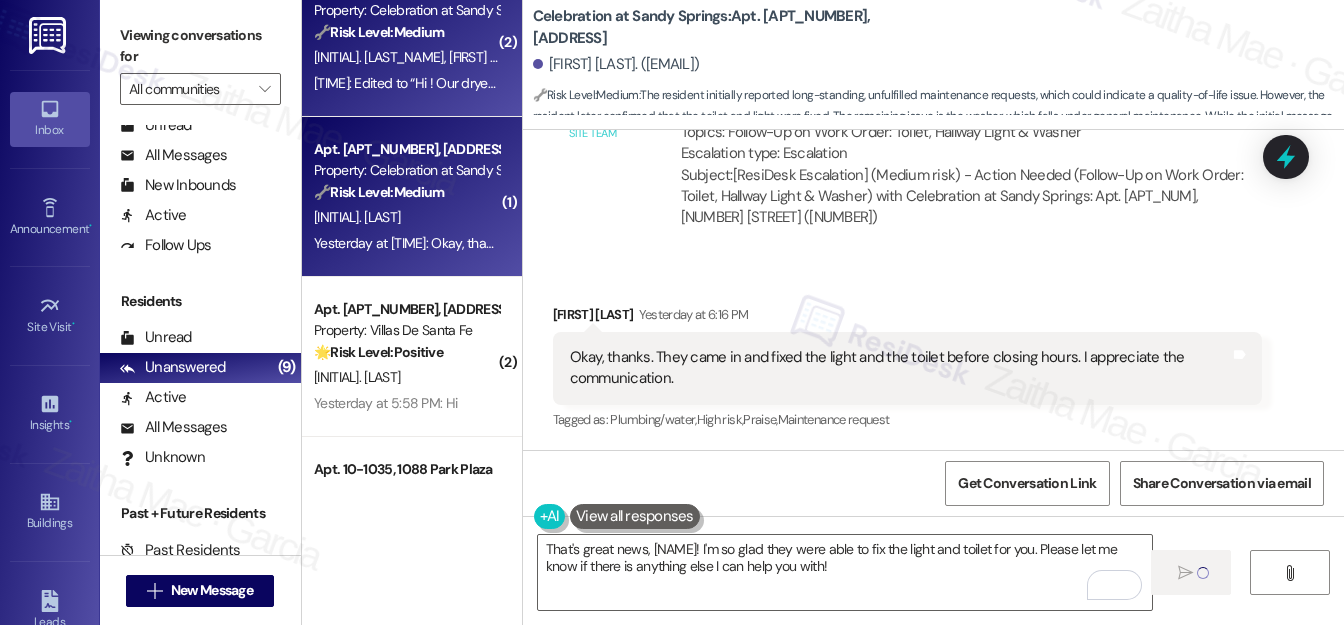 type 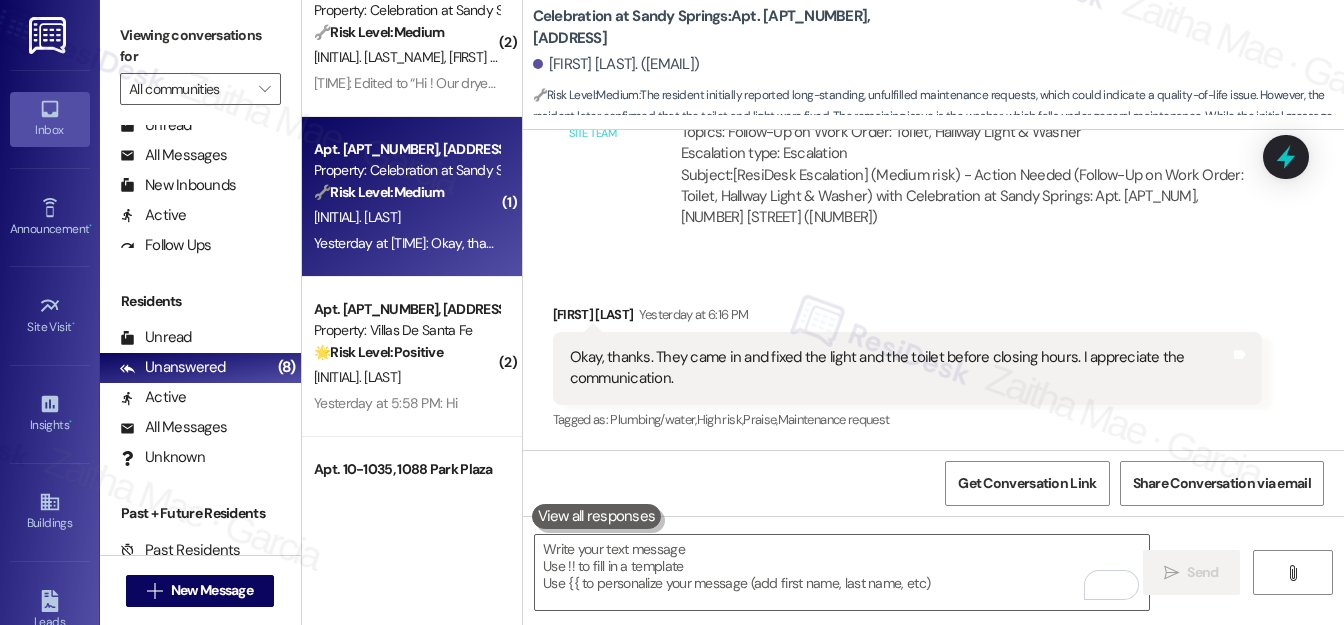 scroll, scrollTop: 1513, scrollLeft: 0, axis: vertical 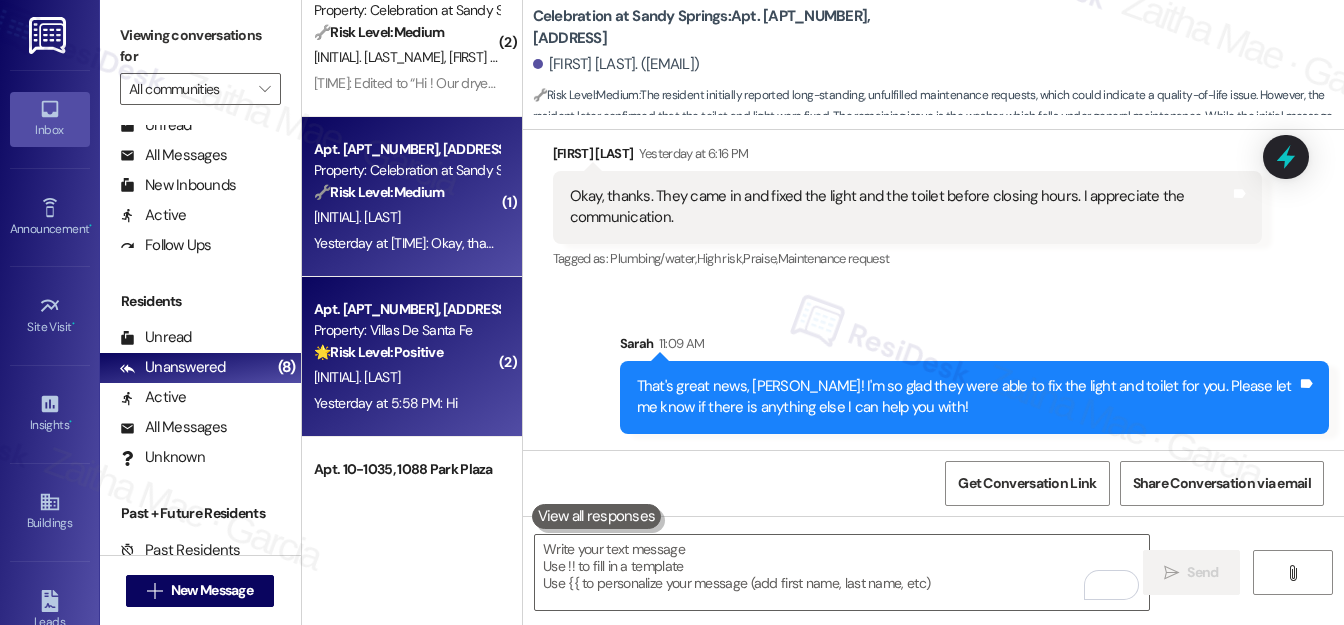 click on "H. Diop" at bounding box center [406, 377] 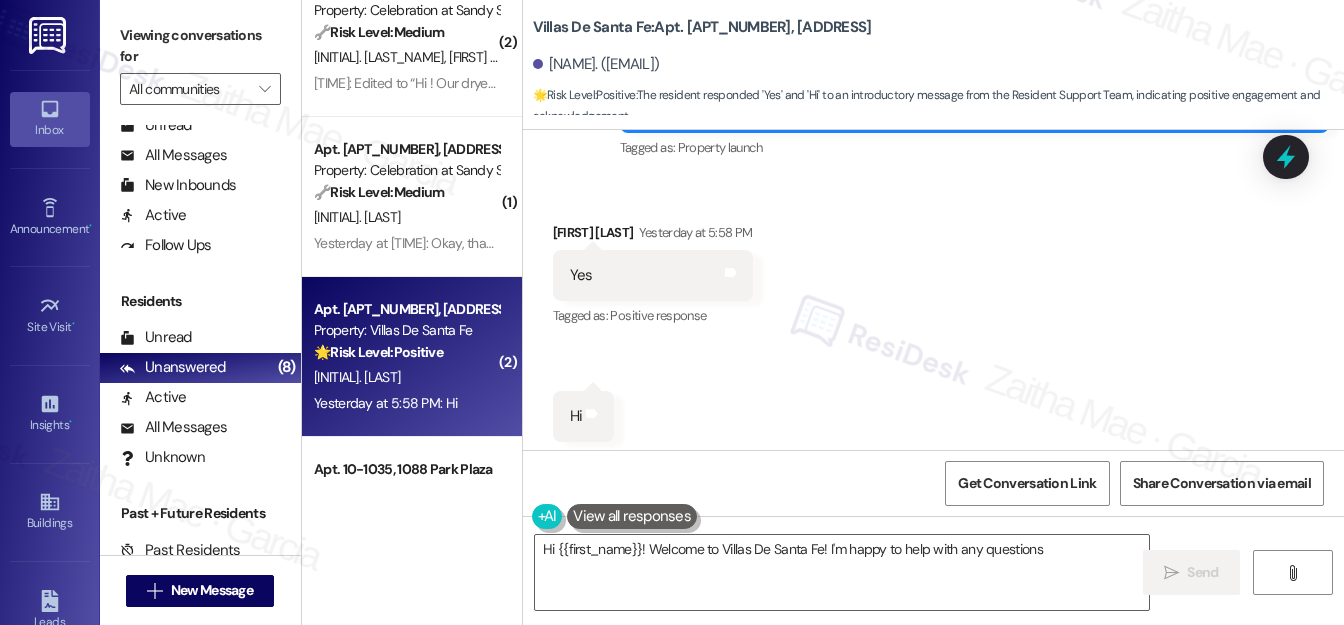 scroll, scrollTop: 327, scrollLeft: 0, axis: vertical 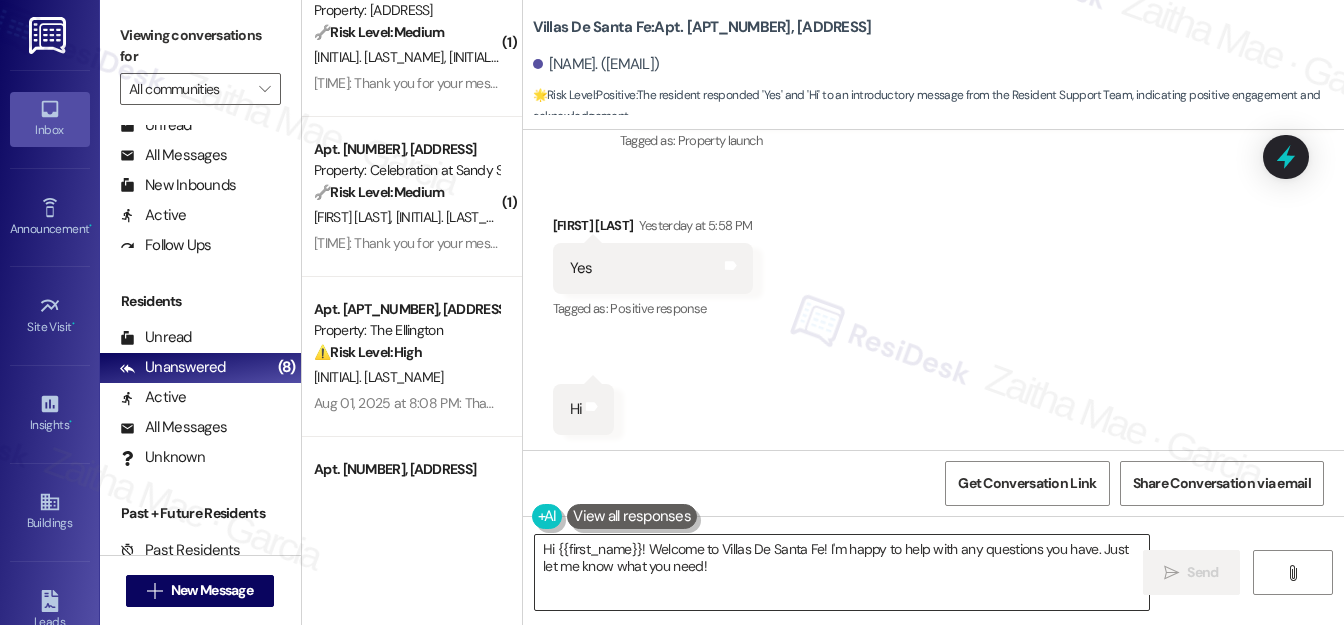 click on "Hi {{first_name}}! Welcome to Villas De Santa Fe! I'm happy to help with any questions you have. Just let me know what you need!" at bounding box center (842, 572) 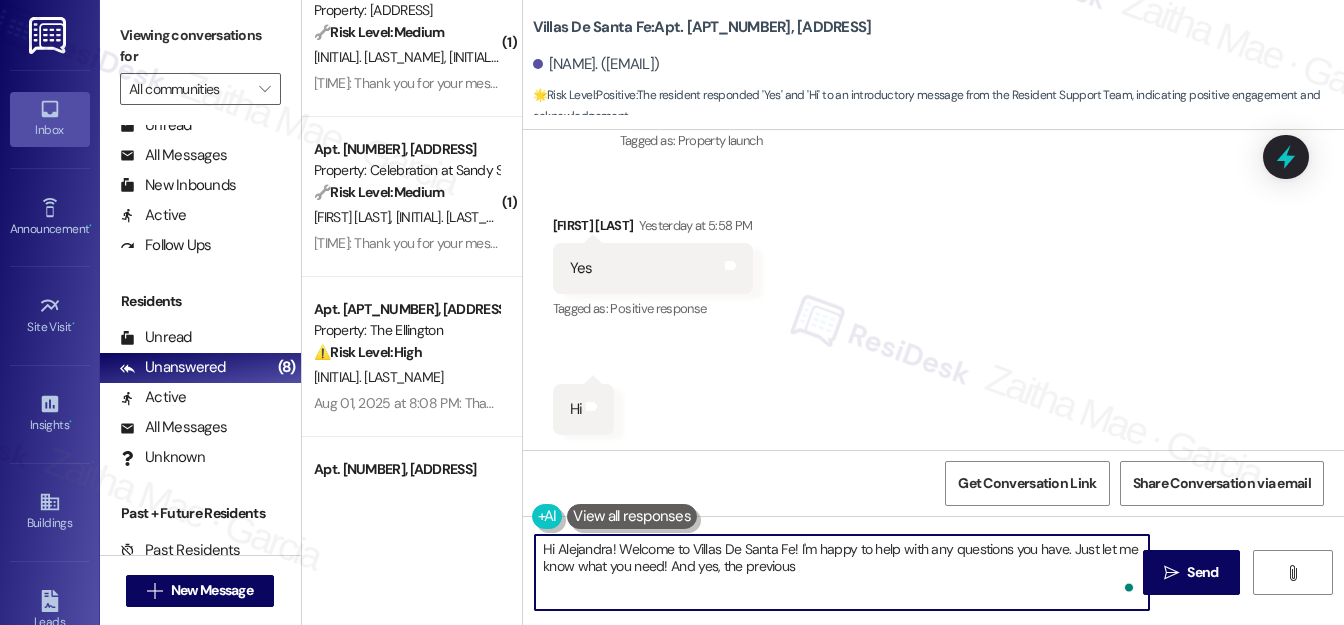 paste on "message is sent to all residents as a friendly reminder to help avoid late fees. If you’ve already paid, you can simply disregard the message." 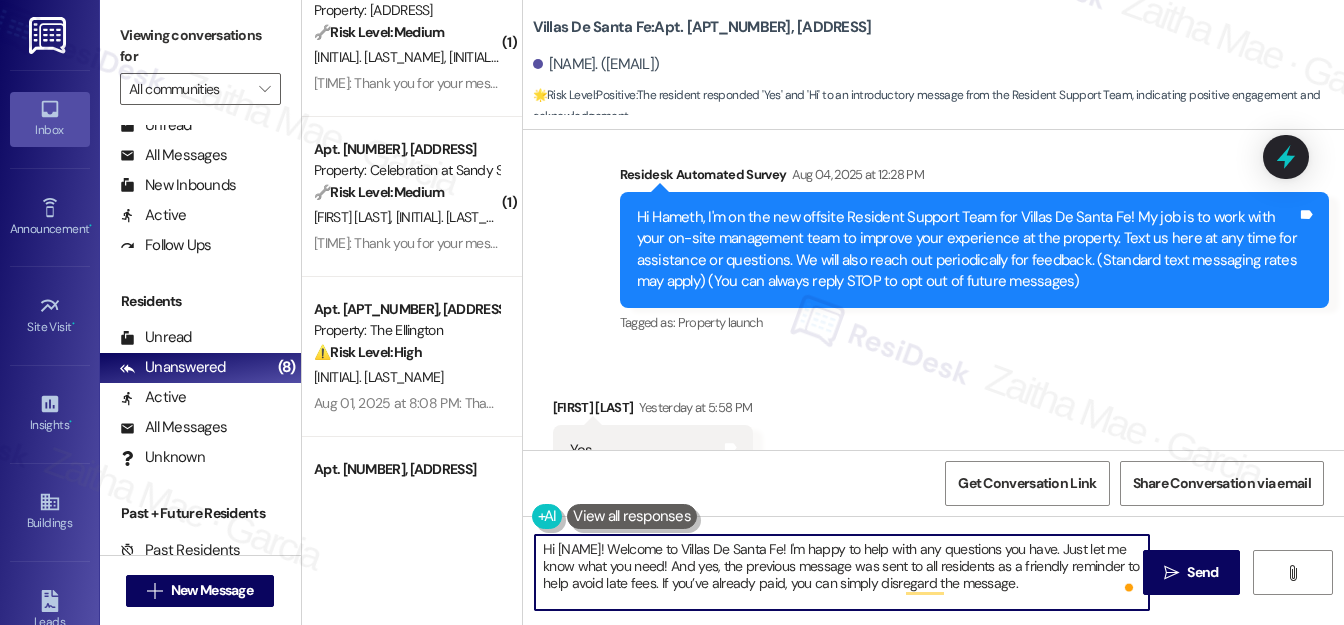 scroll, scrollTop: 328, scrollLeft: 0, axis: vertical 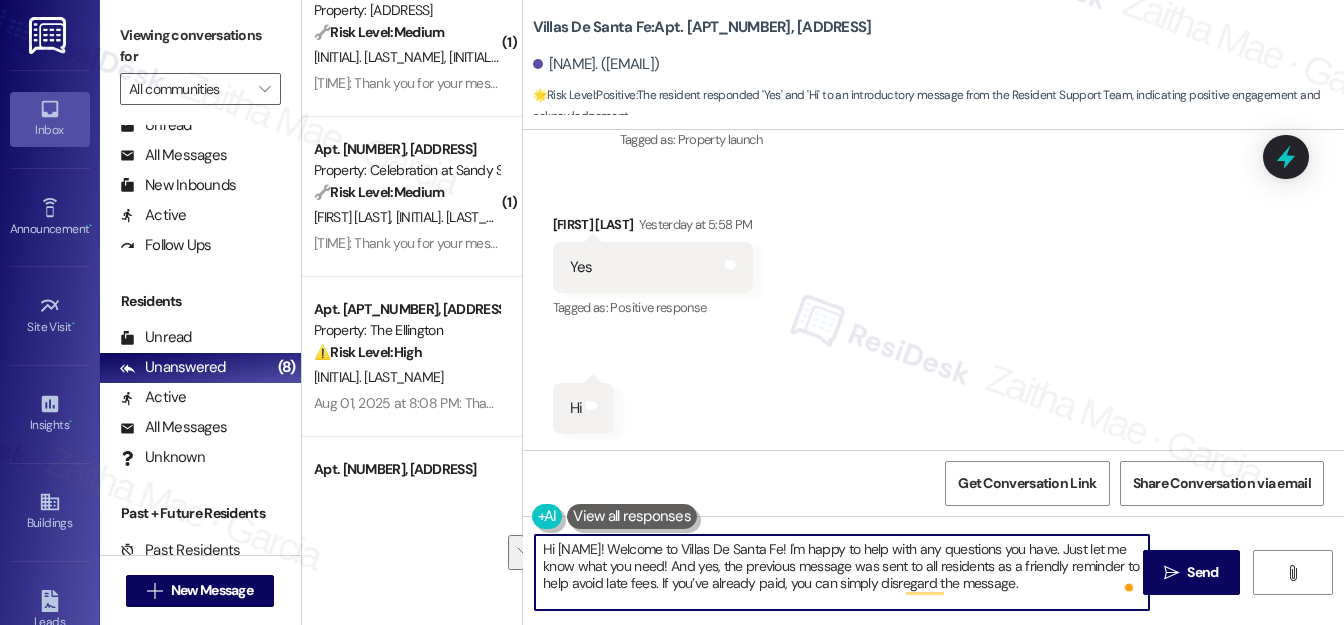 drag, startPoint x: 706, startPoint y: 571, endPoint x: 1087, endPoint y: 597, distance: 381.8861 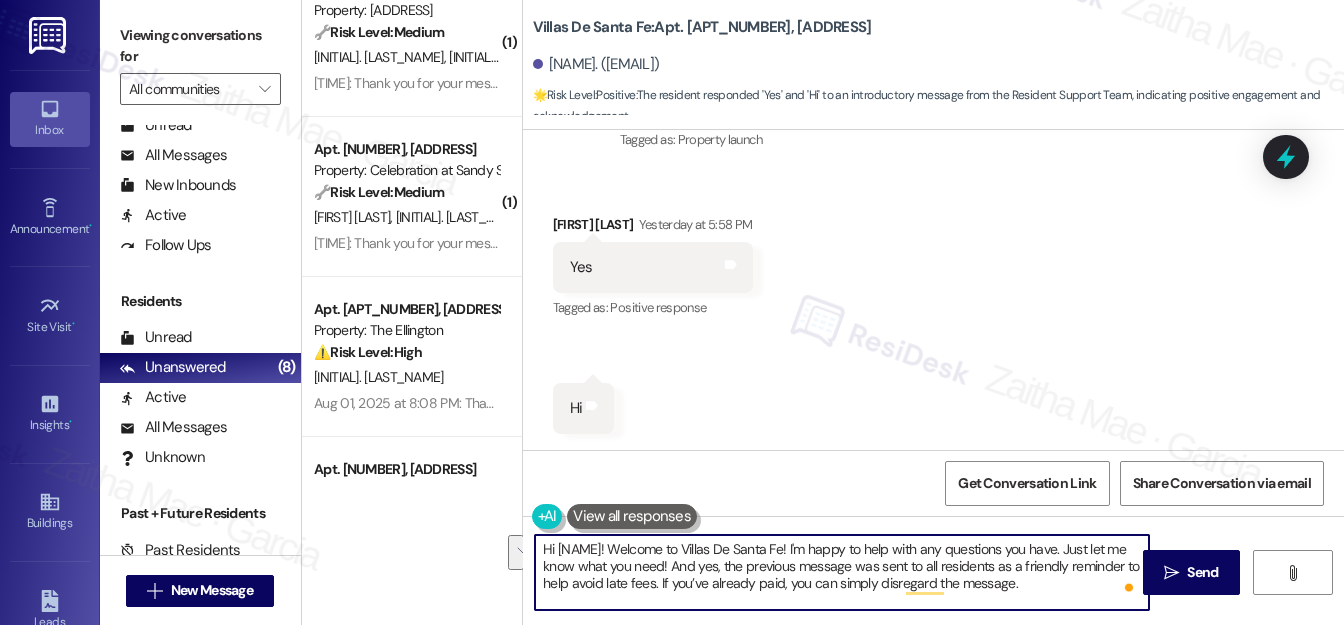 click on "Hi {{first_name}}! Welcome to Villas De Santa Fe! I'm happy to help with any questions you have. Just let me know what you need! And yes, the previous message was sent to all residents as a friendly reminder to help avoid late fees. If you’ve already paid, you can simply disregard the message." at bounding box center [842, 572] 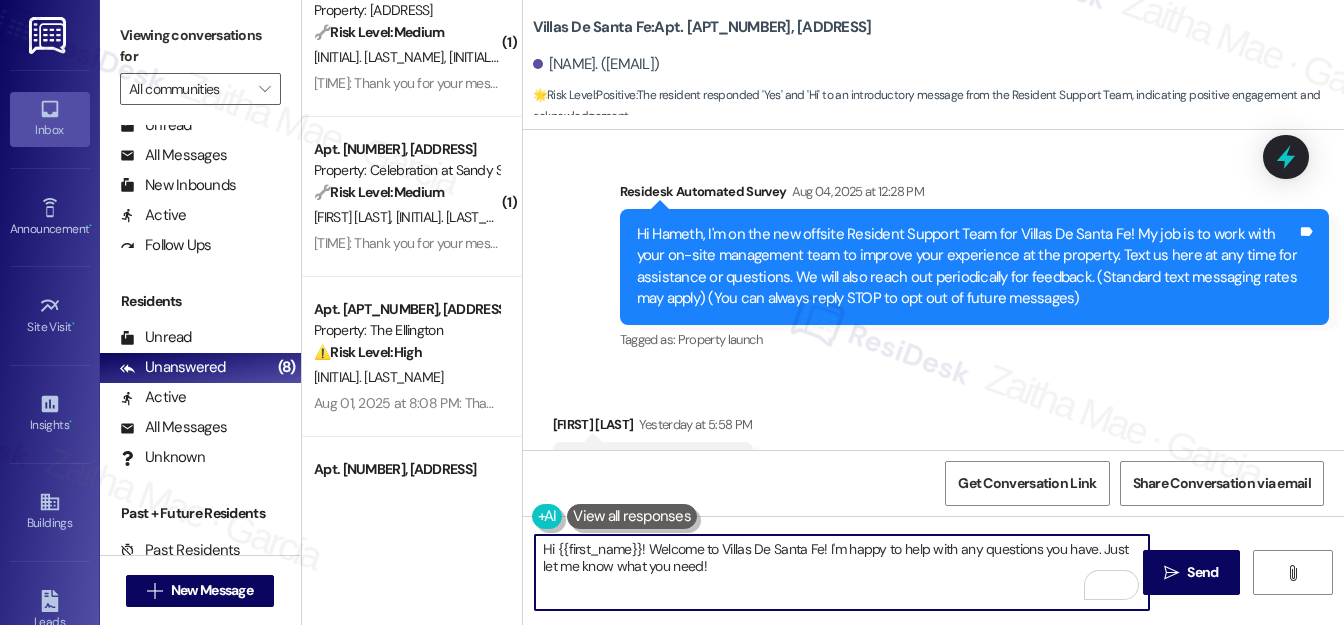 scroll, scrollTop: 328, scrollLeft: 0, axis: vertical 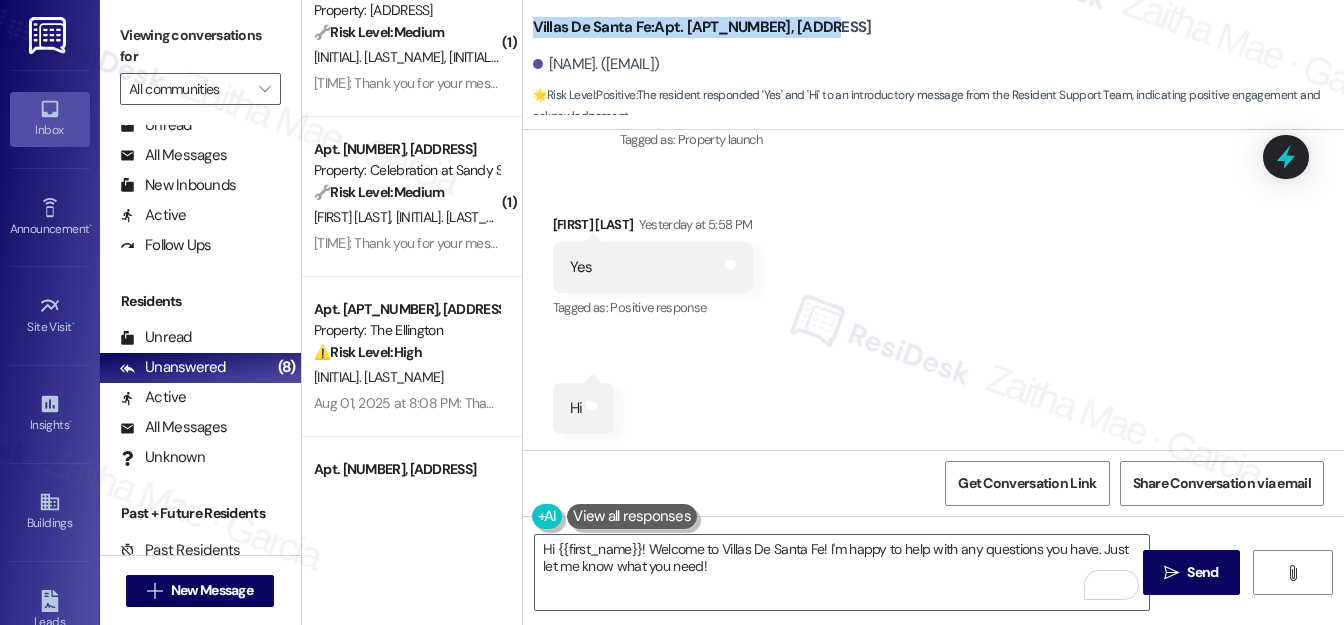 drag, startPoint x: 528, startPoint y: 23, endPoint x: 829, endPoint y: 20, distance: 301.01495 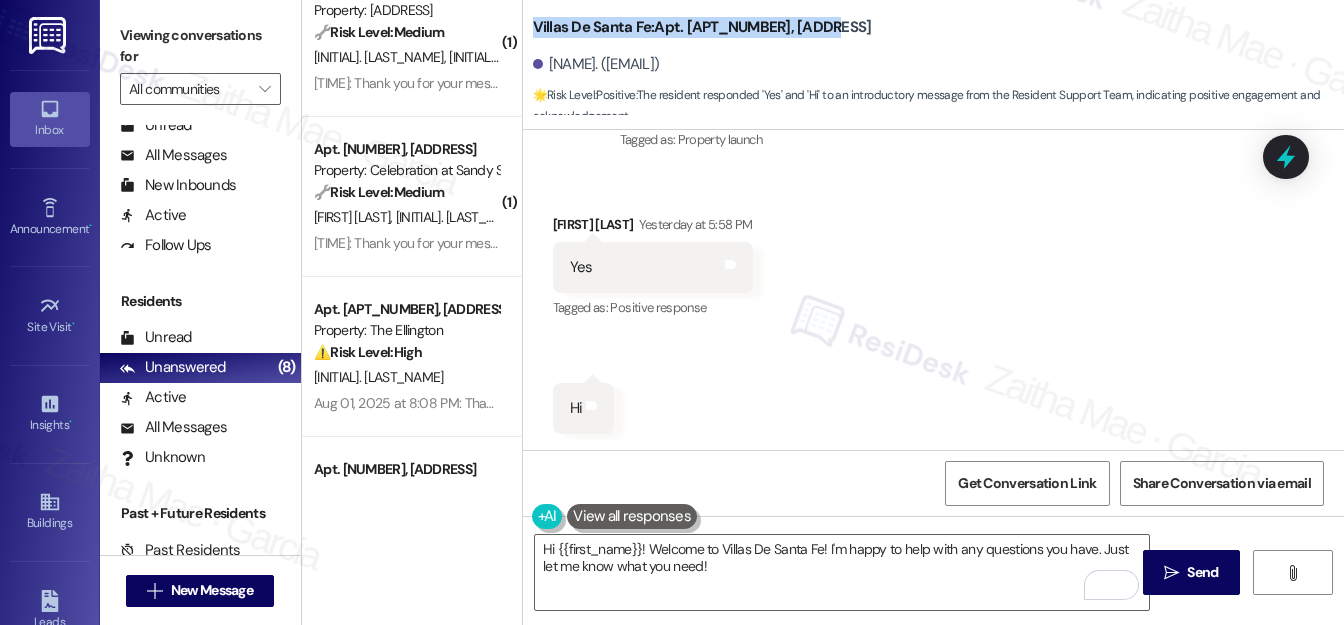 click on "Villas De Santa Fe:  Apt. 1102, 3601 Magic Dr       Hameth Diop. (hamethd499@gmail.com)   🌟  Risk Level:  Positive :  The resident responded 'Yes' and 'Hi' to an introductory message from the Resident Support Team, indicating positive engagement and acknowledgement." at bounding box center [933, 60] 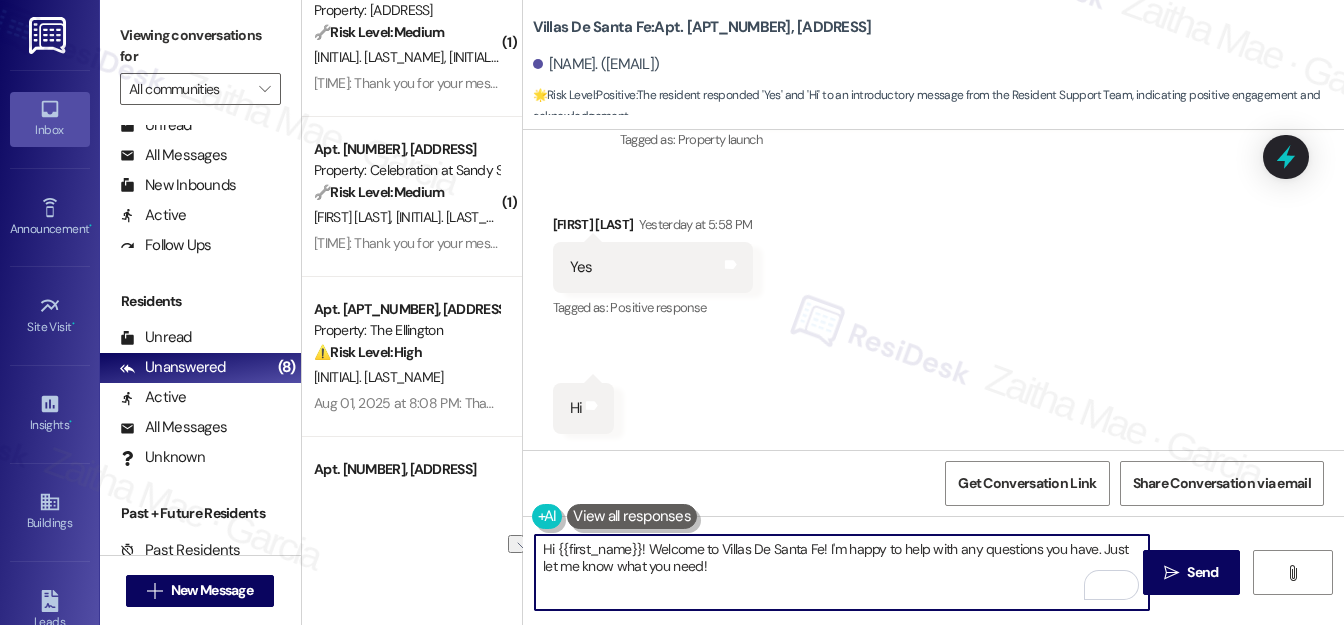 drag, startPoint x: 648, startPoint y: 546, endPoint x: 822, endPoint y: 535, distance: 174.34735 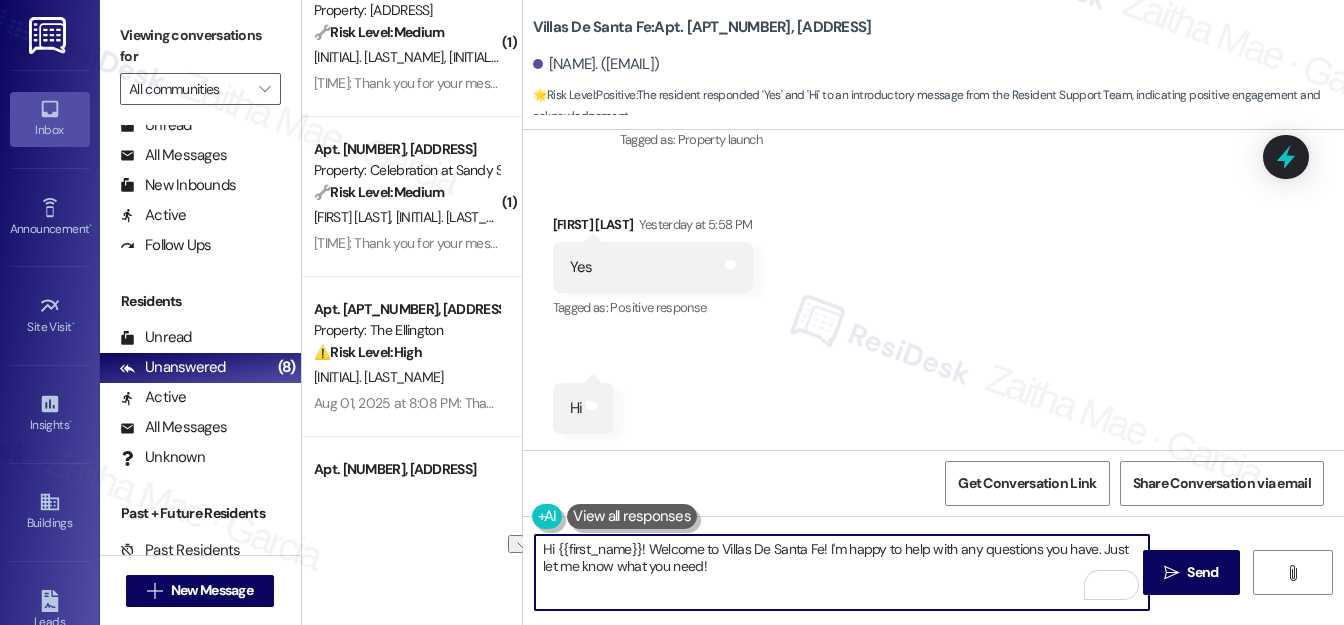 click on "Hi {{first_name}}! Welcome to Villas De Santa Fe! I'm happy to help with any questions you have. Just let me know what you need!" at bounding box center [842, 572] 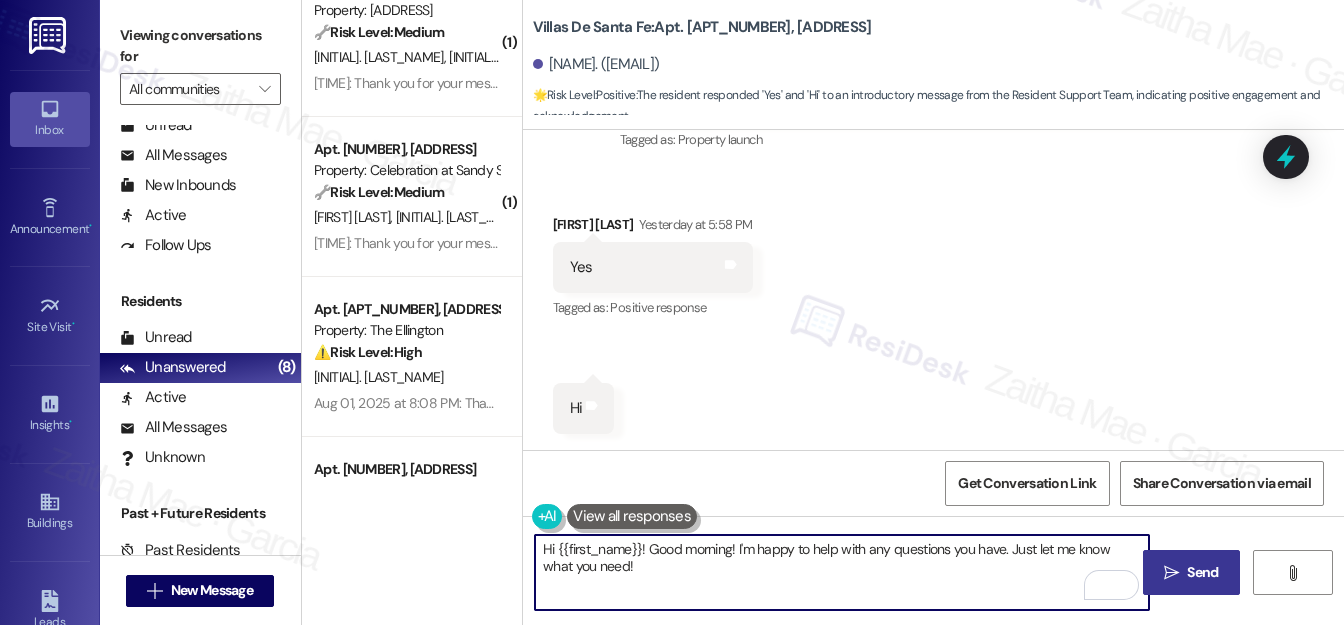 type on "Hi {{first_name}}! Good morning! I'm happy to help with any questions you have. Just let me know what you need!" 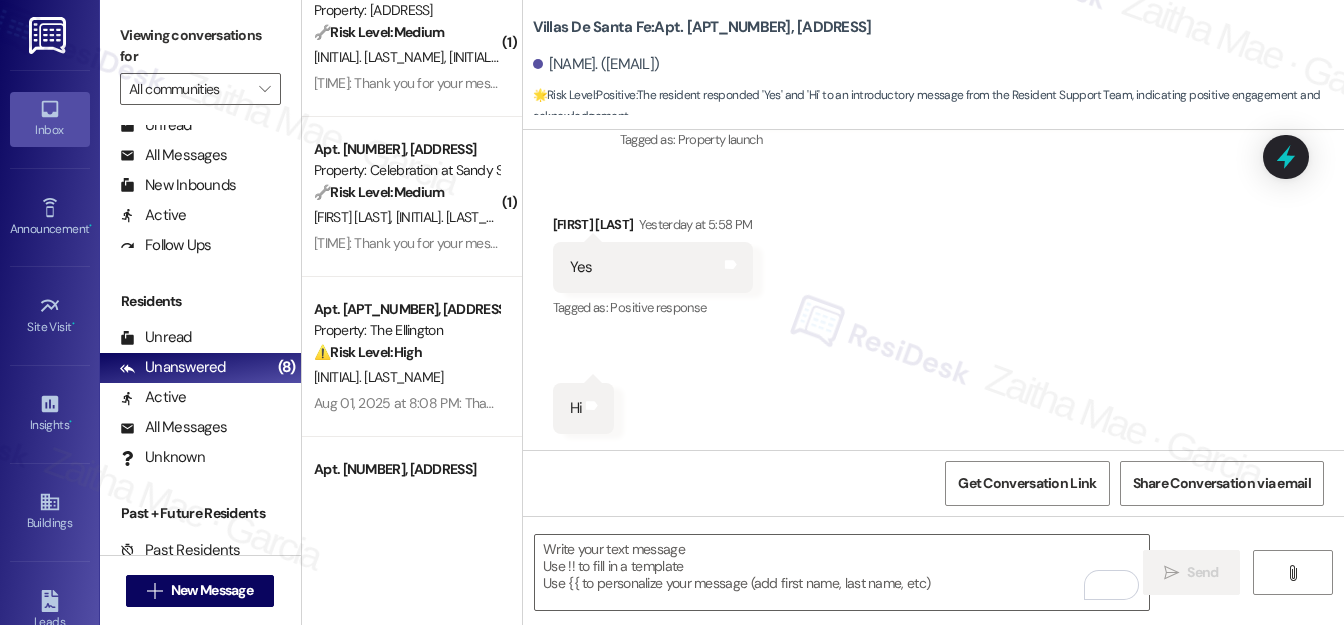 type on "Fetching suggested responses. Please feel free to read through the conversation in the meantime." 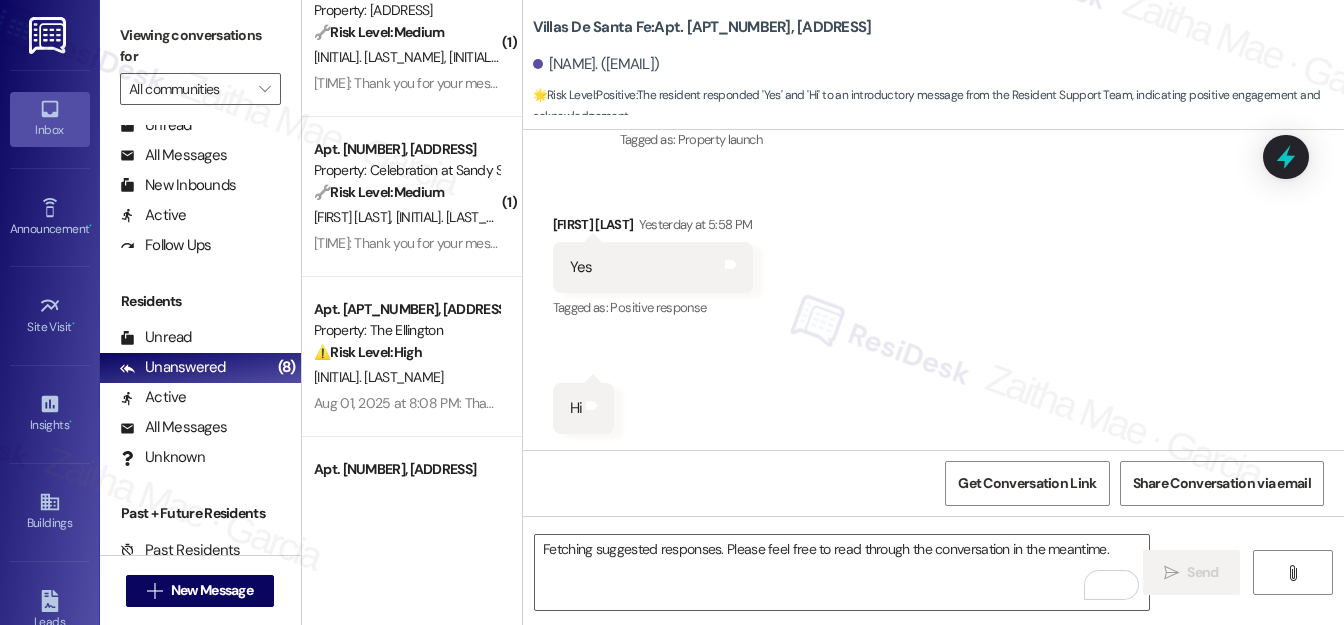 scroll, scrollTop: 327, scrollLeft: 0, axis: vertical 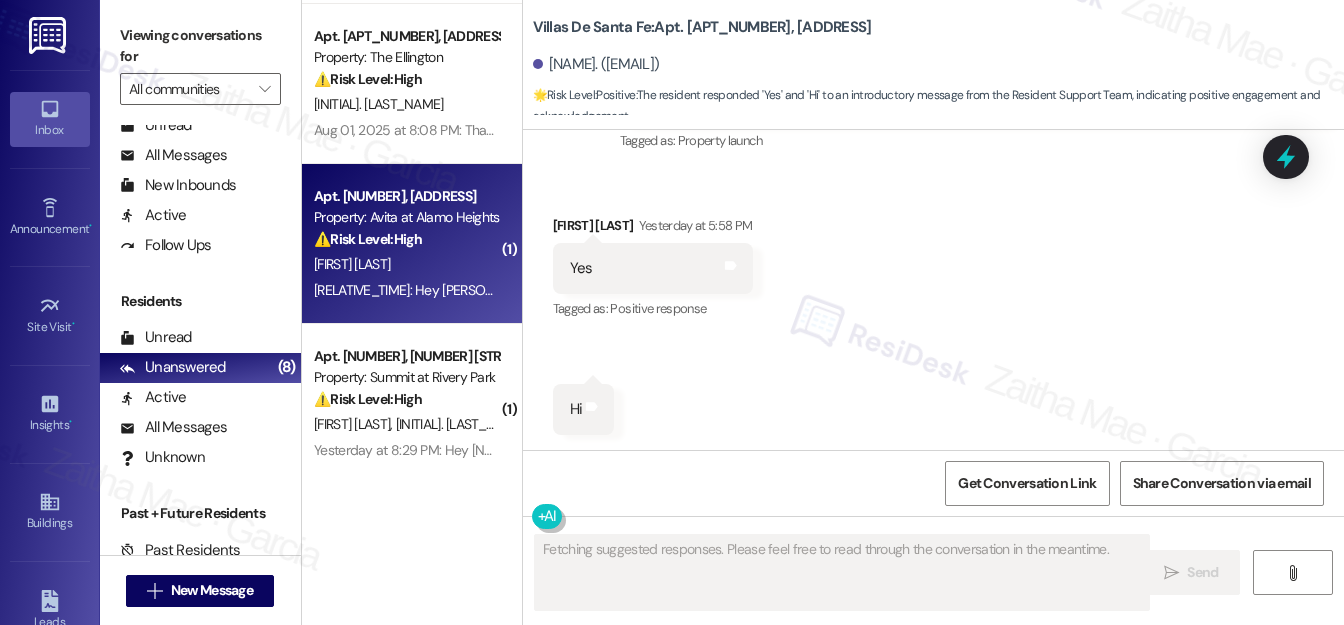 click on "⚠️  Risk Level:  High" at bounding box center [368, 239] 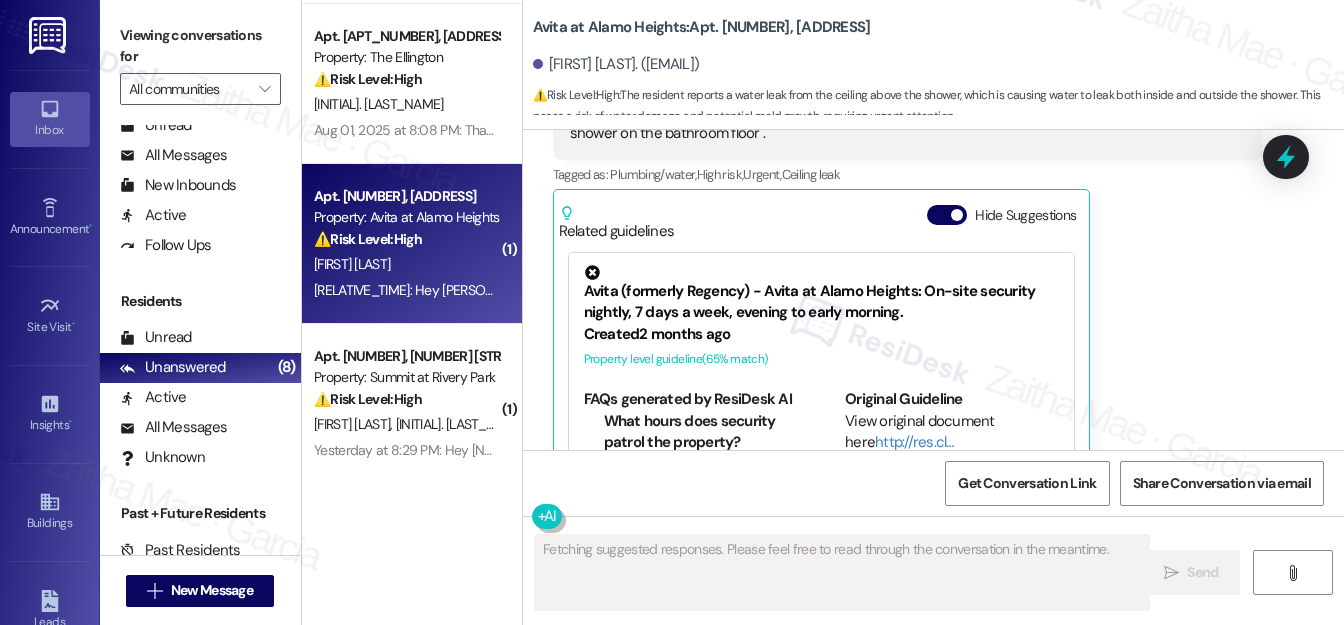 scroll, scrollTop: 6773, scrollLeft: 0, axis: vertical 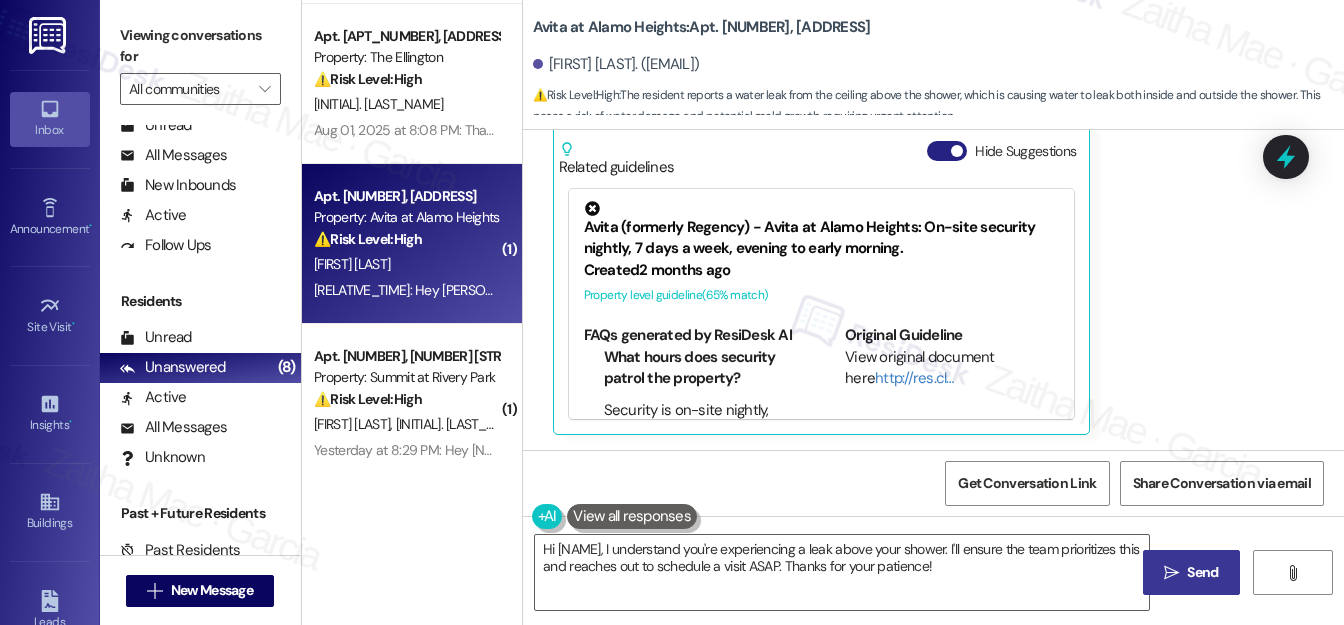 click on "Hide Suggestions" at bounding box center (947, 151) 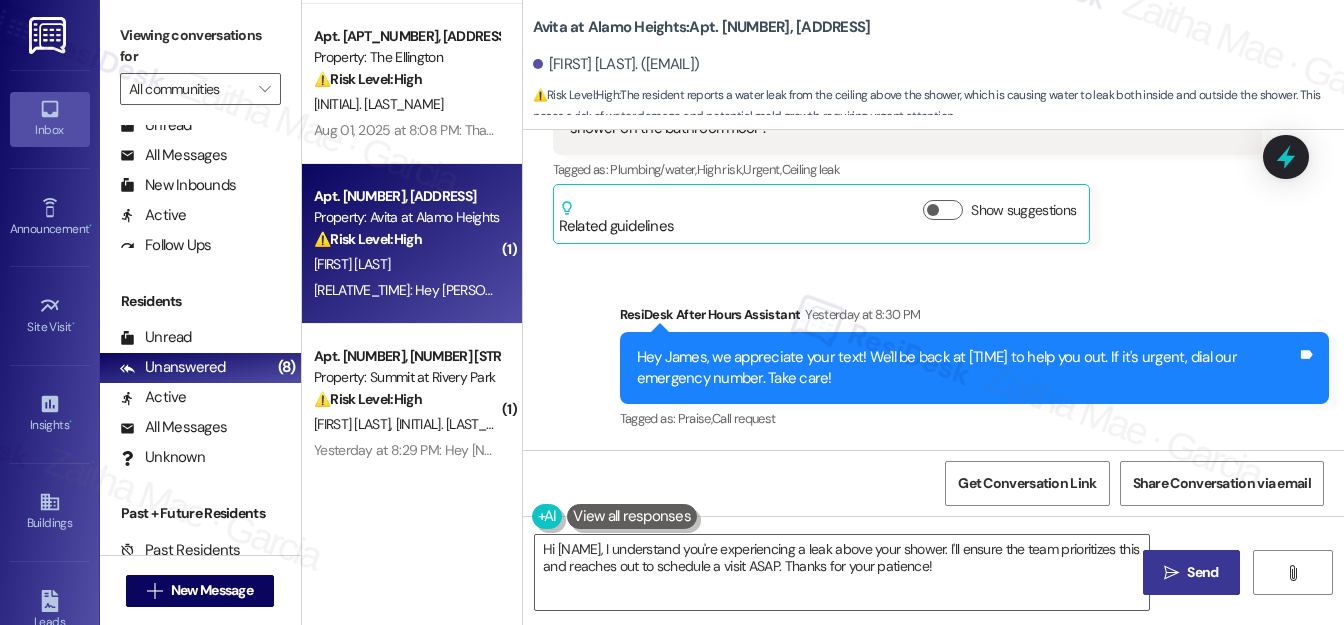 scroll, scrollTop: 6442, scrollLeft: 0, axis: vertical 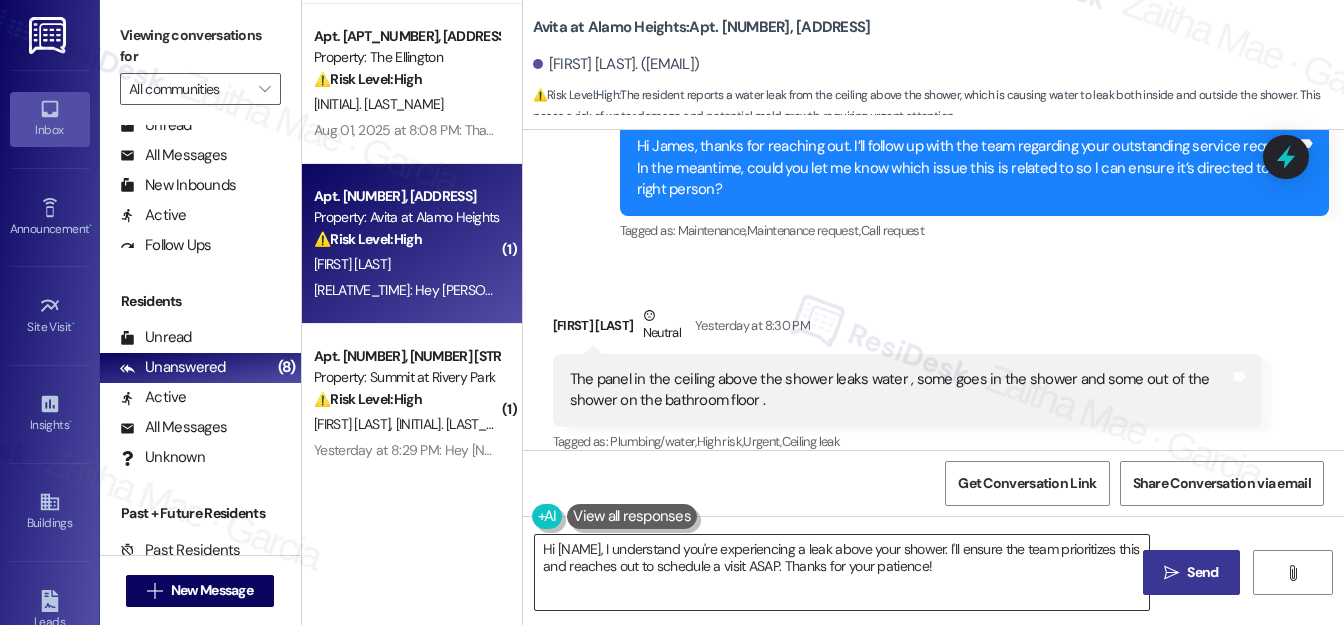 click on "Hi {{first_name}}, I understand you're experiencing a leak above your shower. I'll ensure the team prioritizes this and reaches out to schedule a visit ASAP. Thanks for your patience!" at bounding box center [842, 572] 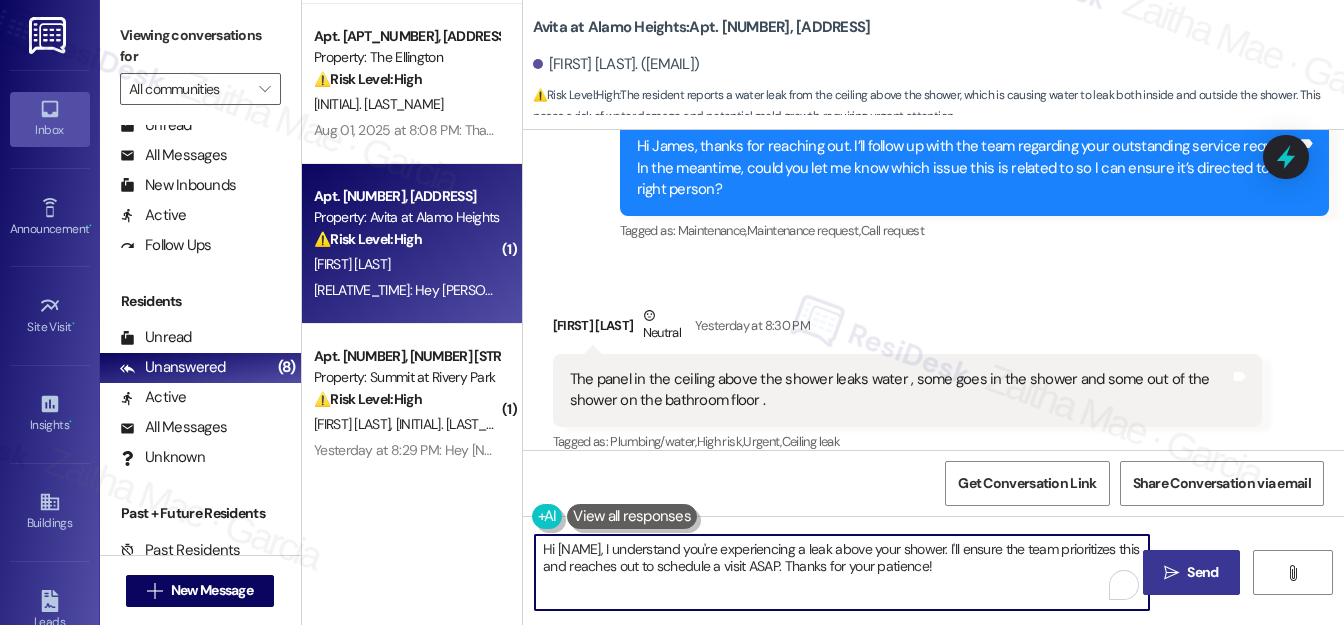 click on "Hi {{first_name}}, I understand you're experiencing a leak above your shower. I'll ensure the team prioritizes this and reaches out to schedule a visit ASAP. Thanks for your patience!" at bounding box center [842, 572] 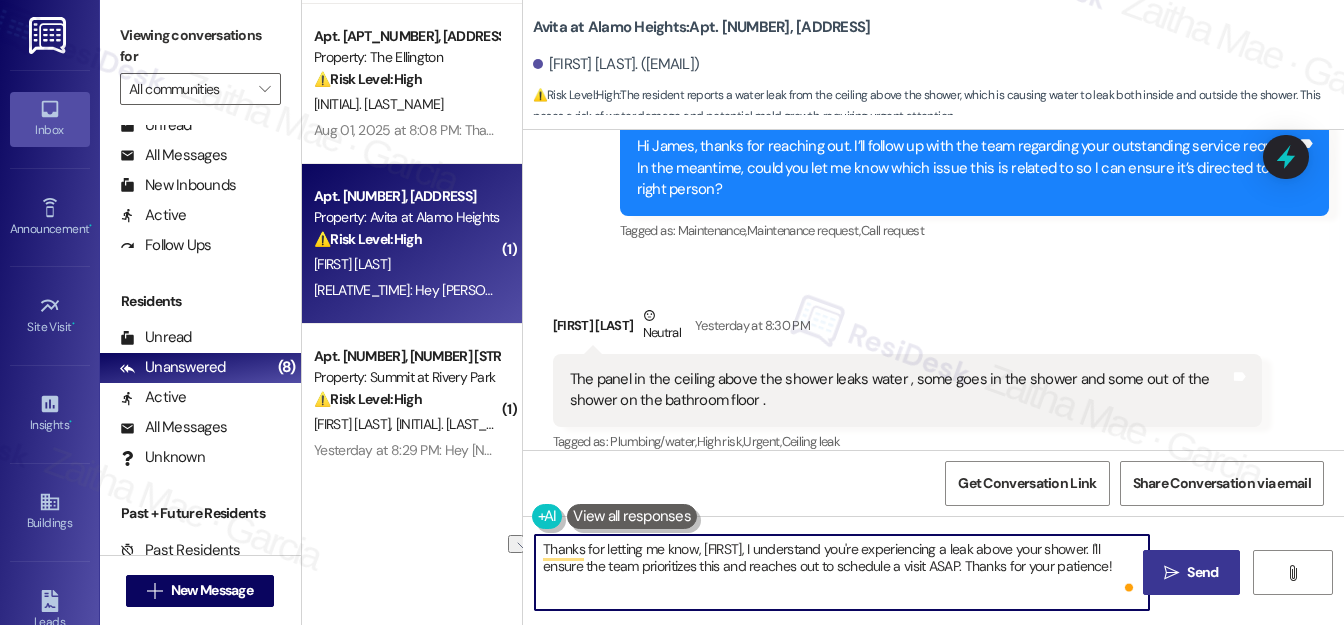 drag, startPoint x: 603, startPoint y: 546, endPoint x: 696, endPoint y: 549, distance: 93.04838 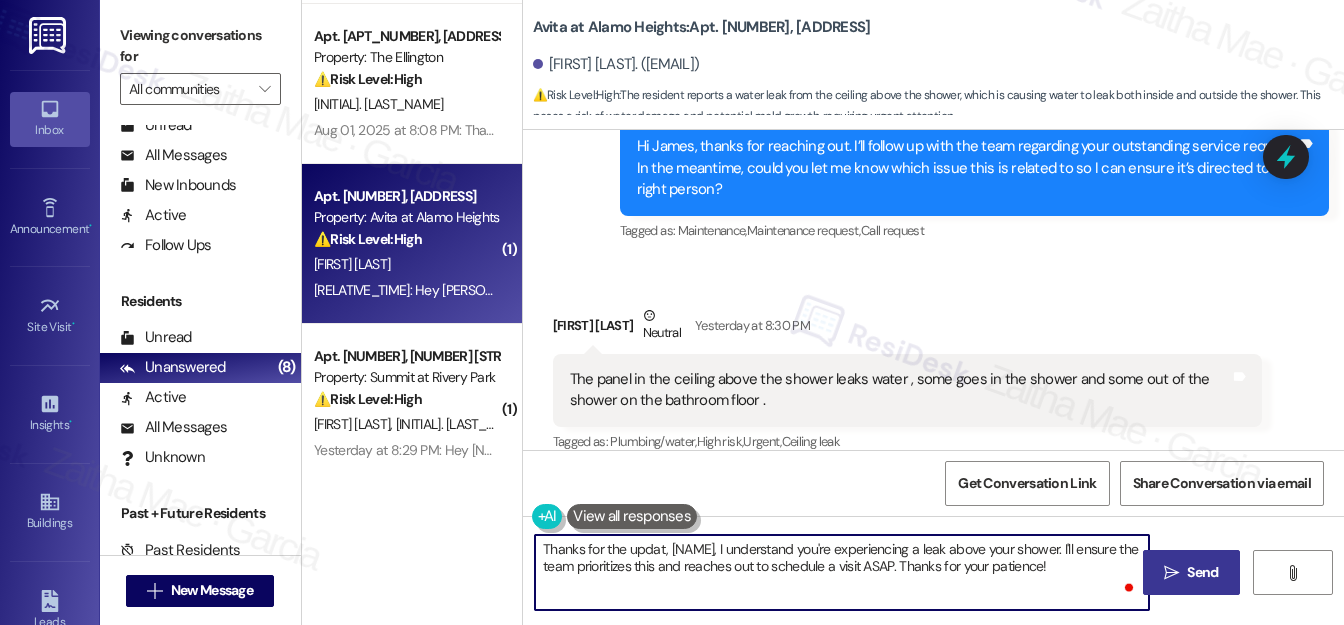 type on "Thanks for the update, {{FIRST_NAME}}, I understand you're experiencing a leak above your shower. I'll ensure the team prioritizes this and reaches out to schedule a visit ASAP. Thanks for your patience!" 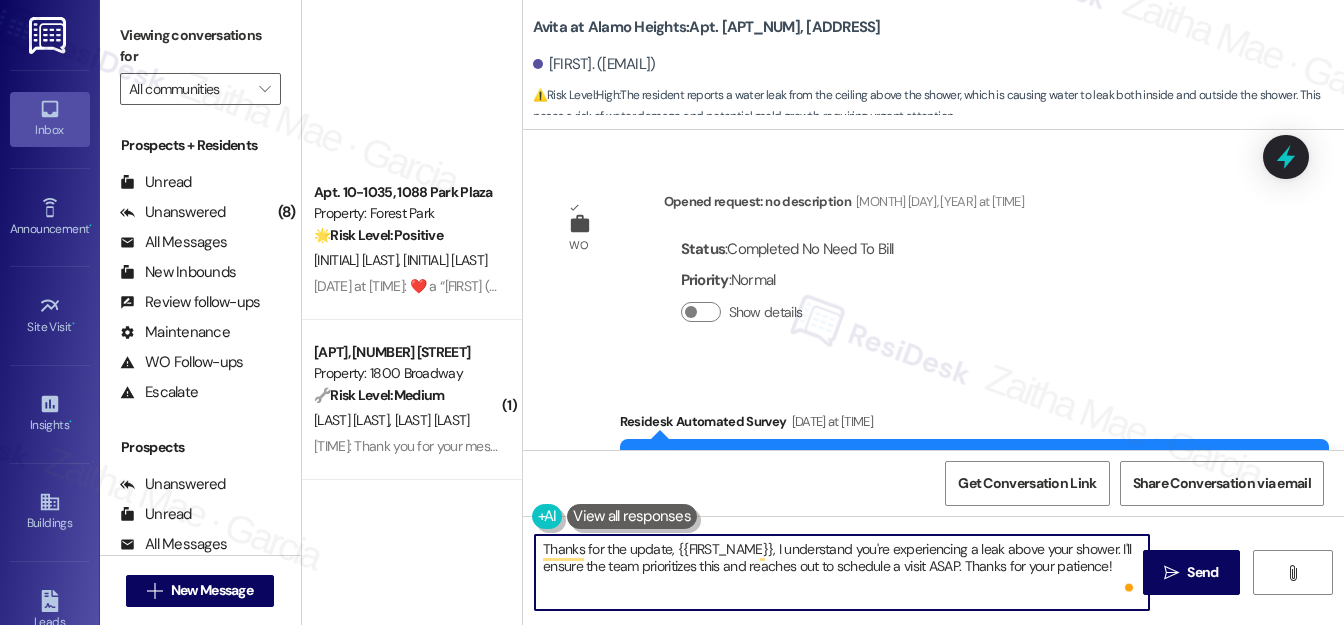 scroll, scrollTop: 0, scrollLeft: 0, axis: both 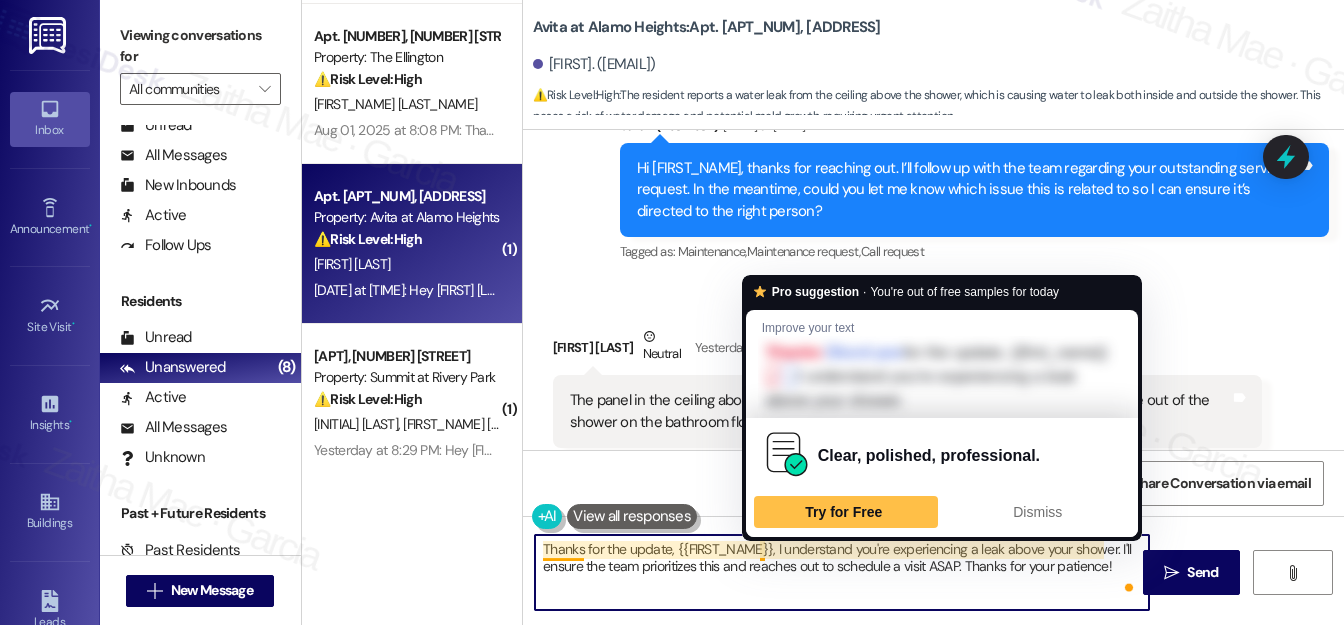 click on "Thanks for the update, {{FIRST_NAME}}, I understand you're experiencing a leak above your shower. I'll ensure the team prioritizes this and reaches out to schedule a visit ASAP. Thanks for your patience!" at bounding box center (842, 572) 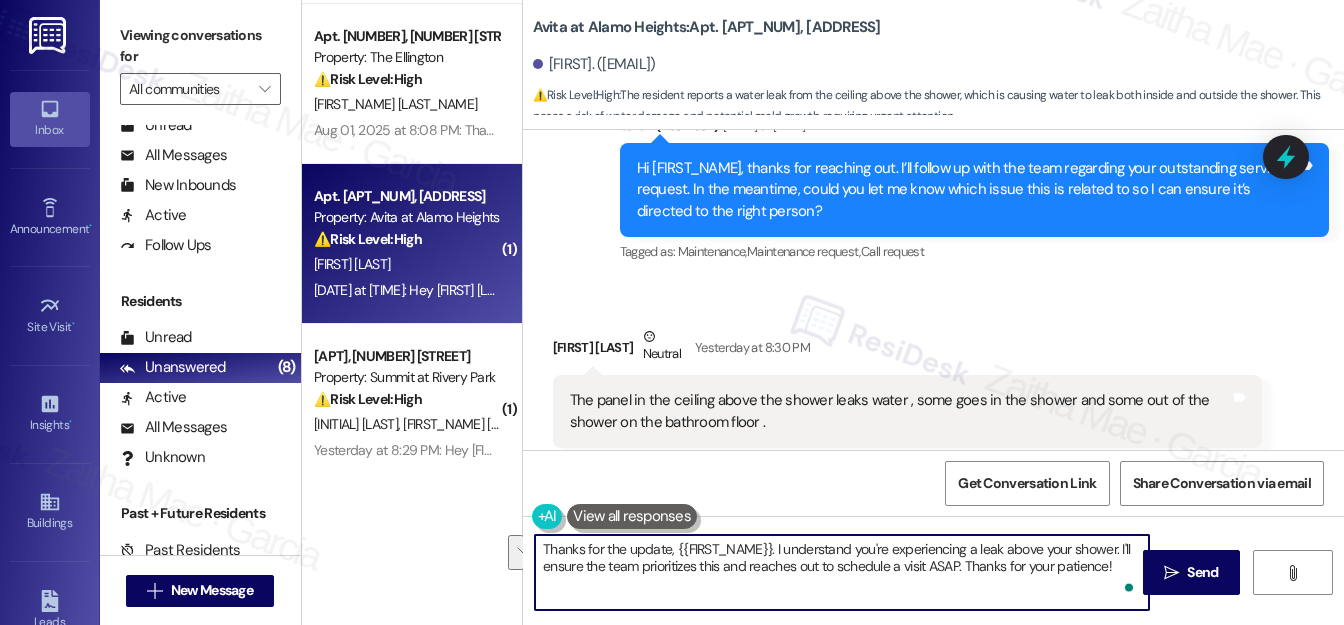 drag, startPoint x: 1104, startPoint y: 546, endPoint x: 1110, endPoint y: 572, distance: 26.683329 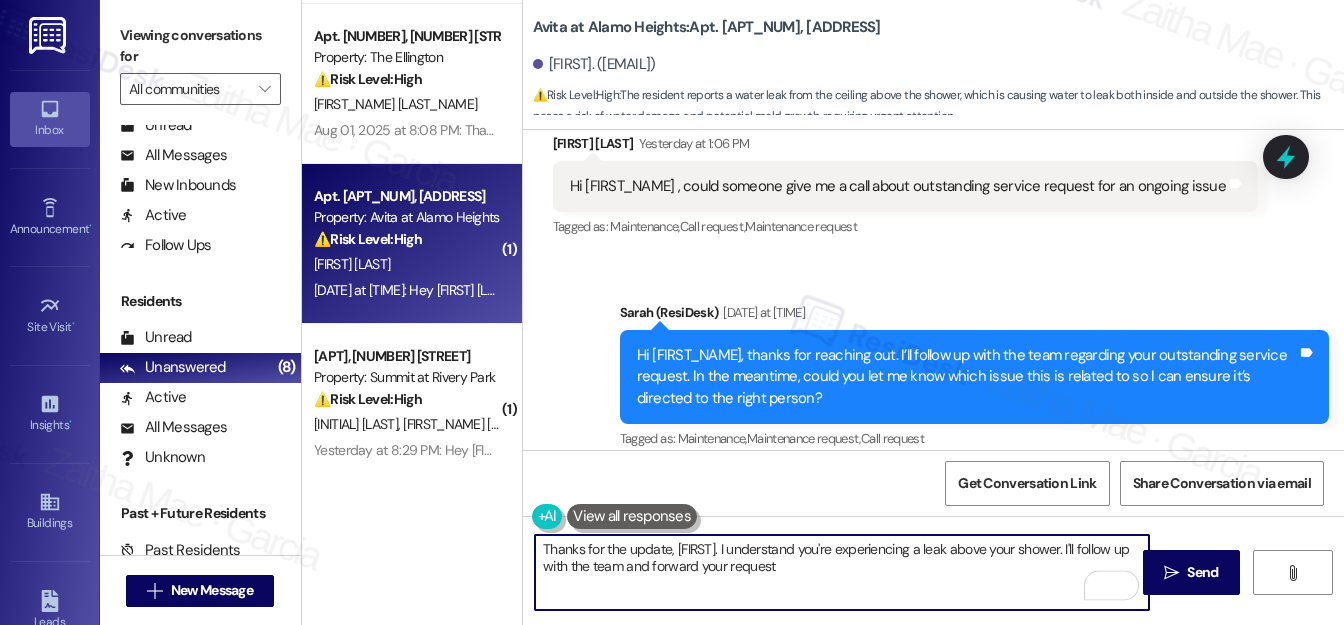 scroll, scrollTop: 6169, scrollLeft: 0, axis: vertical 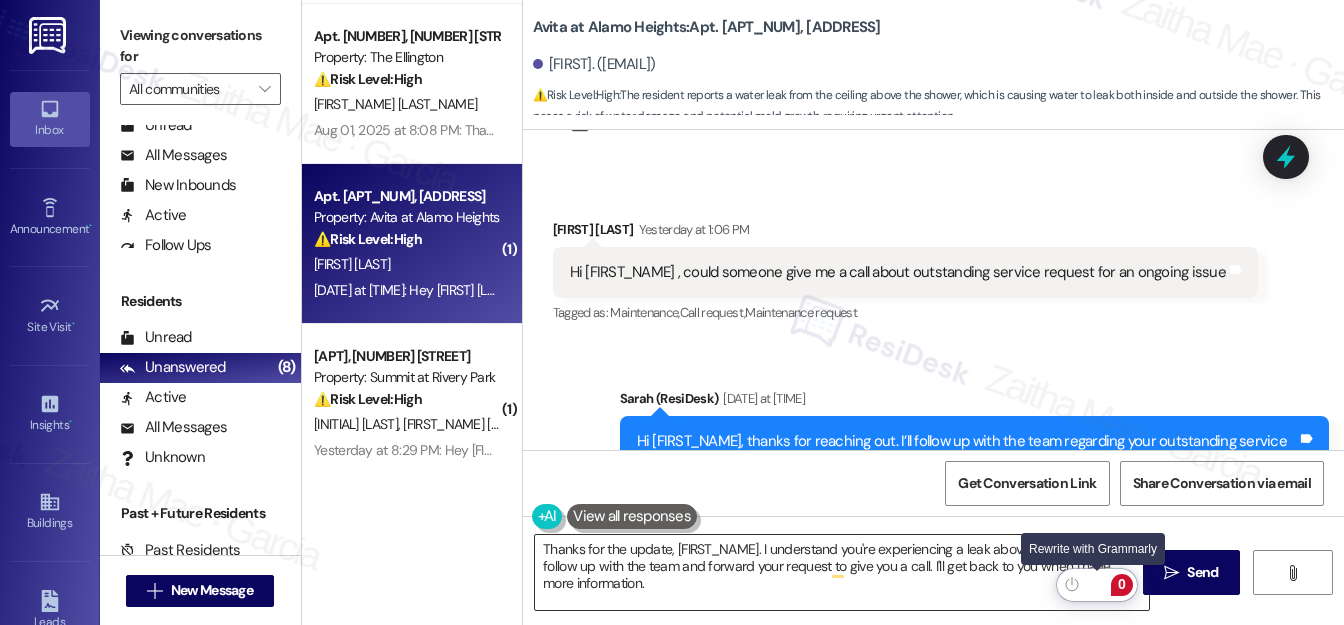 drag, startPoint x: 1095, startPoint y: 584, endPoint x: 1079, endPoint y: 578, distance: 17.088007 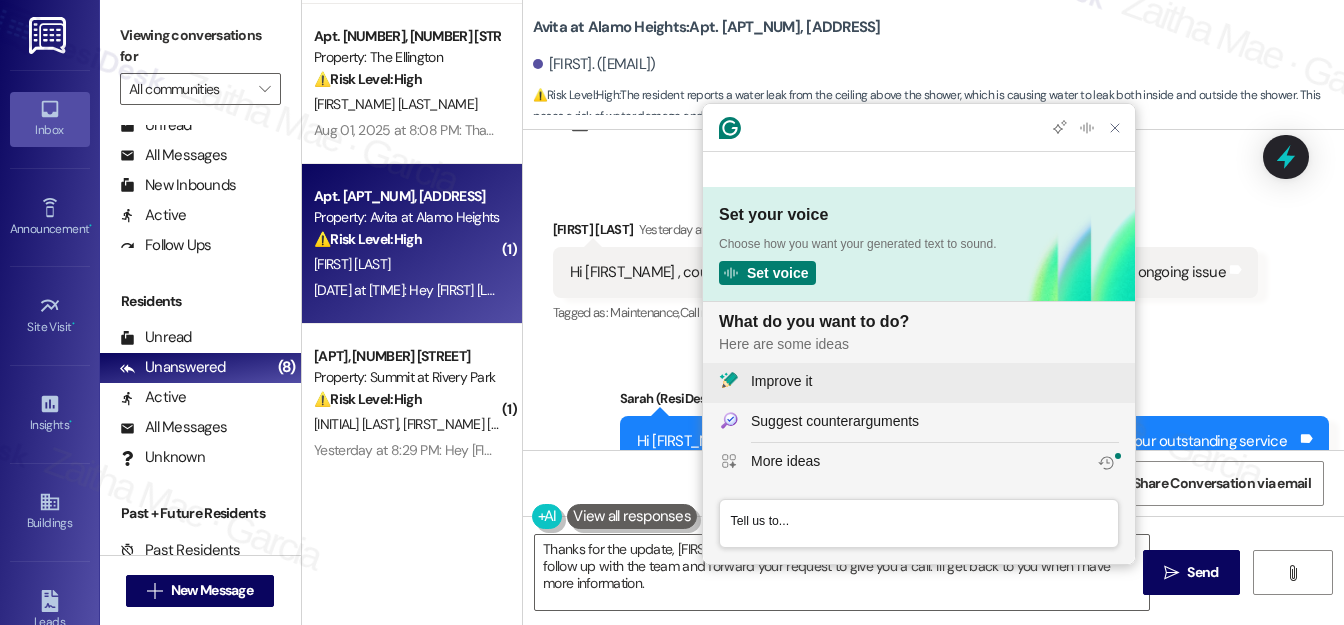click on "Improve it" 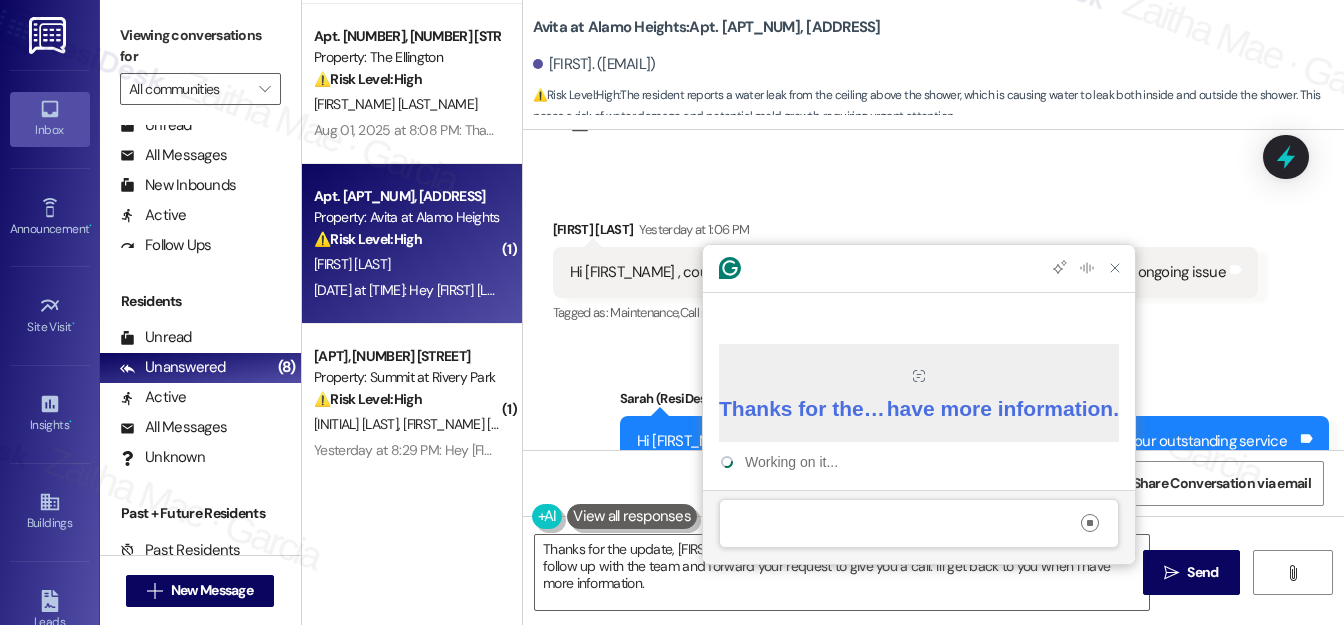 scroll, scrollTop: 0, scrollLeft: 0, axis: both 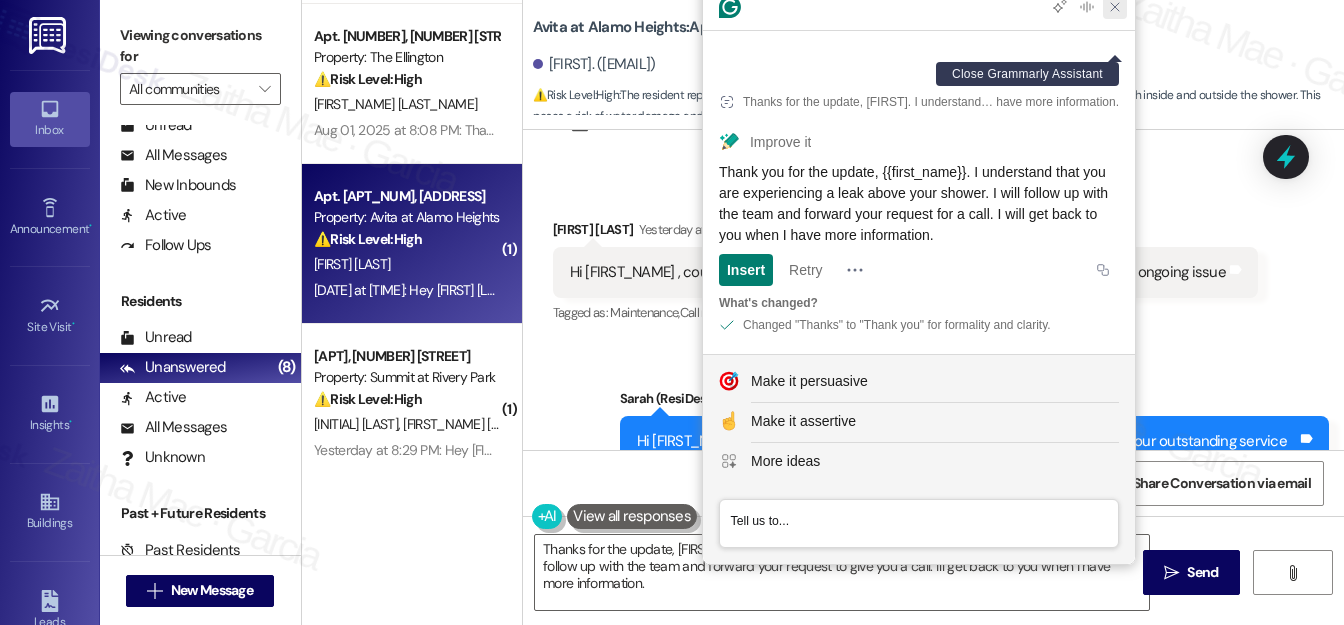 drag, startPoint x: 1111, startPoint y: 41, endPoint x: 1096, endPoint y: 56, distance: 21.213203 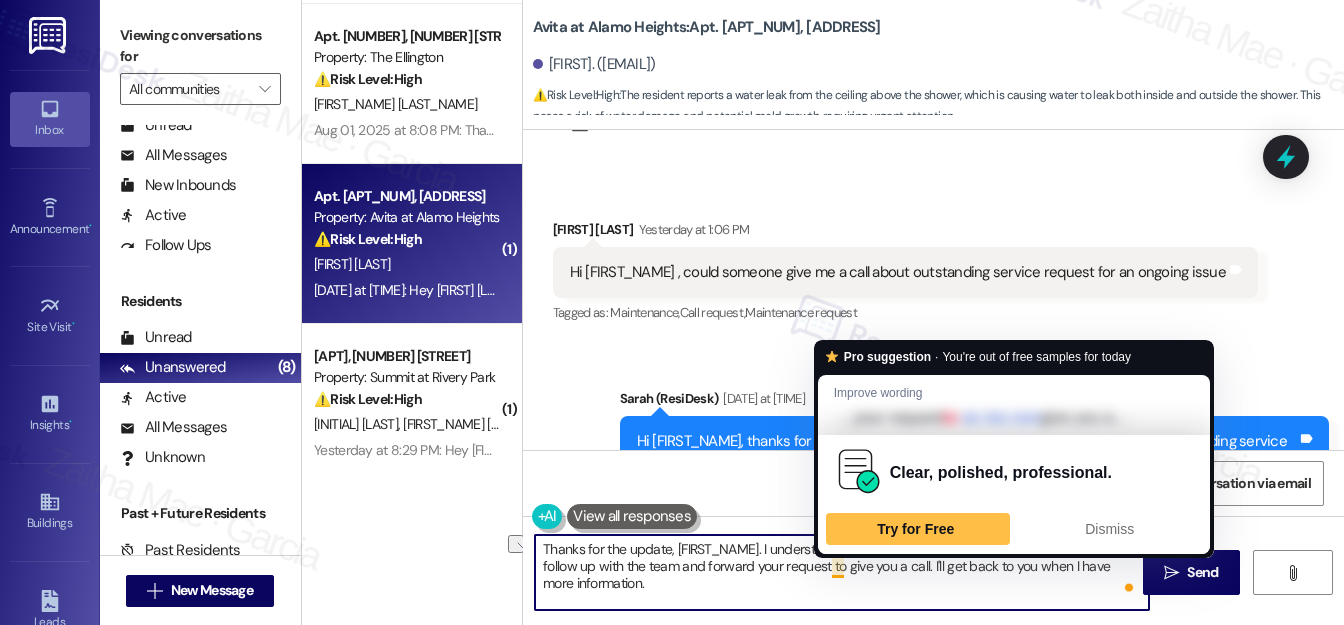 drag, startPoint x: 890, startPoint y: 564, endPoint x: 827, endPoint y: 562, distance: 63.03174 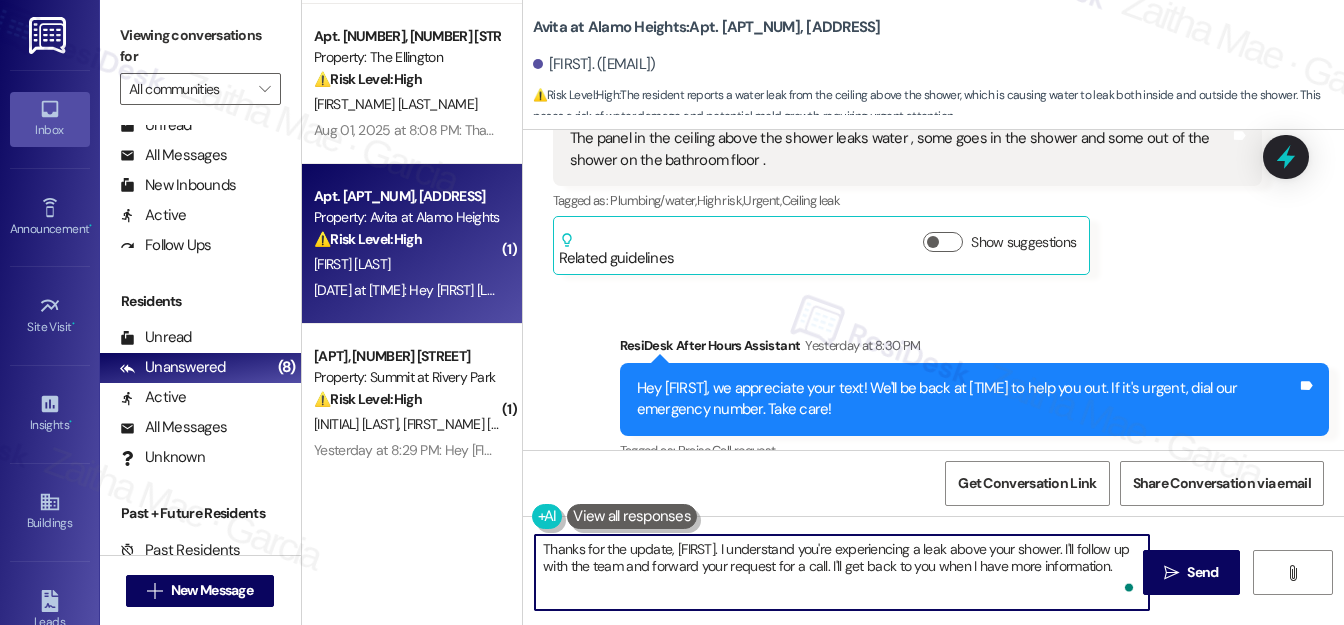 scroll, scrollTop: 6714, scrollLeft: 0, axis: vertical 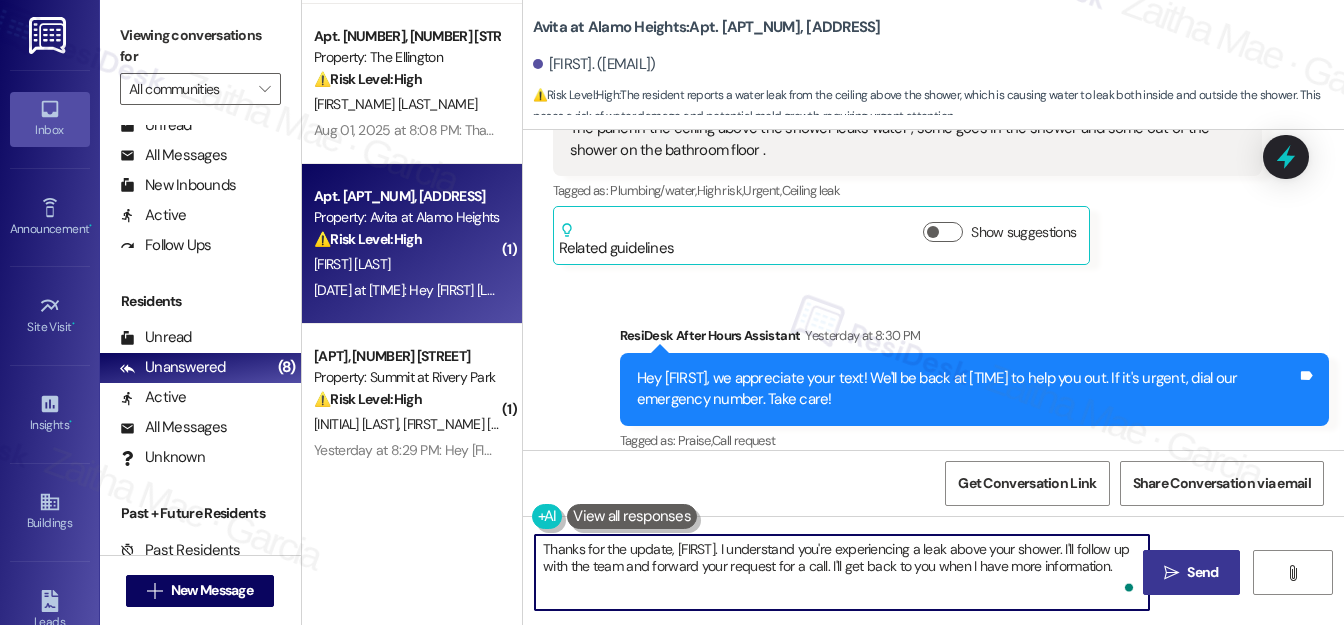 type on "Thanks for the update, [FIRST]. I understand you're experiencing a leak above your shower. I'll follow up with the team and forward your request for a call. I'll get back to you when I have more information." 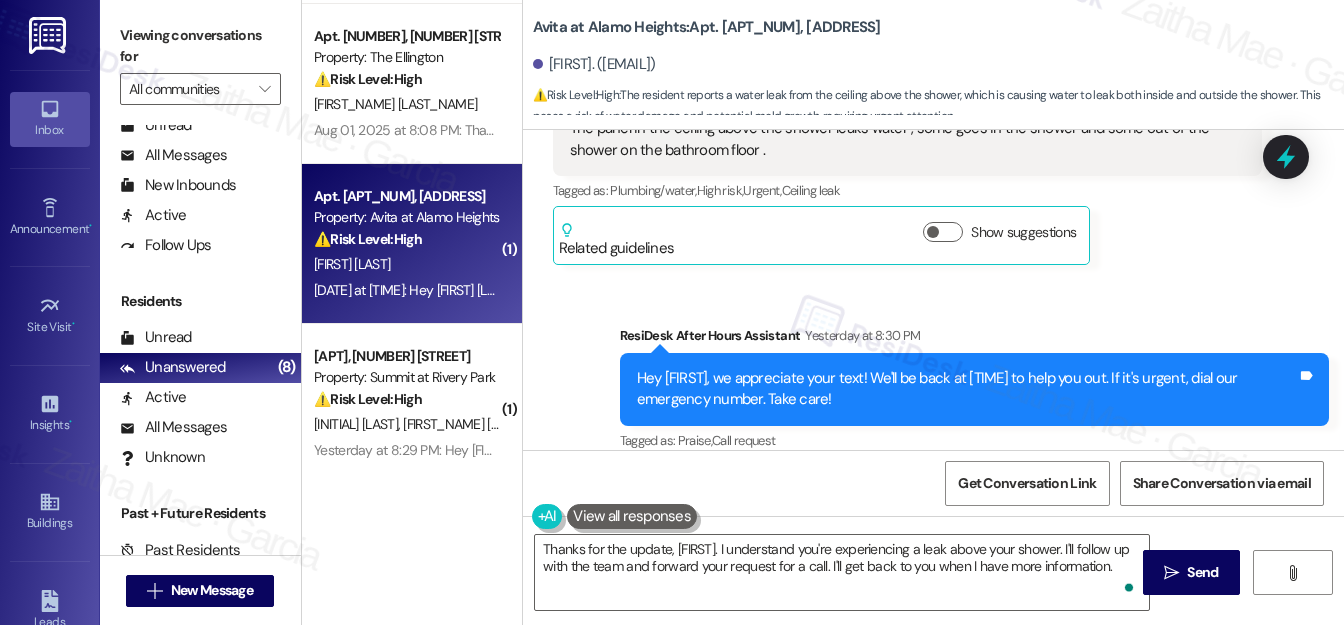 drag, startPoint x: 1192, startPoint y: 570, endPoint x: 1128, endPoint y: 510, distance: 87.72685 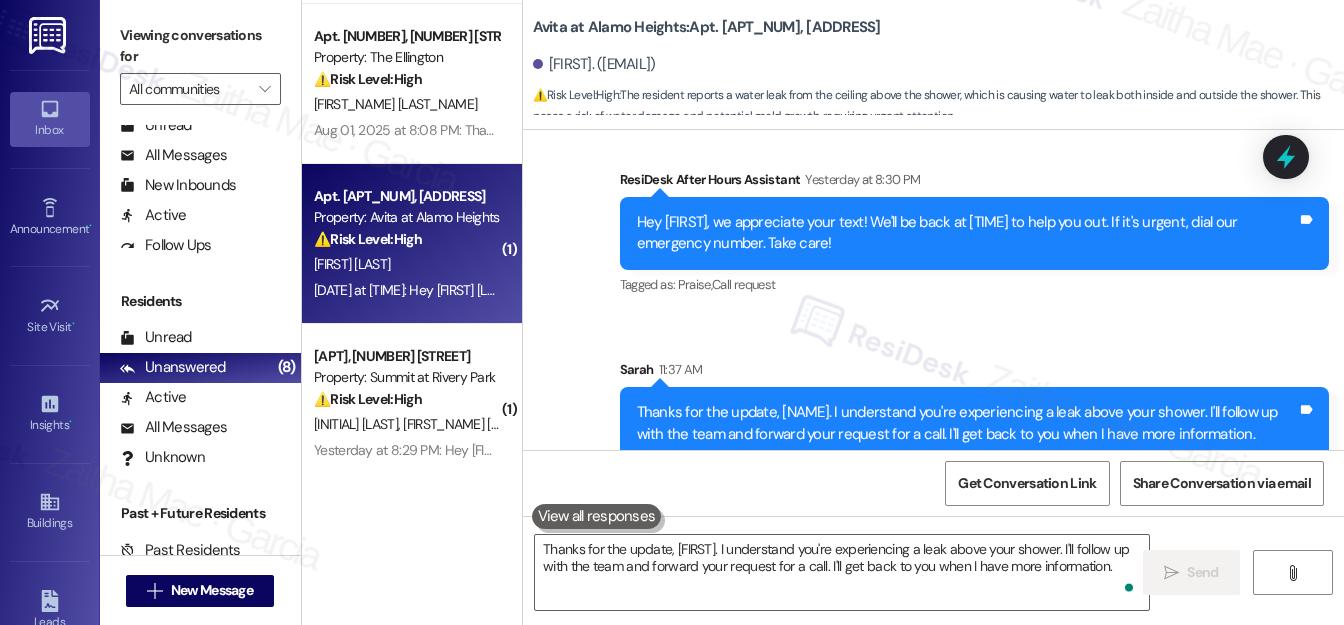 scroll, scrollTop: 6874, scrollLeft: 0, axis: vertical 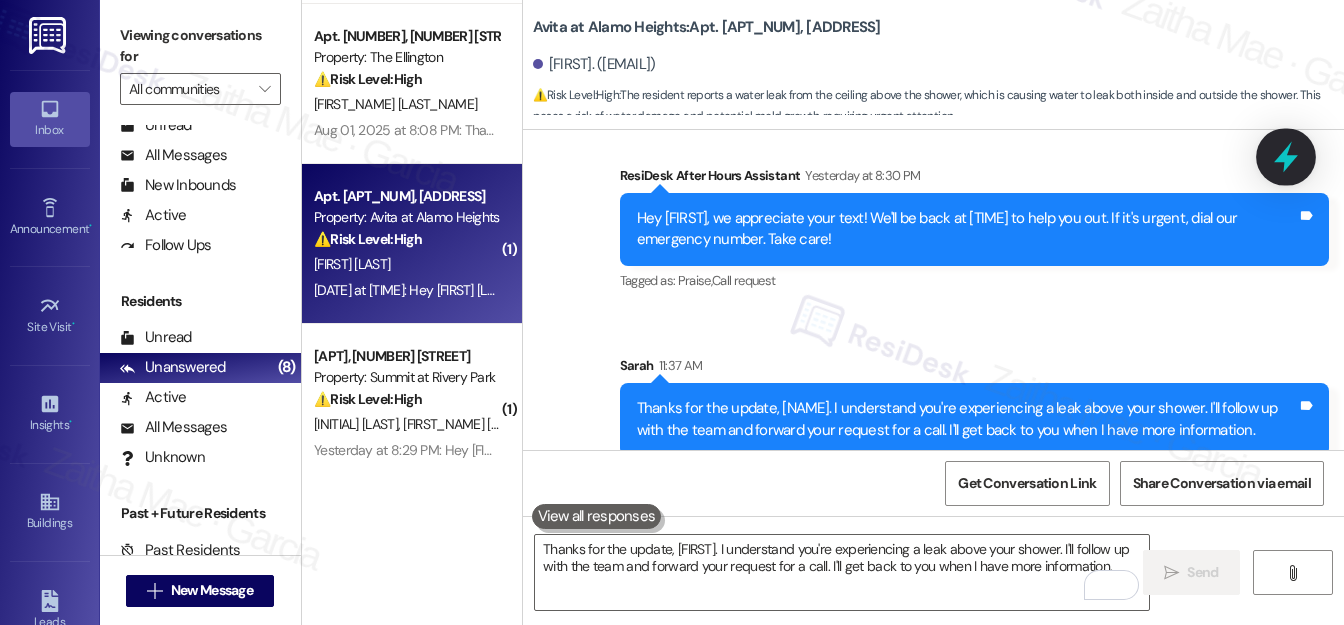 click 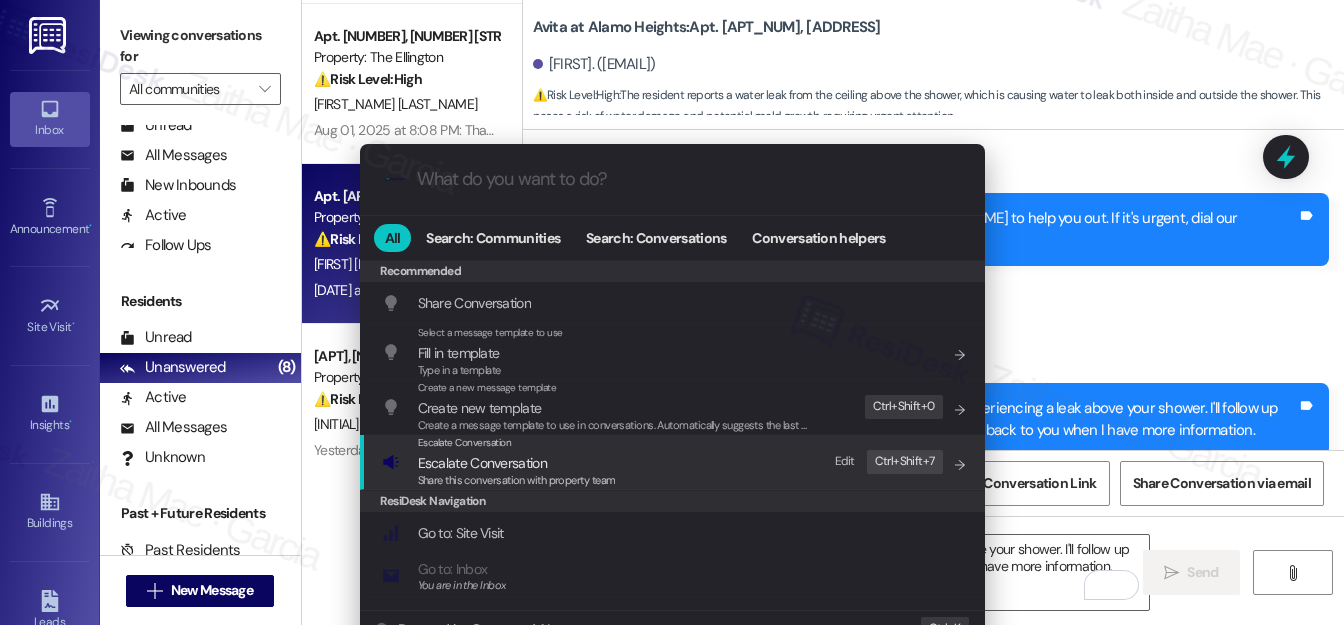 click on "Escalate Conversation" at bounding box center (482, 463) 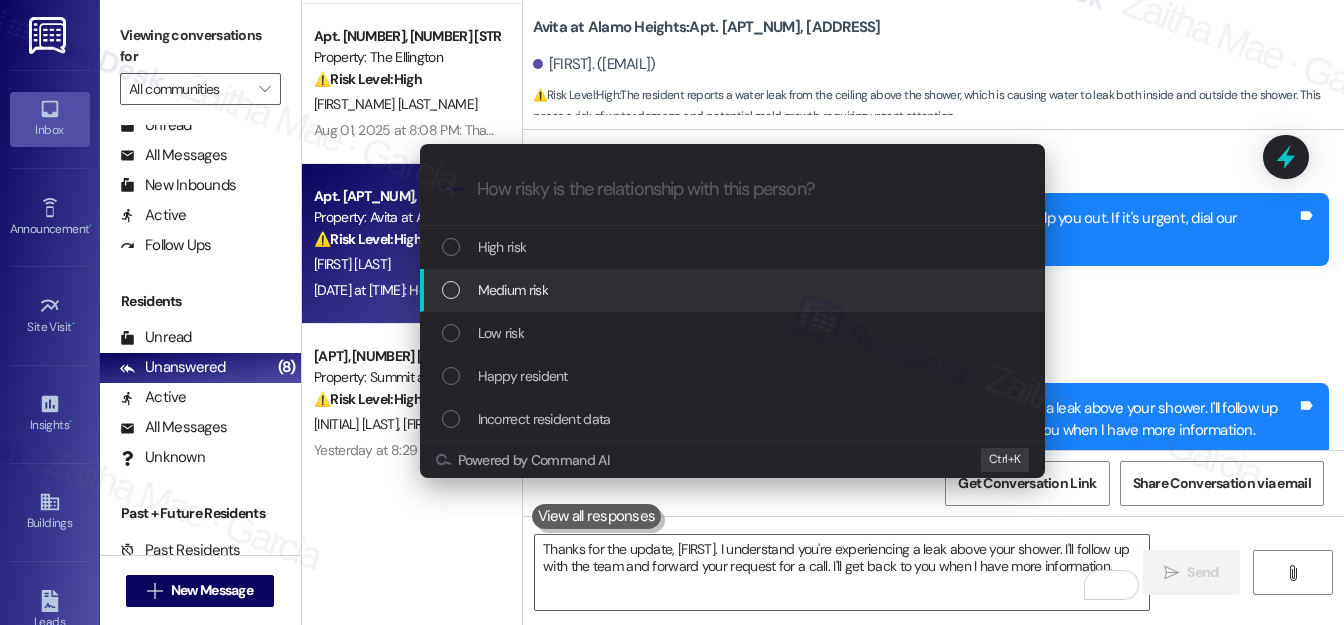 click on "Medium risk" at bounding box center (513, 290) 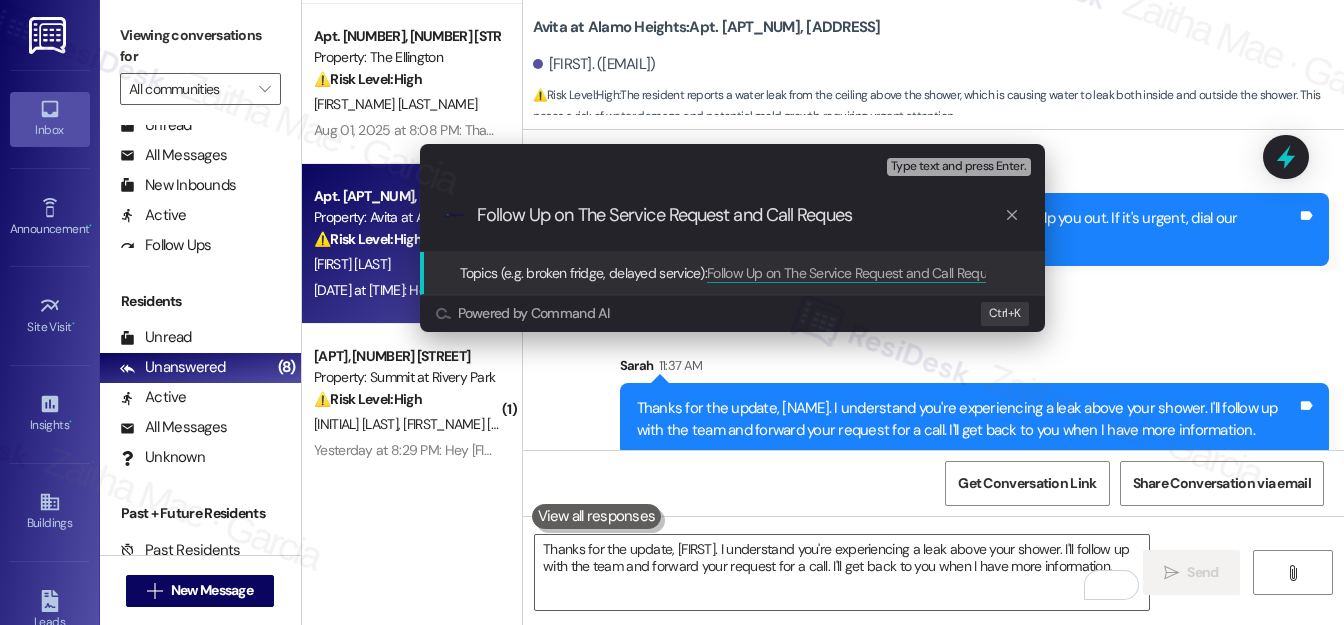 type on "Follow Up on The Service Request and Call Request" 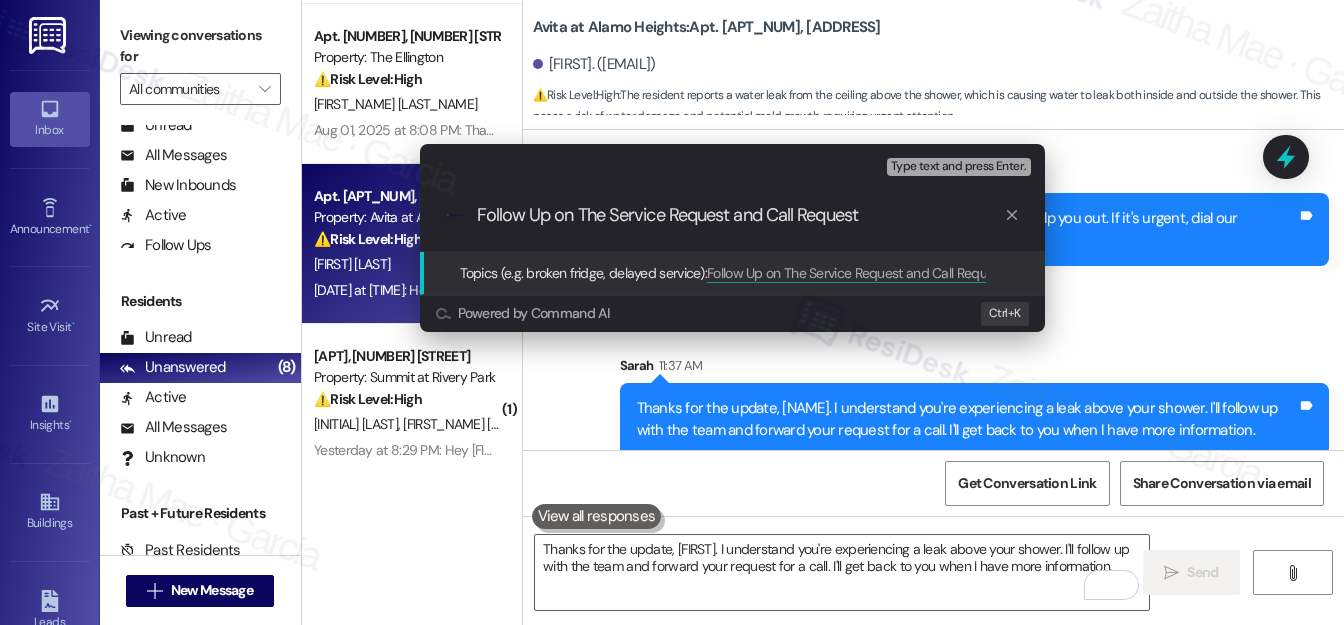 type 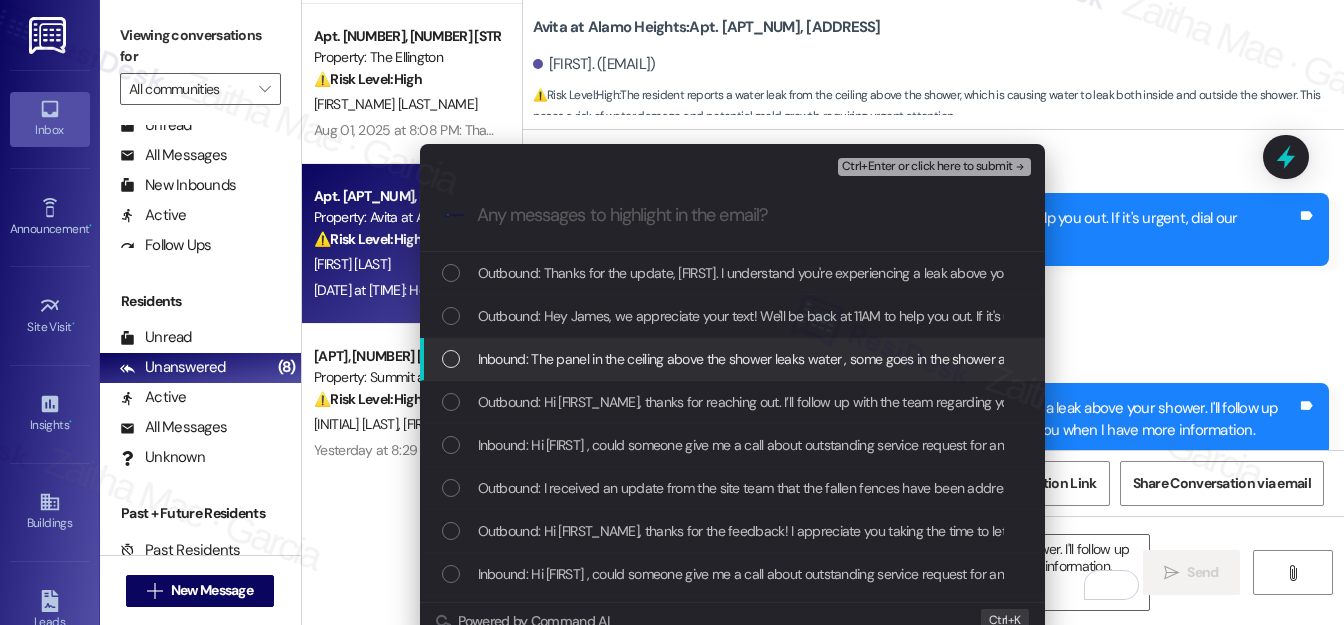 click on "Inbound: The panel in the ceiling above the shower leaks water , some goes in the shower and some out of the shower on the bathroom floor ." at bounding box center (732, 359) 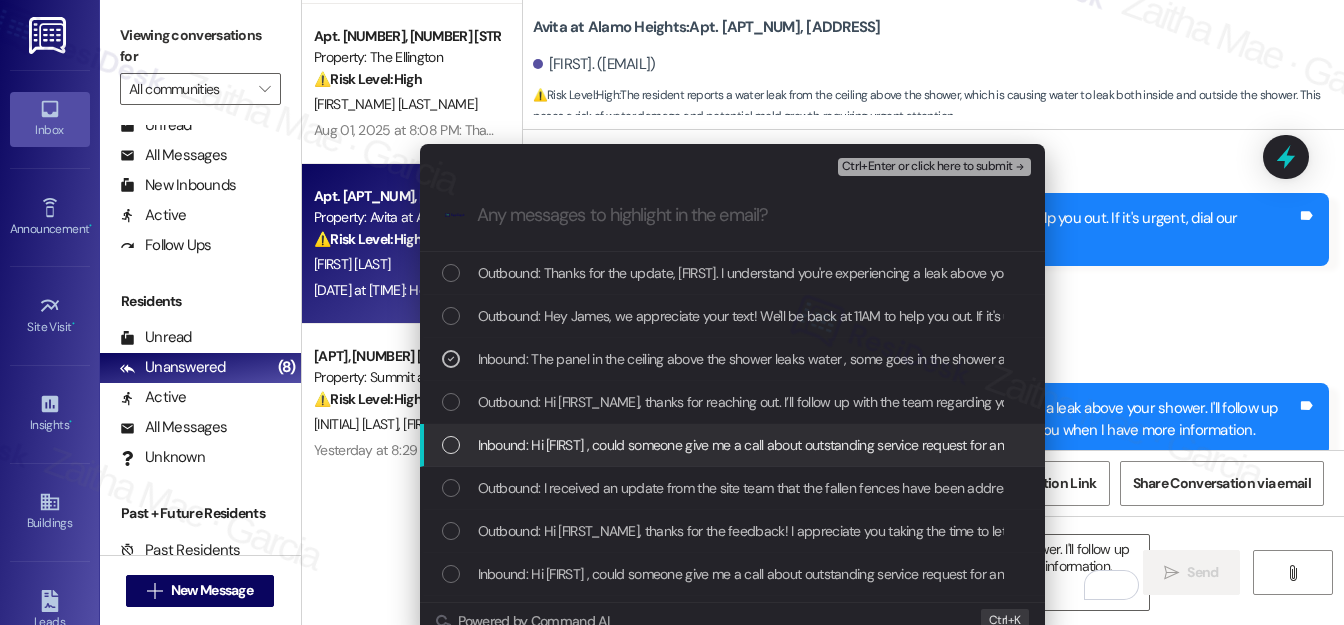 click at bounding box center [451, 445] 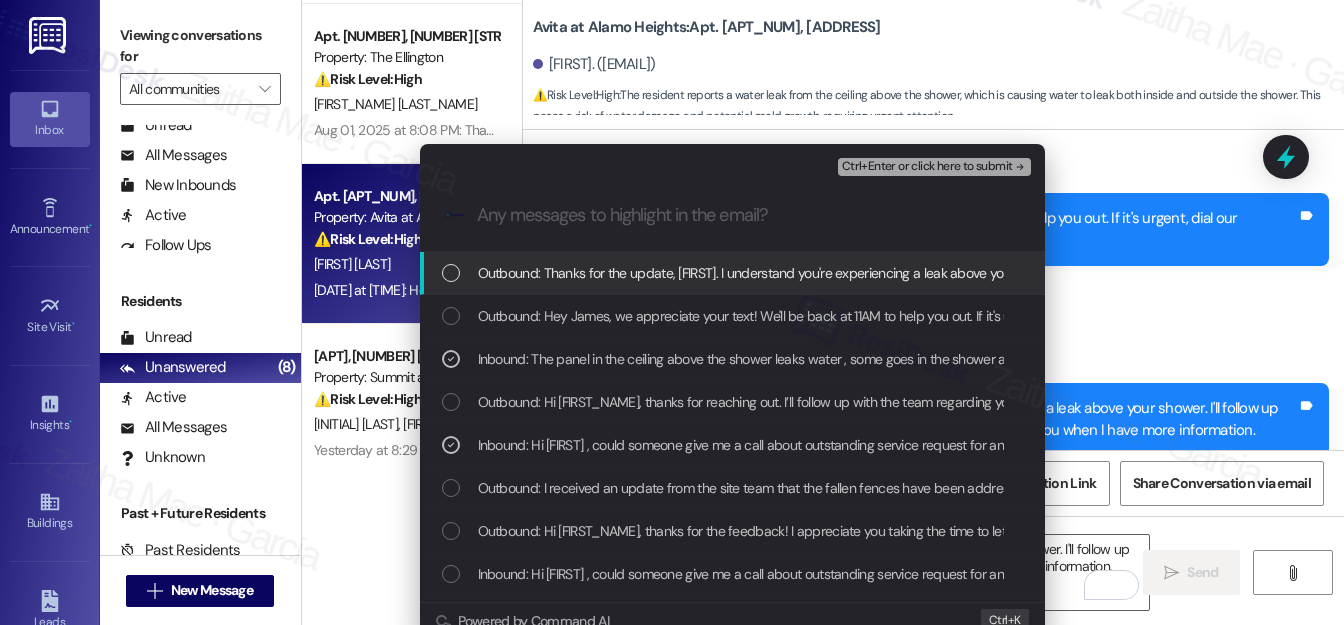 click on "Ctrl+Enter or click here to submit" at bounding box center [927, 167] 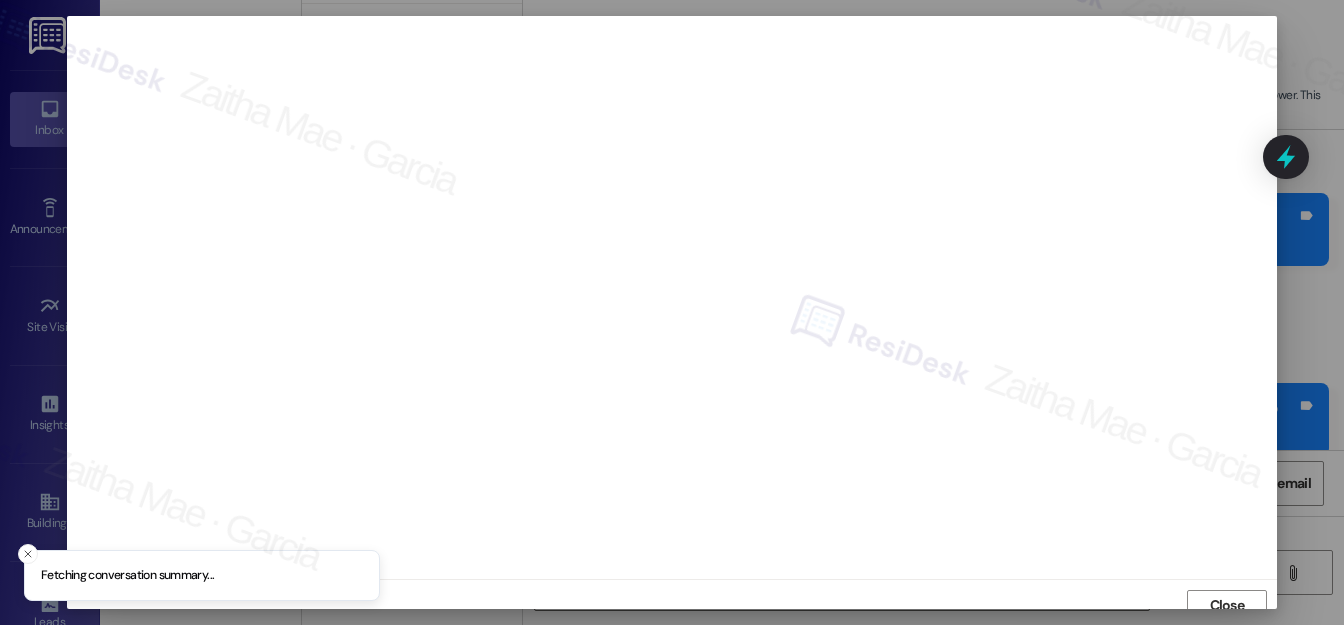 scroll, scrollTop: 12, scrollLeft: 0, axis: vertical 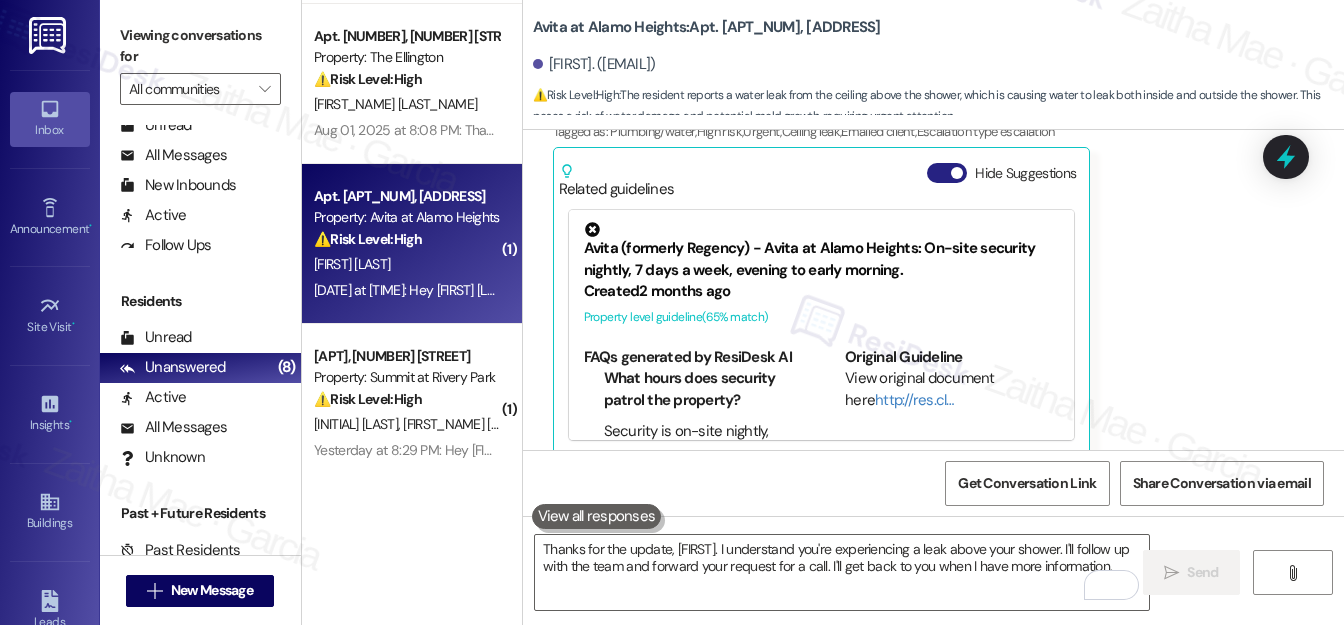 click on "Hide Suggestions" at bounding box center (947, 173) 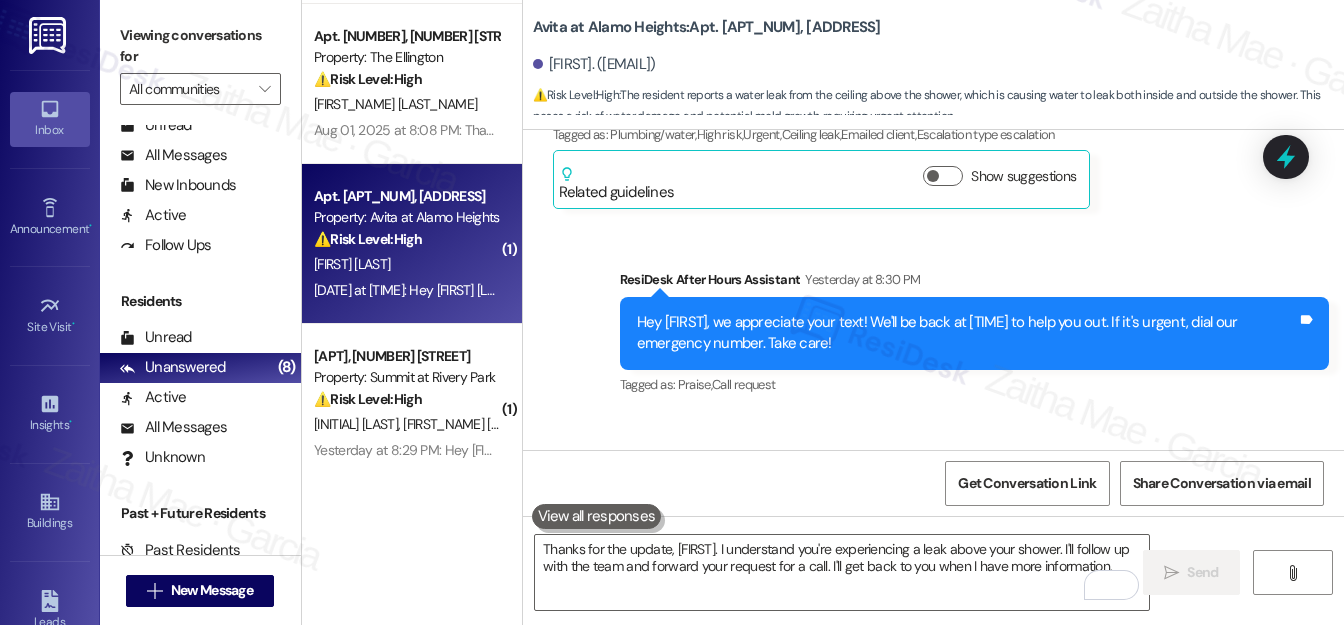 scroll, scrollTop: 6632, scrollLeft: 0, axis: vertical 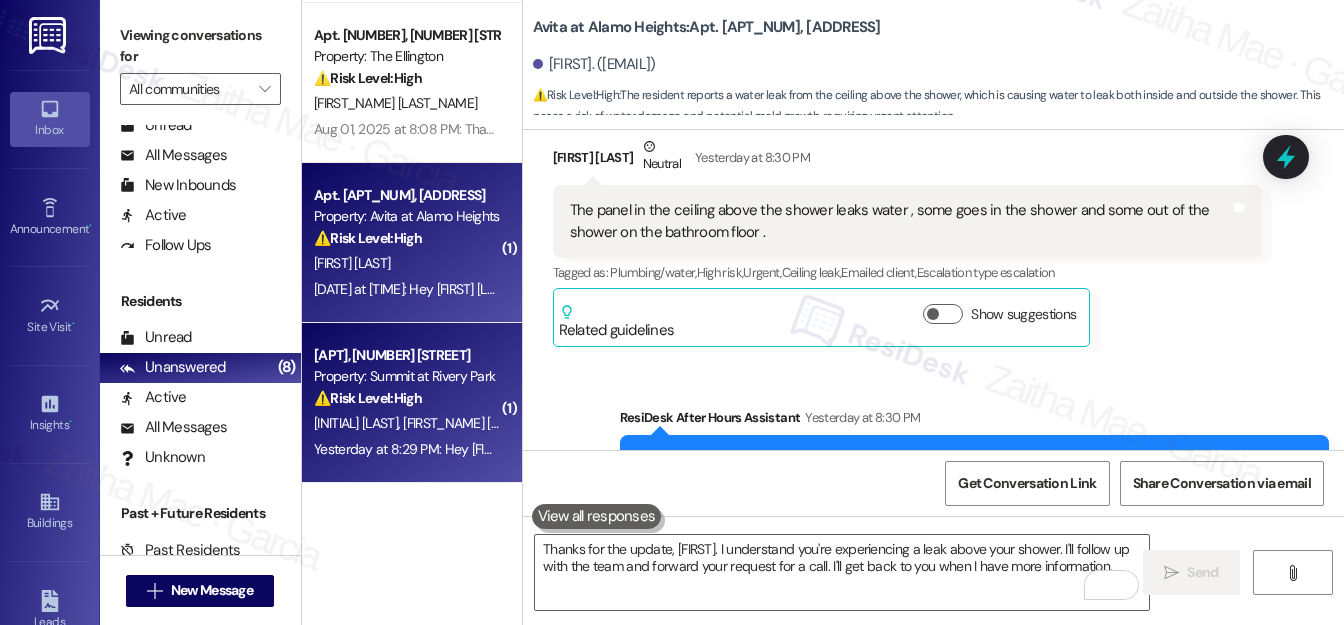 click on "⚠️  Risk Level:  High The resident indicates they are no longer tenants and are confused about receiving messages. This suggests a potential data error or miscommunication that needs to be addressed to prevent further issues and ensure data accuracy, which falls under risk mitigation." at bounding box center [406, 398] 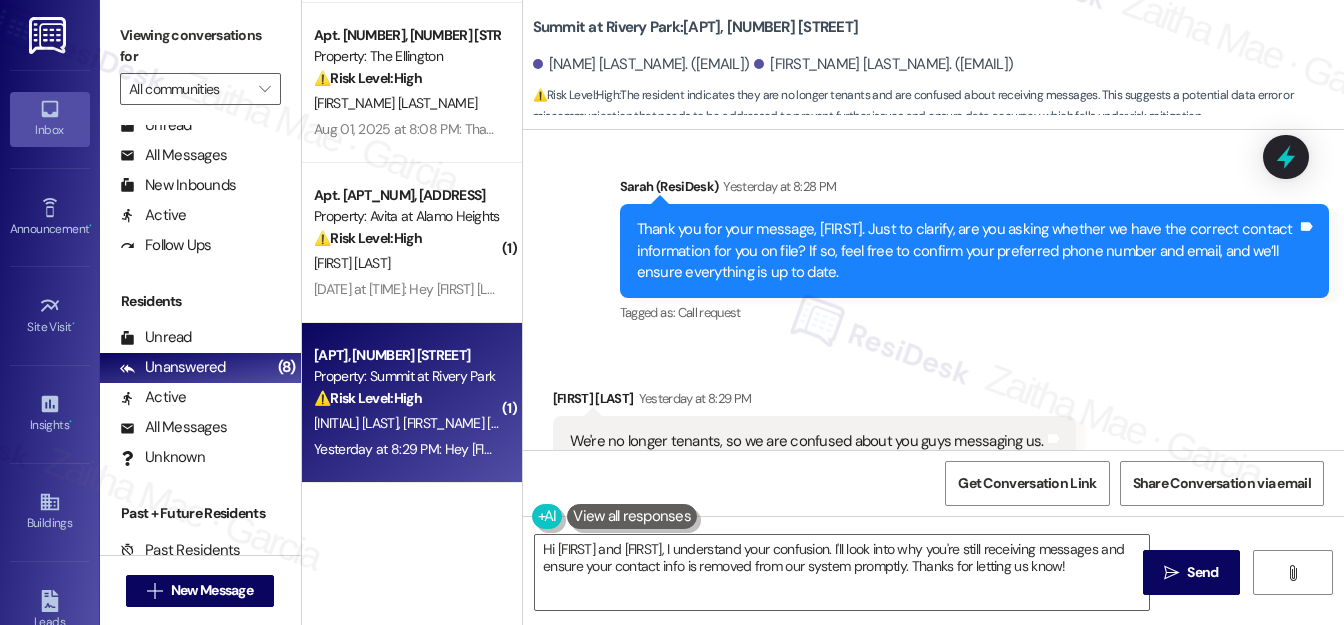 scroll, scrollTop: 1685, scrollLeft: 0, axis: vertical 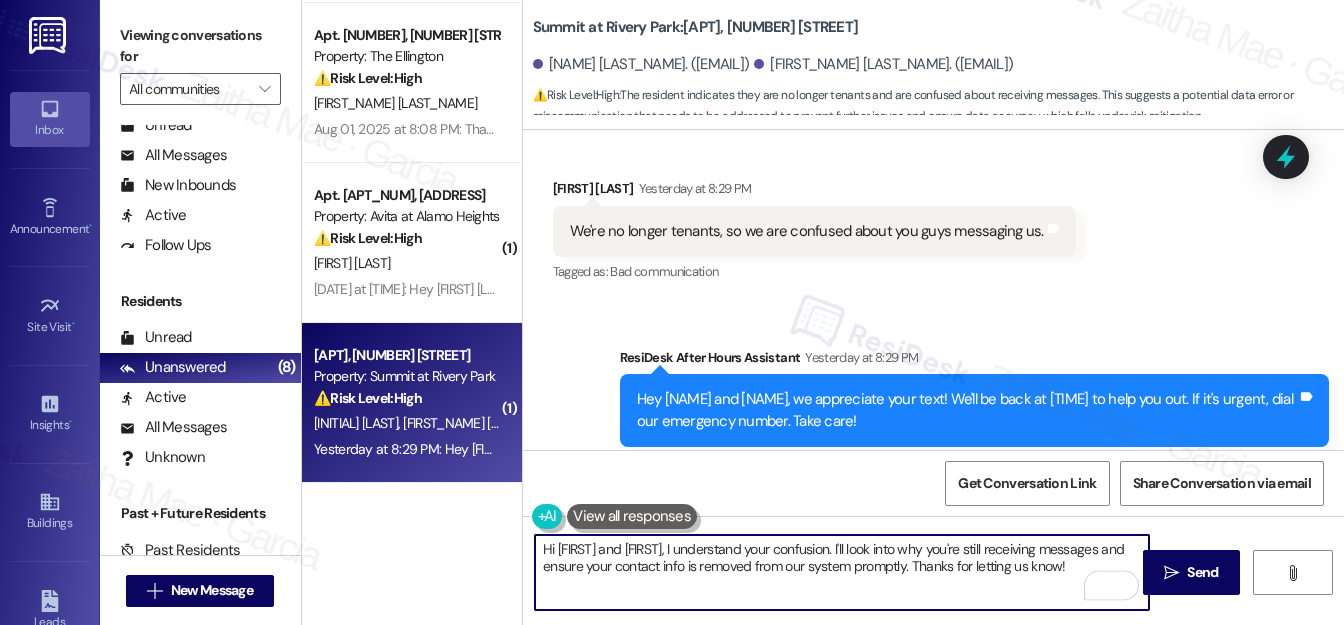 drag, startPoint x: 758, startPoint y: 546, endPoint x: 656, endPoint y: 543, distance: 102.044106 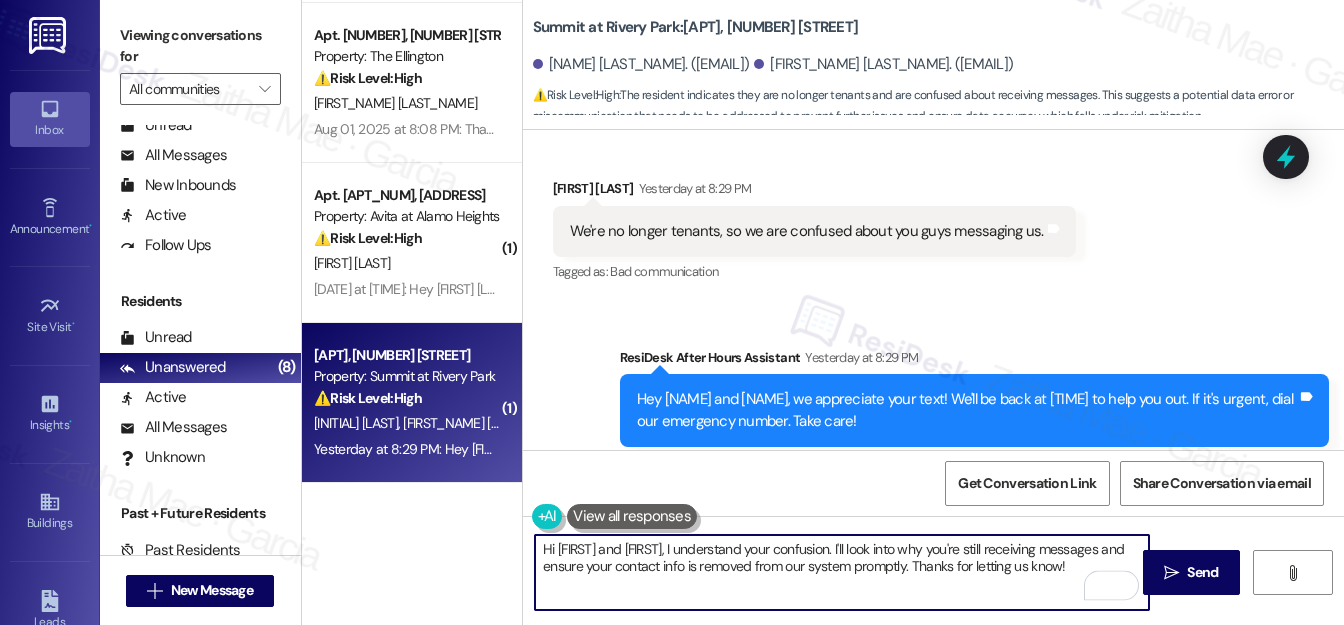 click on "Hi [FIRST] and [FIRST], I understand your confusion. I'll look into why you're still receiving messages and ensure your contact info is removed from our system promptly. Thanks for letting us know!" at bounding box center [842, 572] 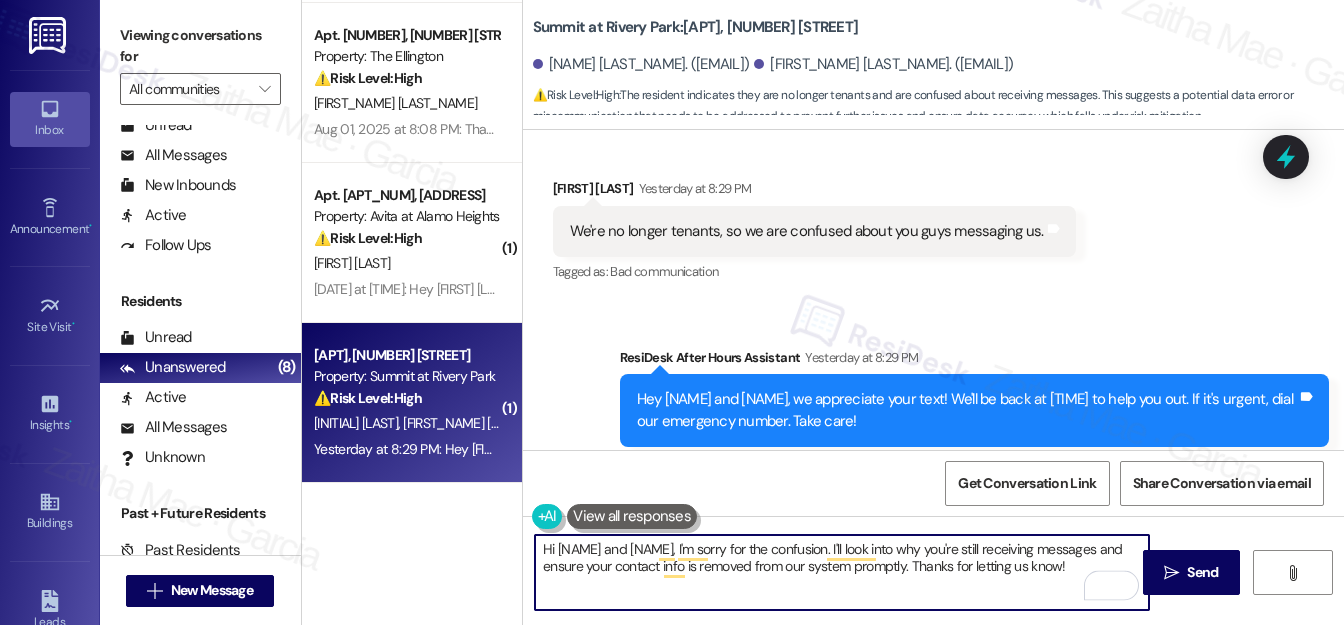 click on "Hi [NAME] and [NAME], I'm sorry for the confusion. I'll look into why you're still receiving messages and ensure your contact info is removed from our system promptly. Thanks for letting us know!" at bounding box center (842, 572) 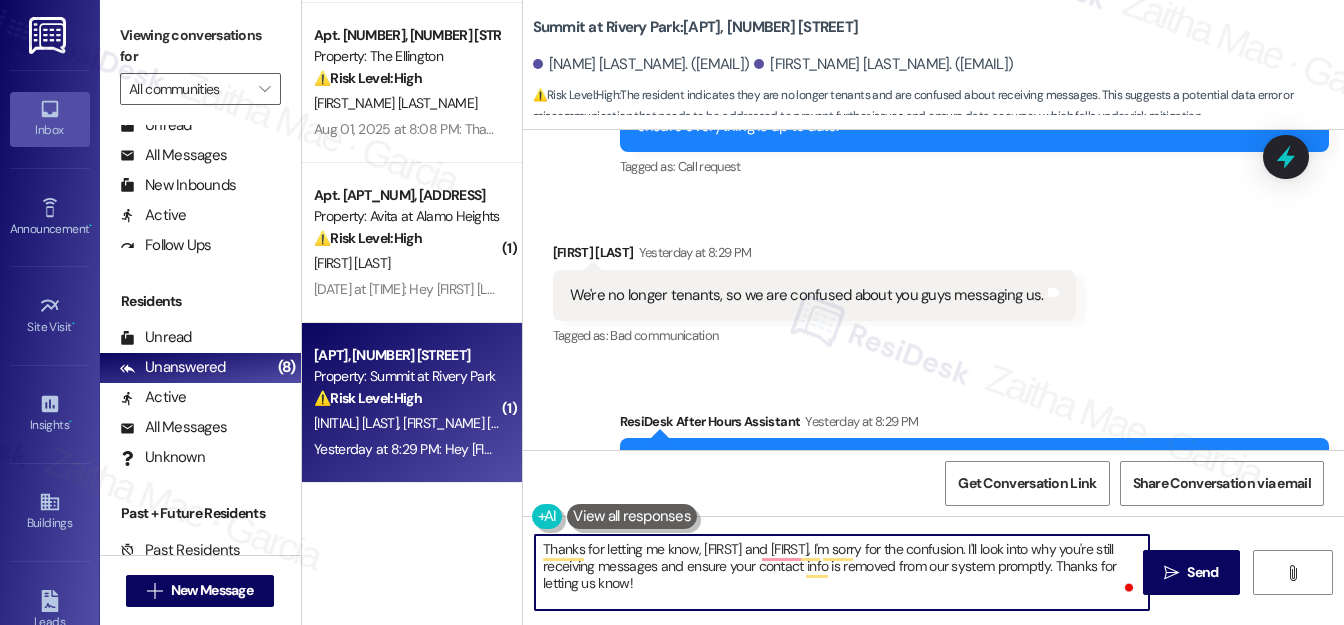 scroll, scrollTop: 1685, scrollLeft: 0, axis: vertical 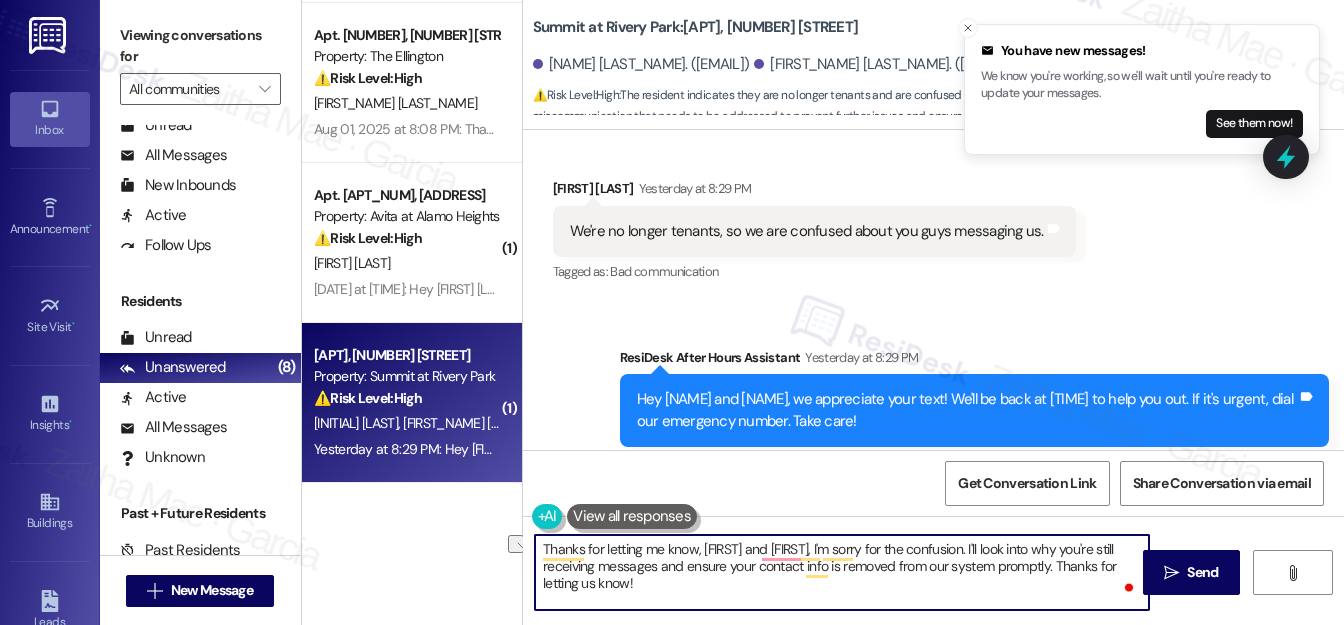 drag, startPoint x: 760, startPoint y: 548, endPoint x: 704, endPoint y: 544, distance: 56.142673 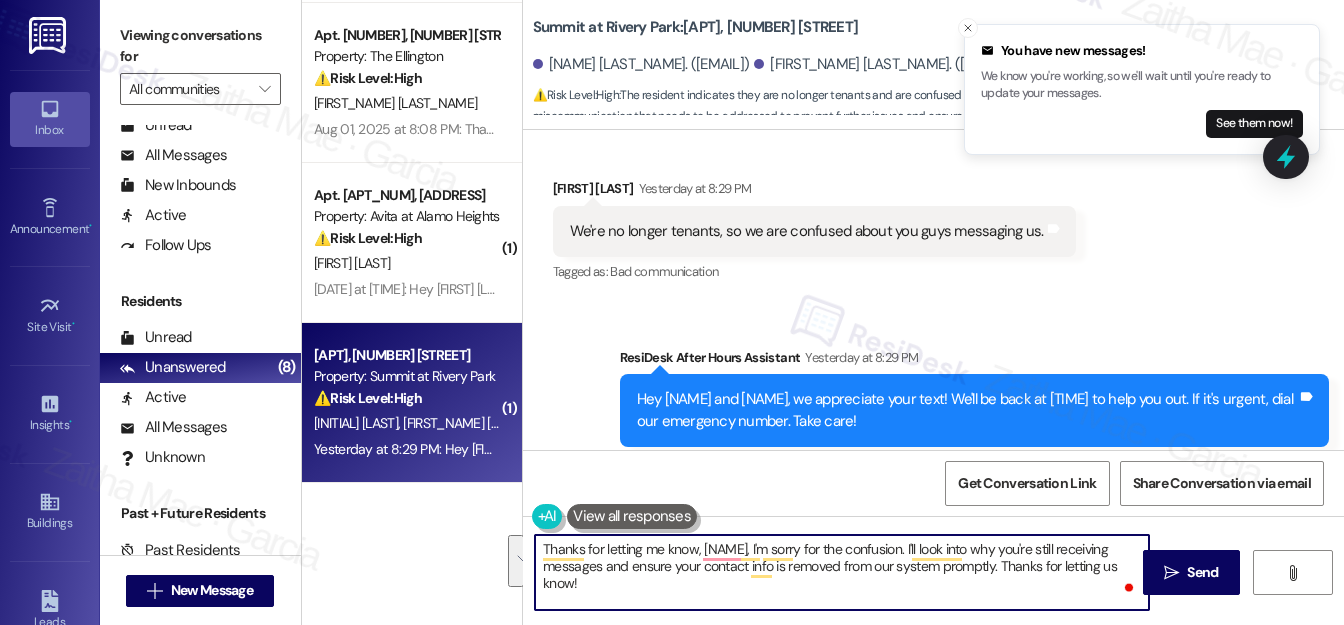 drag, startPoint x: 909, startPoint y: 546, endPoint x: 914, endPoint y: 584, distance: 38.327538 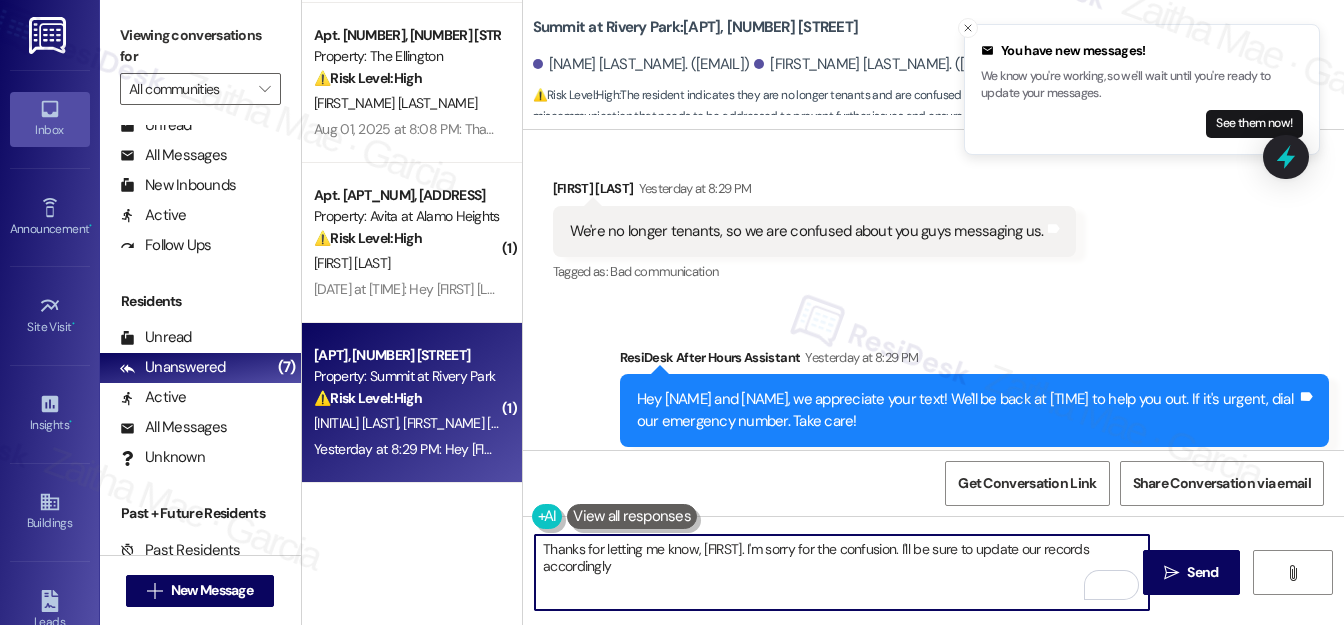click on "Thanks for letting me know, [FIRST]. I'm sorry for the confusion. I'll be sure to update our records accordingly" at bounding box center [842, 572] 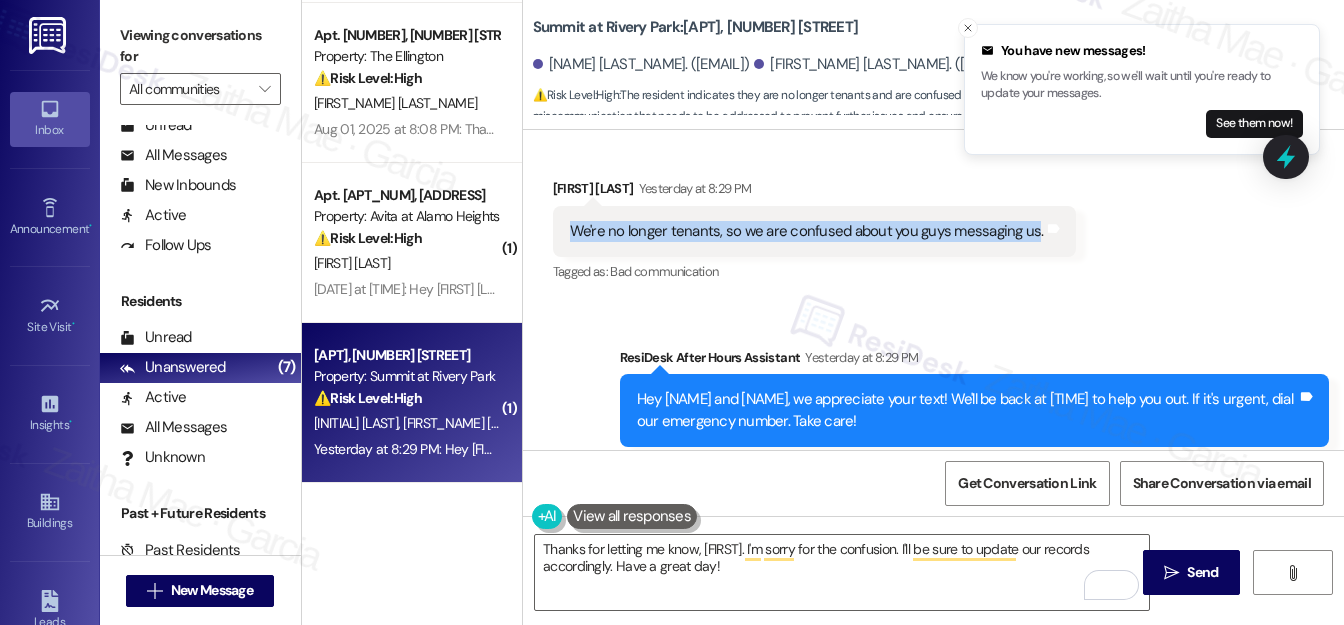 drag, startPoint x: 566, startPoint y: 186, endPoint x: 1026, endPoint y: 201, distance: 460.2445 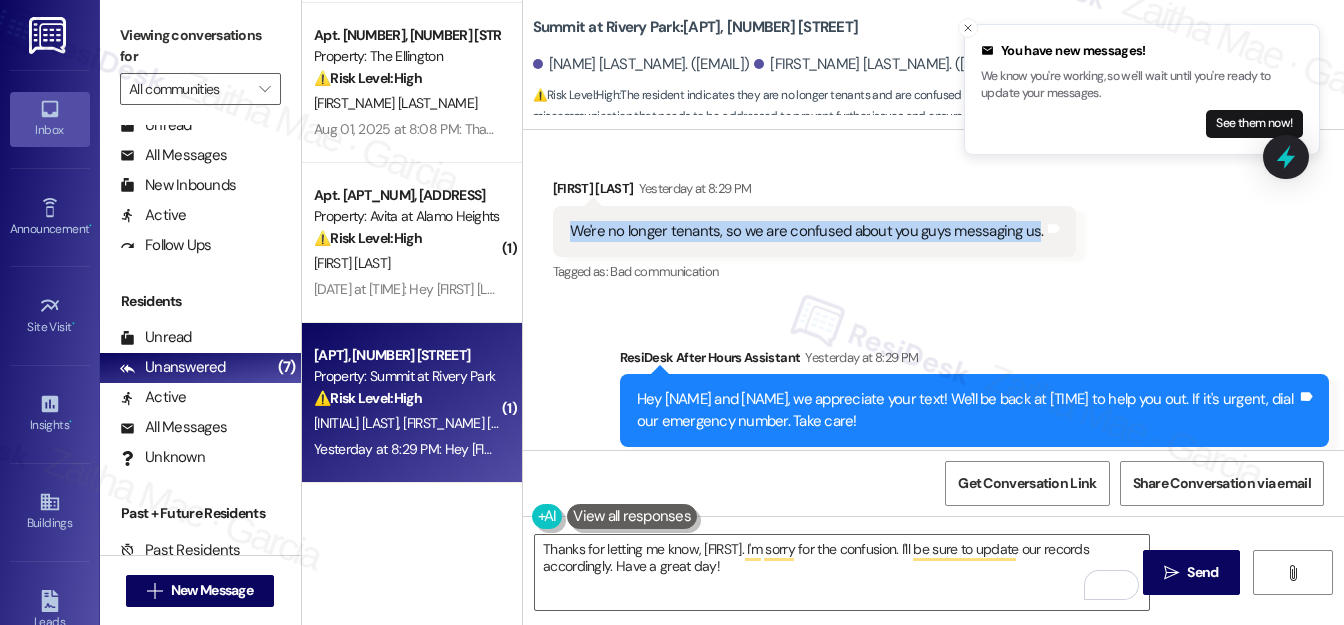 click on "We're no longer tenants, so we are confused about you guys messaging us. Tags and notes" at bounding box center (814, 231) 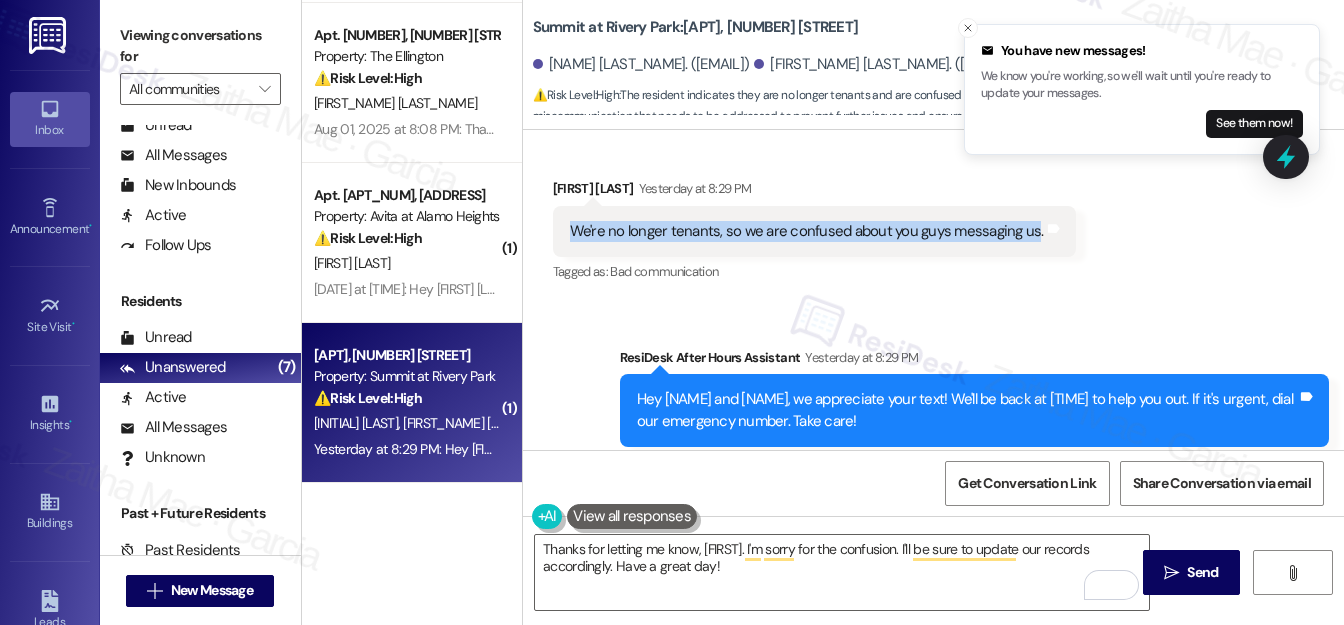 copy on "We're no longer tenants, so we are confused about you guys messaging us" 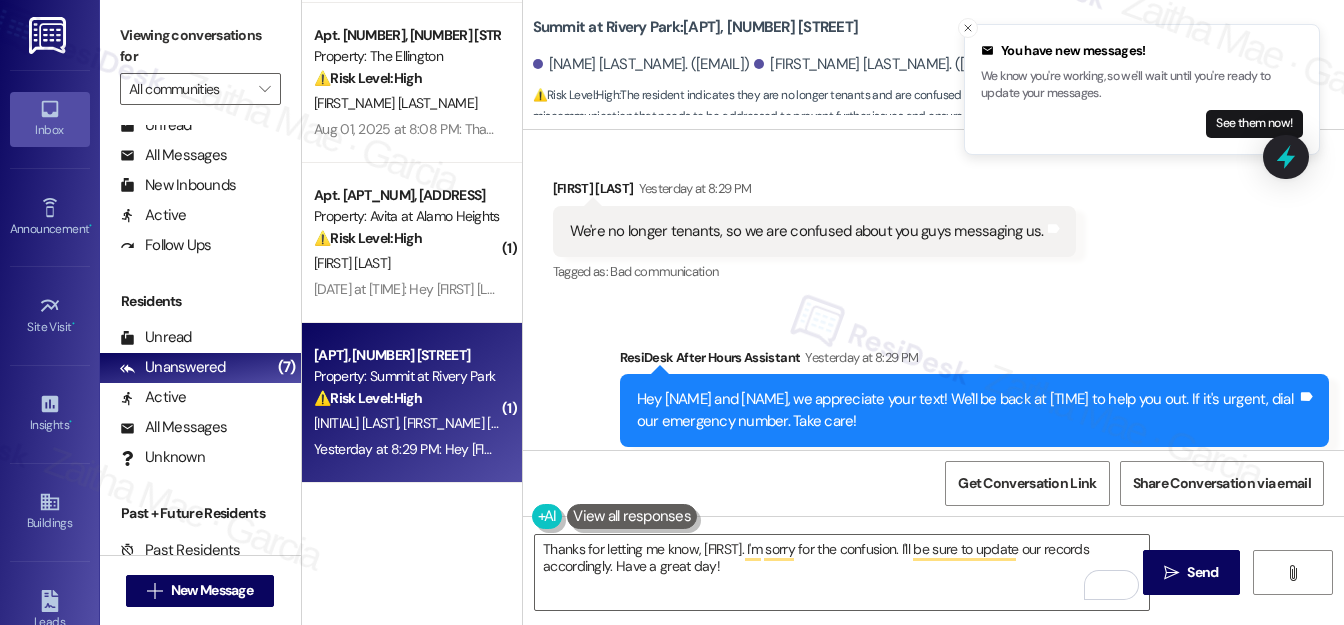 click on "Sent via SMS ResiDesk After Hours Assistant Yesterday at [TIME] Hey [NAME] and [NAME], we appreciate your text! We'll be back at [TIME] to help you out. If it's urgent, dial our emergency number. Take care! Tags and notes Tagged as: Praise , Click to highlight conversations about Praise Call request Click to highlight conversations about Call request" at bounding box center (933, 397) 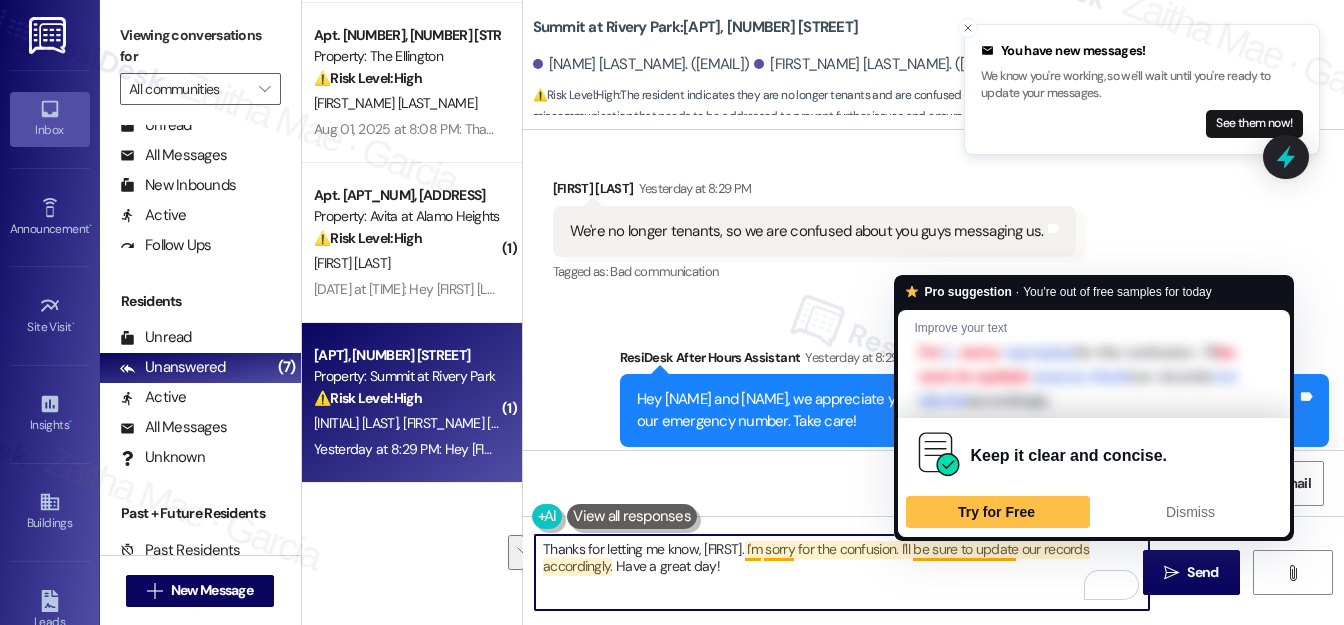 drag, startPoint x: 910, startPoint y: 548, endPoint x: 916, endPoint y: 572, distance: 24.738634 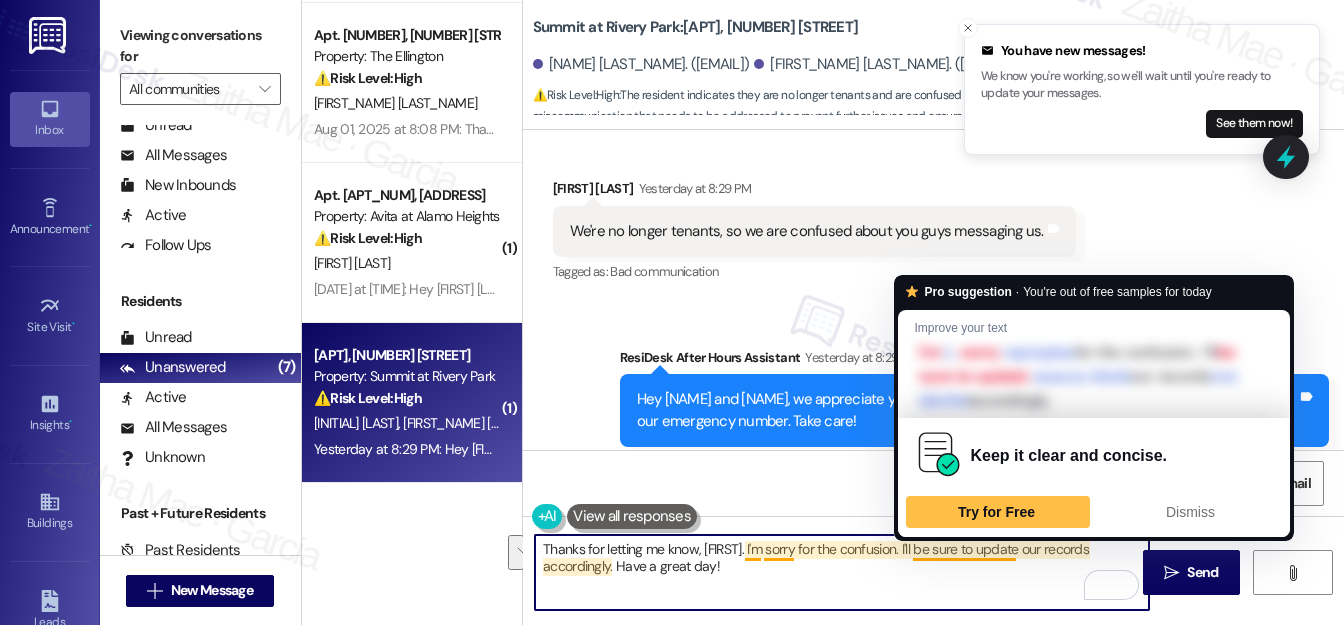 click on "Thanks for letting me know, [FIRST]. I'm sorry for the confusion. I'll be sure to update our records accordingly. Have a great day!" at bounding box center (842, 572) 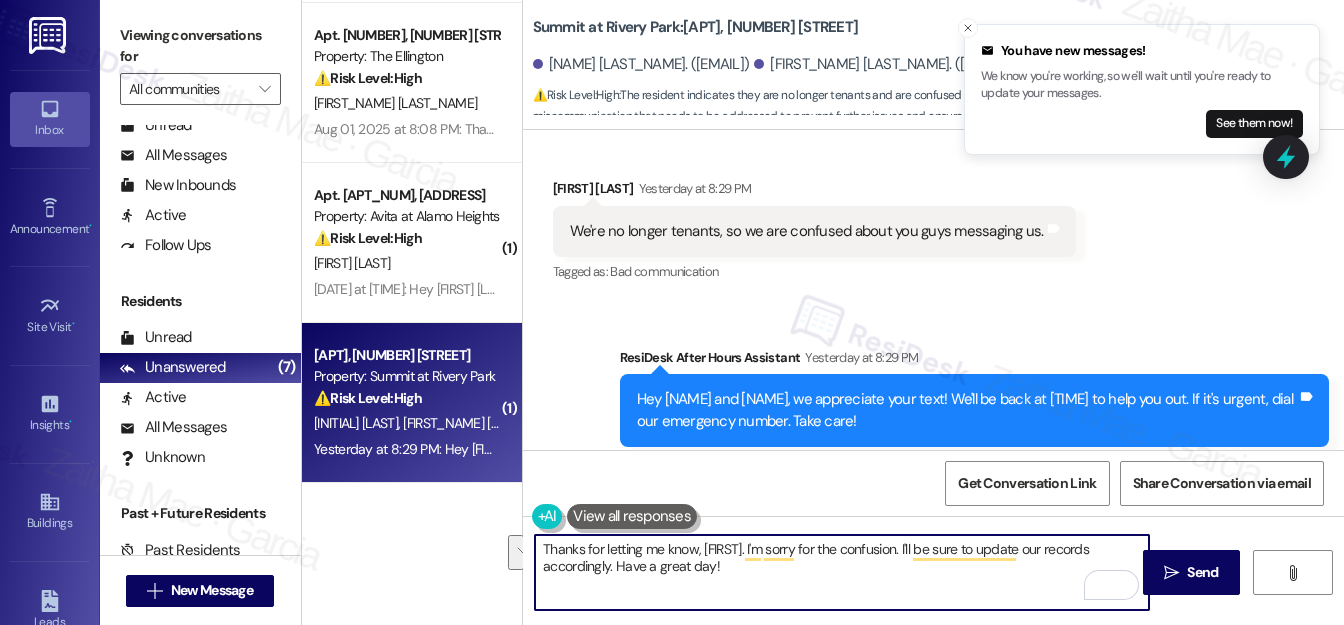 type on "Thanks for letting me know, [FIRST]. I'm sorry for the confusion. I'll" 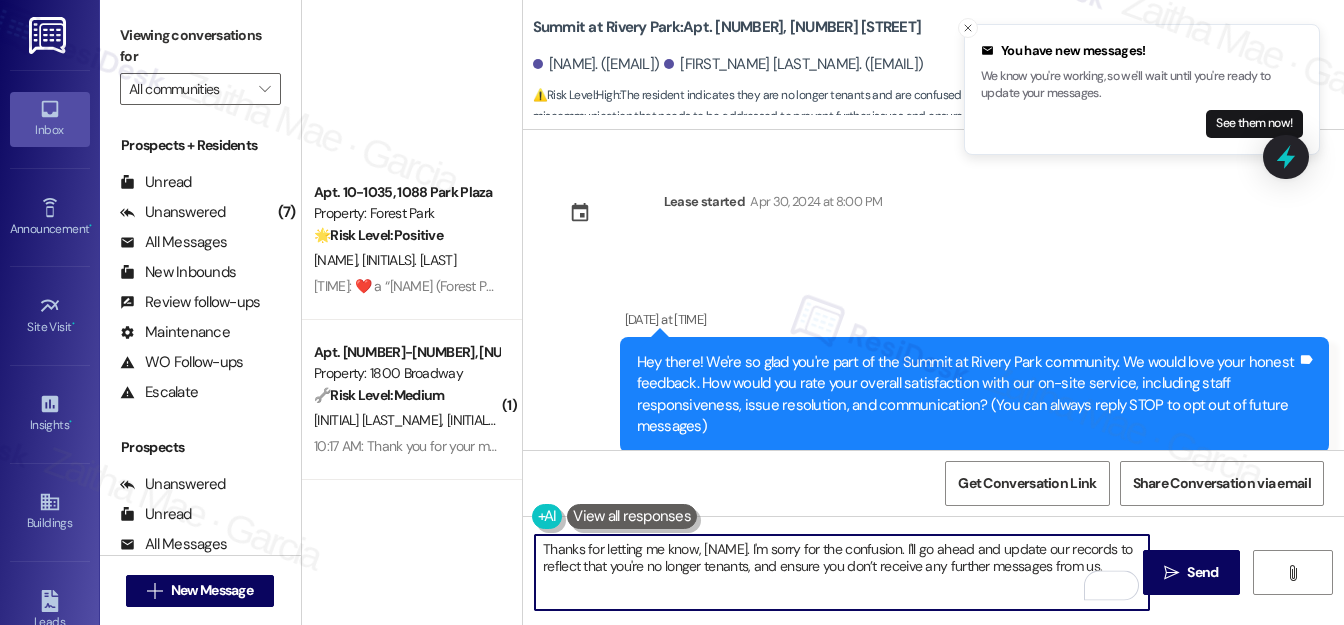scroll, scrollTop: 0, scrollLeft: 0, axis: both 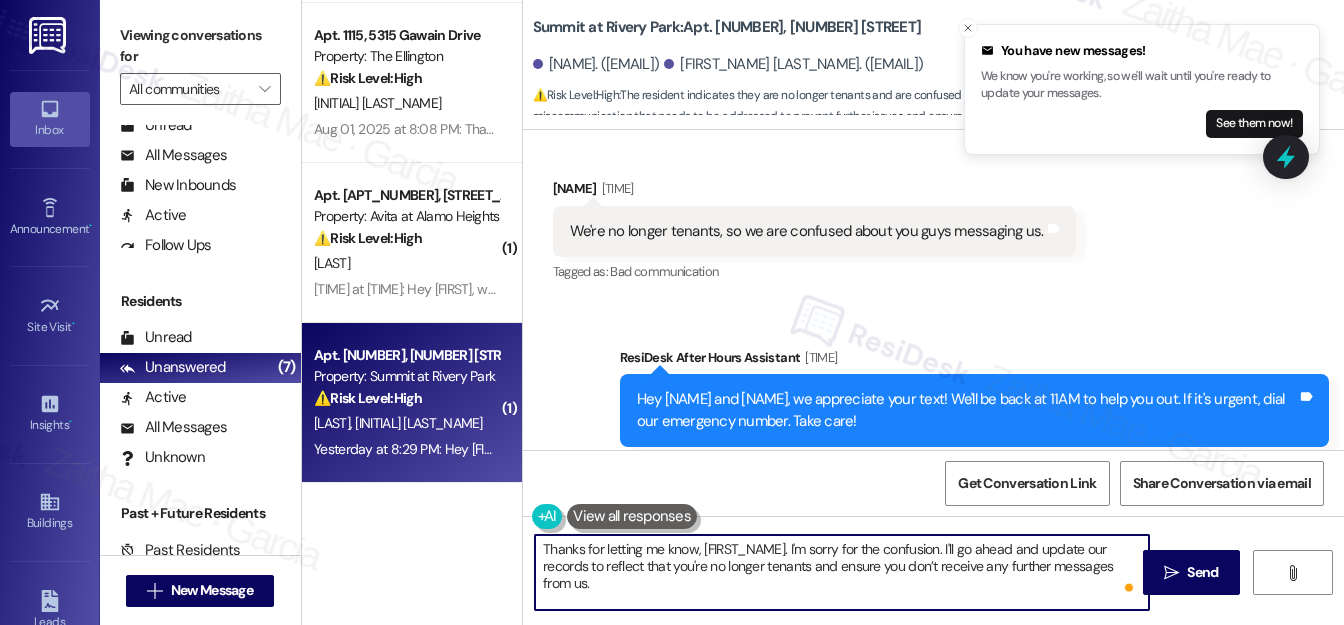 click on "Thanks for letting me know, Merae. I'm sorry for the confusion. I'll go ahead and update our records to reflect that you're no longer tenants and ensure you don’t receive any further messages from us." at bounding box center (842, 572) 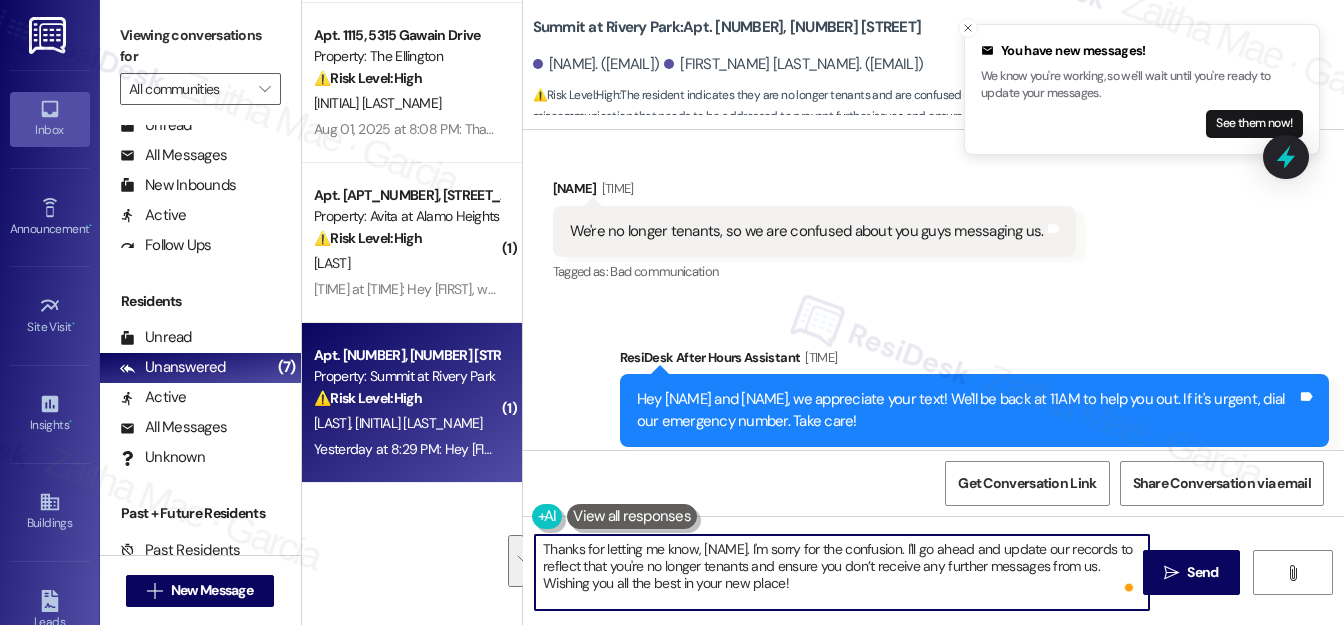 drag, startPoint x: 744, startPoint y: 543, endPoint x: 813, endPoint y: 582, distance: 79.25907 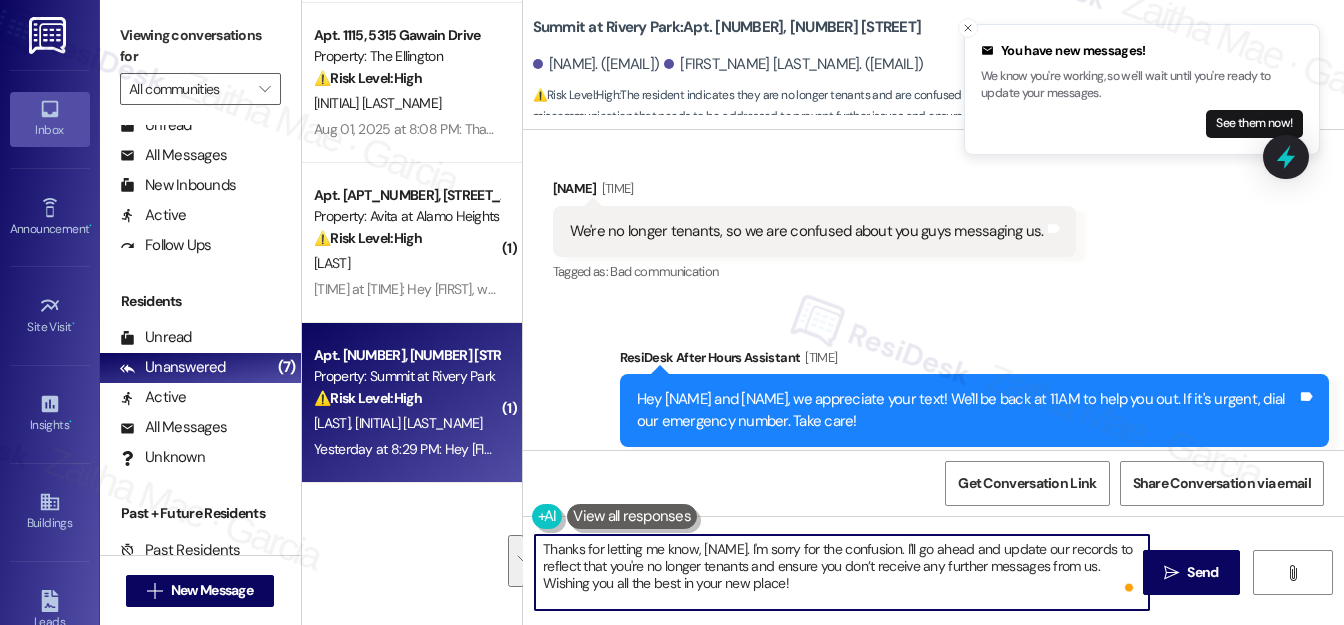 click on "Thanks for letting me know, Merae. I'm sorry for the confusion. I'll go ahead and update our records to reflect that you're no longer tenants and ensure you don’t receive any further messages from us. Wishing you all the best in your new place!" at bounding box center [842, 572] 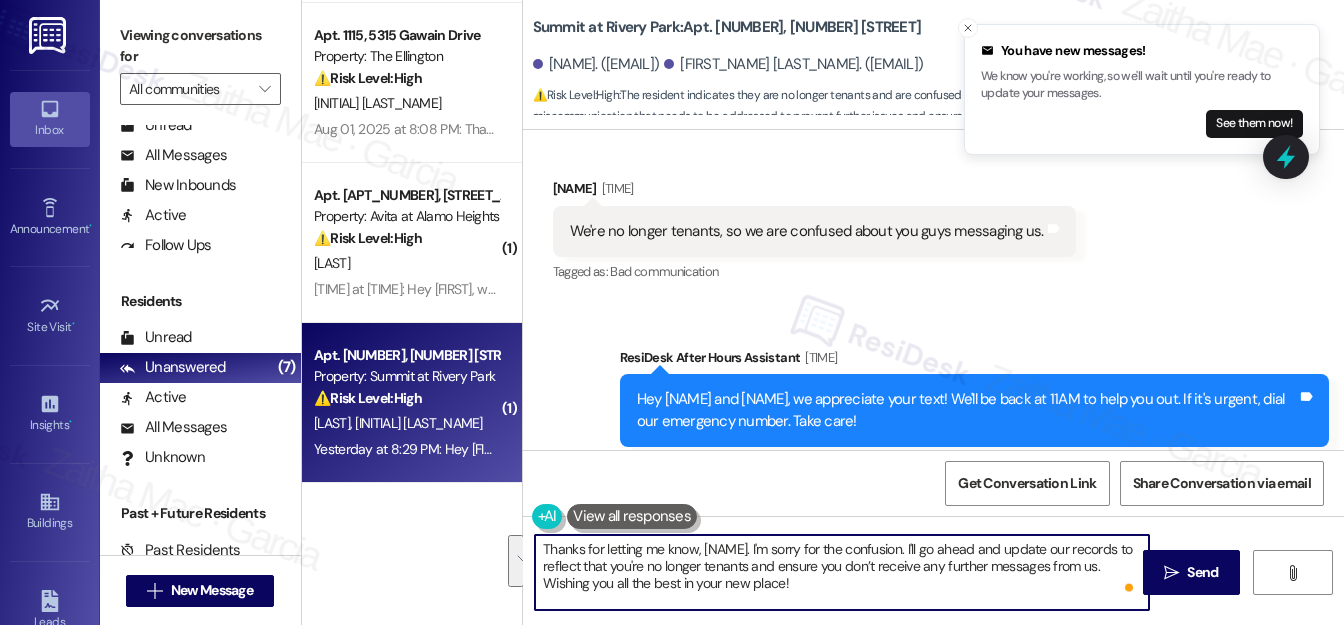 type on "Thanks for letting me know, Merae. I'm sorry for the confusion. I'll go ahead and update our records to reflect that you're no longer tenants and ensure you don’t receive any further messages from us. Wishing you all the best in your new place!" 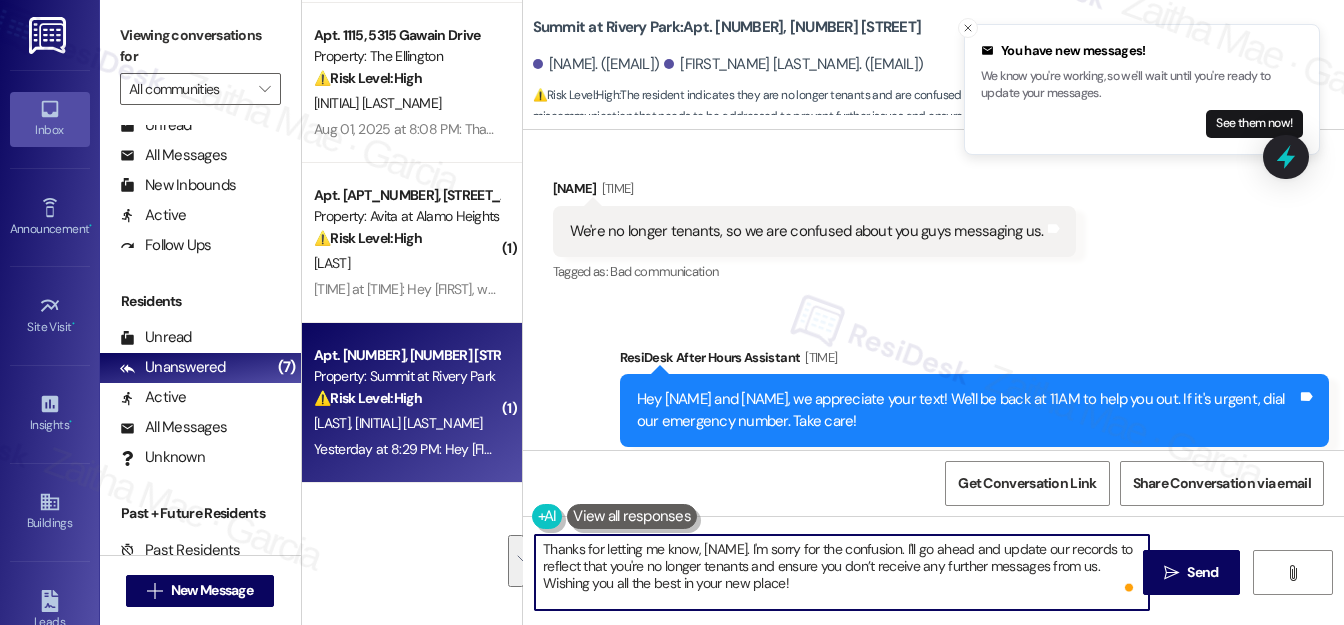 click on "Thanks for letting me know, Merae. I'm sorry for the confusion. I'll go ahead and update our records to reflect that you're no longer tenants and ensure you don’t receive any further messages from us. Wishing you all the best in your new place!" at bounding box center [842, 572] 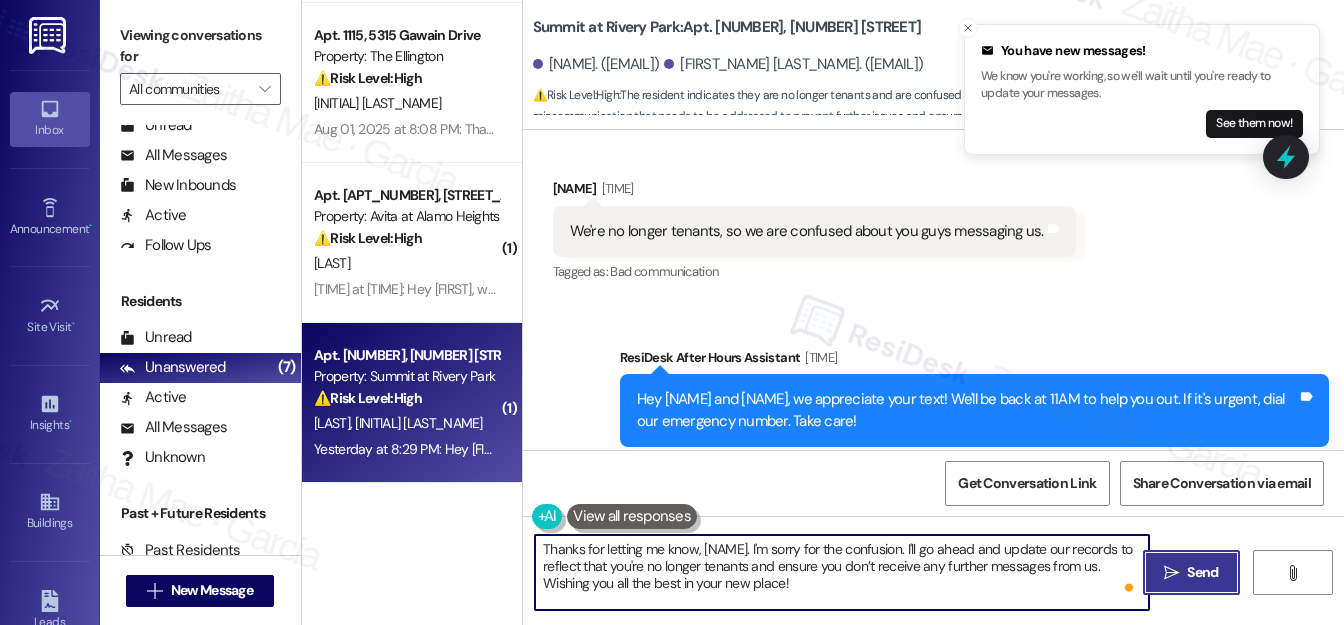 click on "Send" at bounding box center (1202, 572) 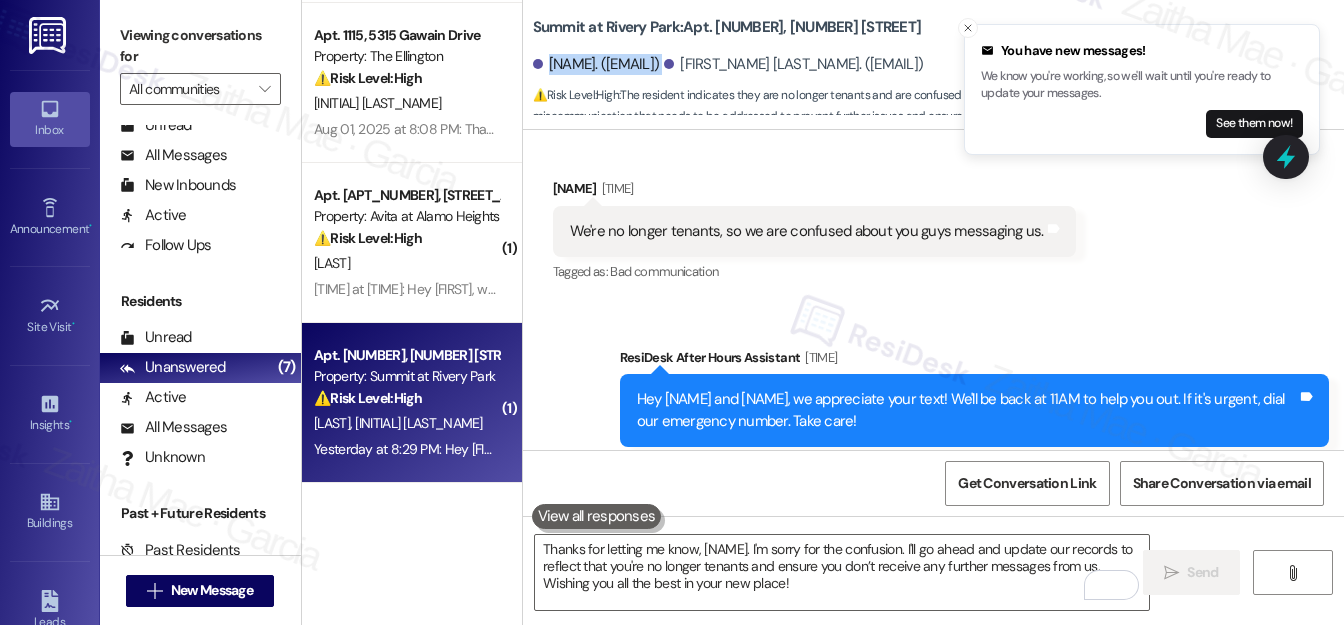 drag, startPoint x: 546, startPoint y: 63, endPoint x: 828, endPoint y: 68, distance: 282.0443 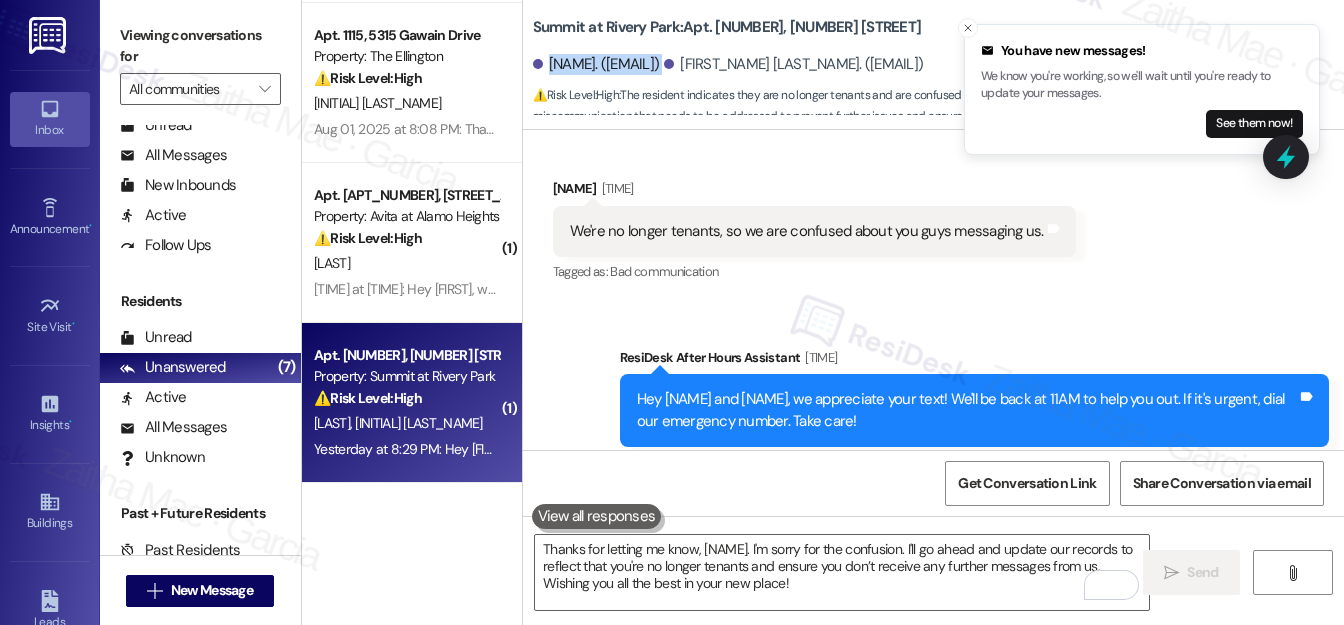 click on "Alyse Gilmore. (gilmoregang6@gmail.com)     Merae Gilmore. (merae.gilmore@gmail.com)" at bounding box center [938, 65] 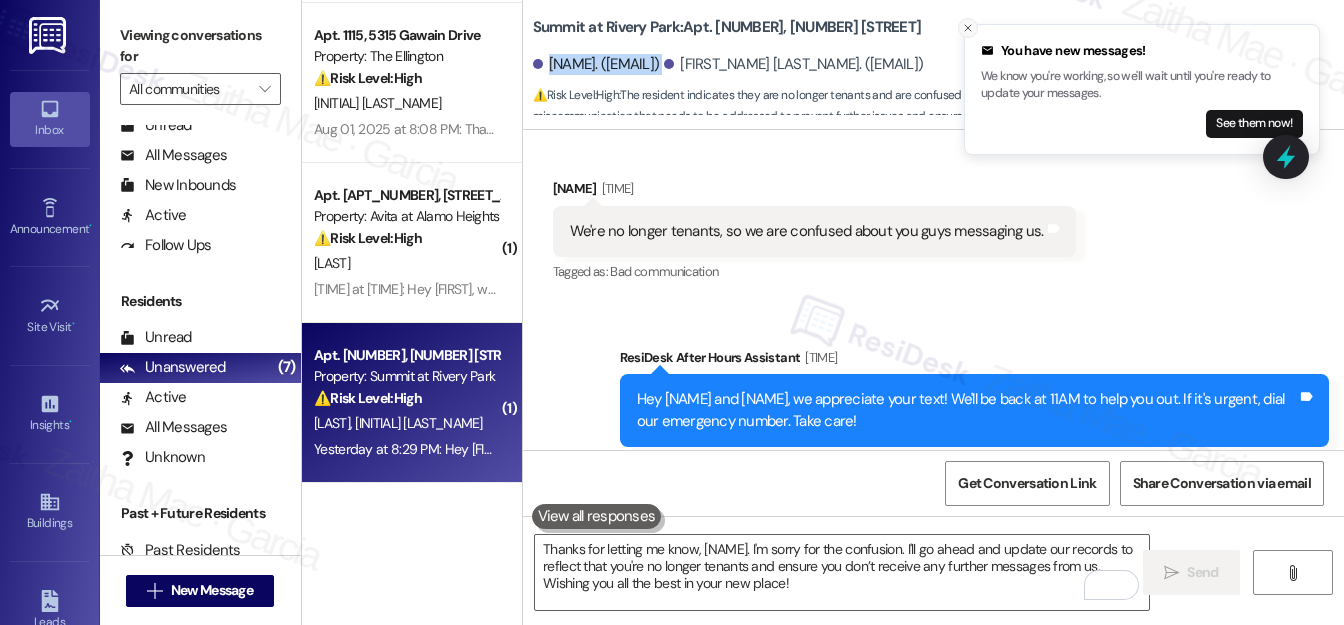 click 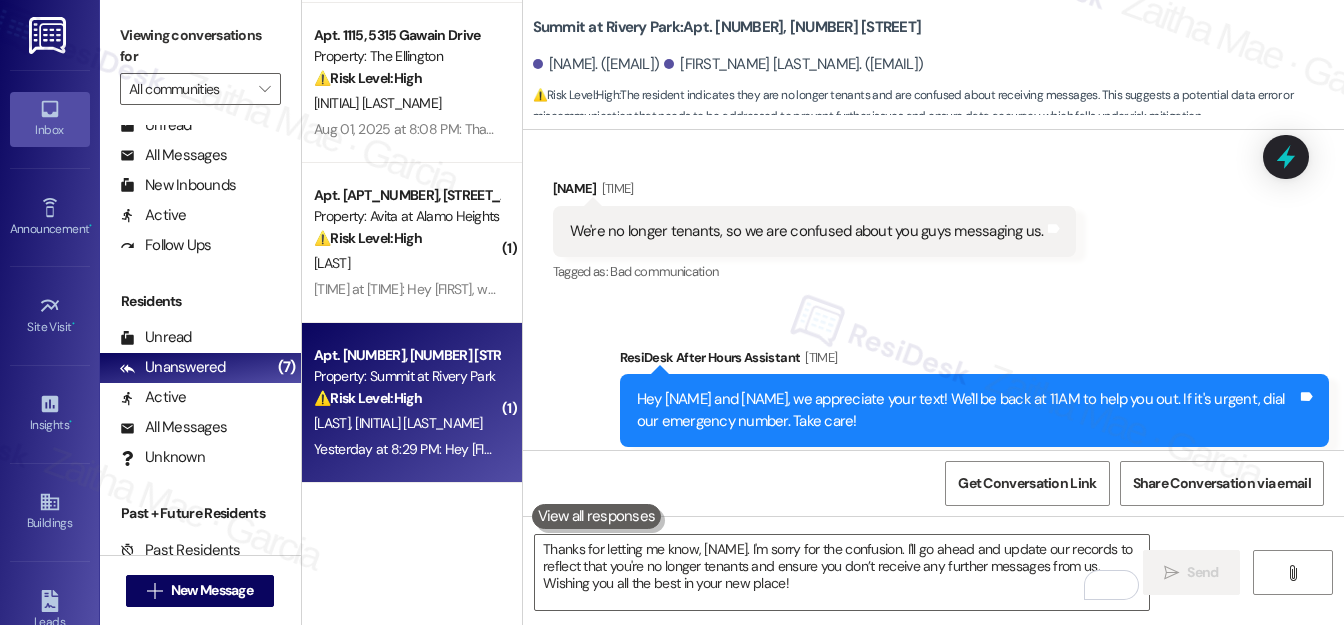 click on "Summit at Rivery Park:  Apt. 3230, 1400 Rivery Blvd       Alyse Gilmore. (gilmoregang6@gmail.com)     Merae Gilmore. (merae.gilmore@gmail.com)   ⚠️  Risk Level:  High :  The resident indicates they are no longer tenants and are confused about receiving messages. This suggests a potential data error or miscommunication that needs to be addressed to prevent further issues and ensure data accuracy, which falls under risk mitigation." at bounding box center [938, 60] 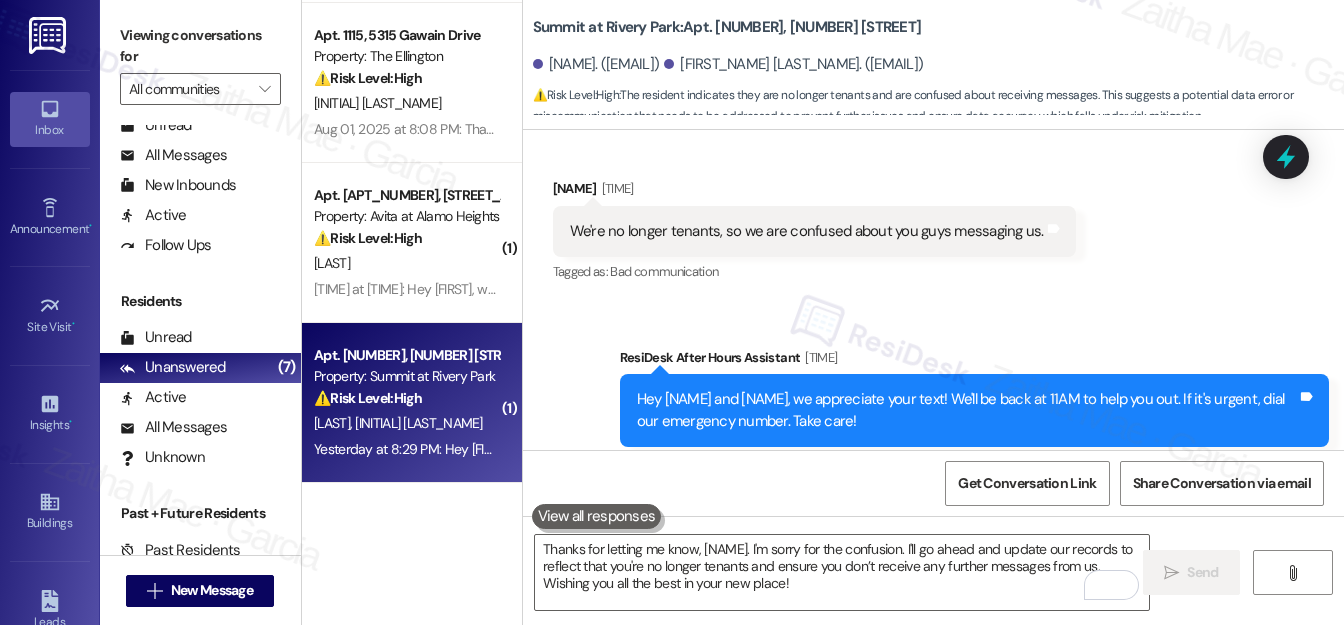 drag, startPoint x: 544, startPoint y: 60, endPoint x: 1119, endPoint y: 73, distance: 575.1469 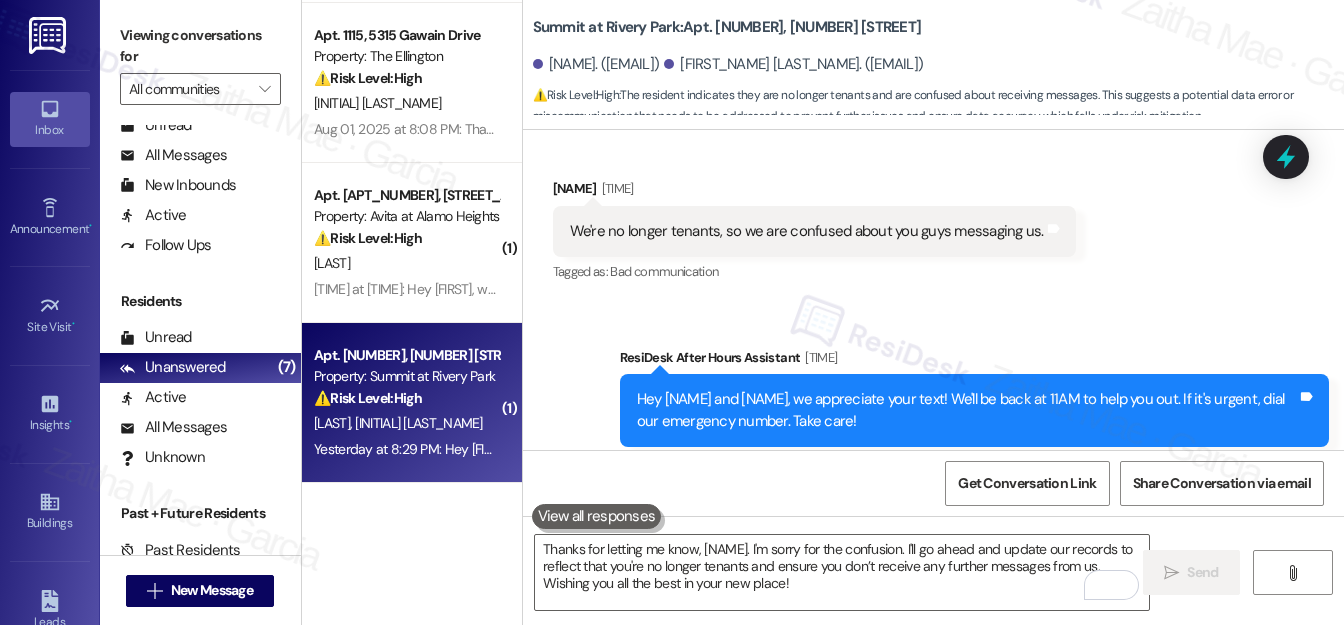 click on "Alyse Gilmore. (gilmoregang6@gmail.com)     Merae Gilmore. (merae.gilmore@gmail.com)" at bounding box center (938, 65) 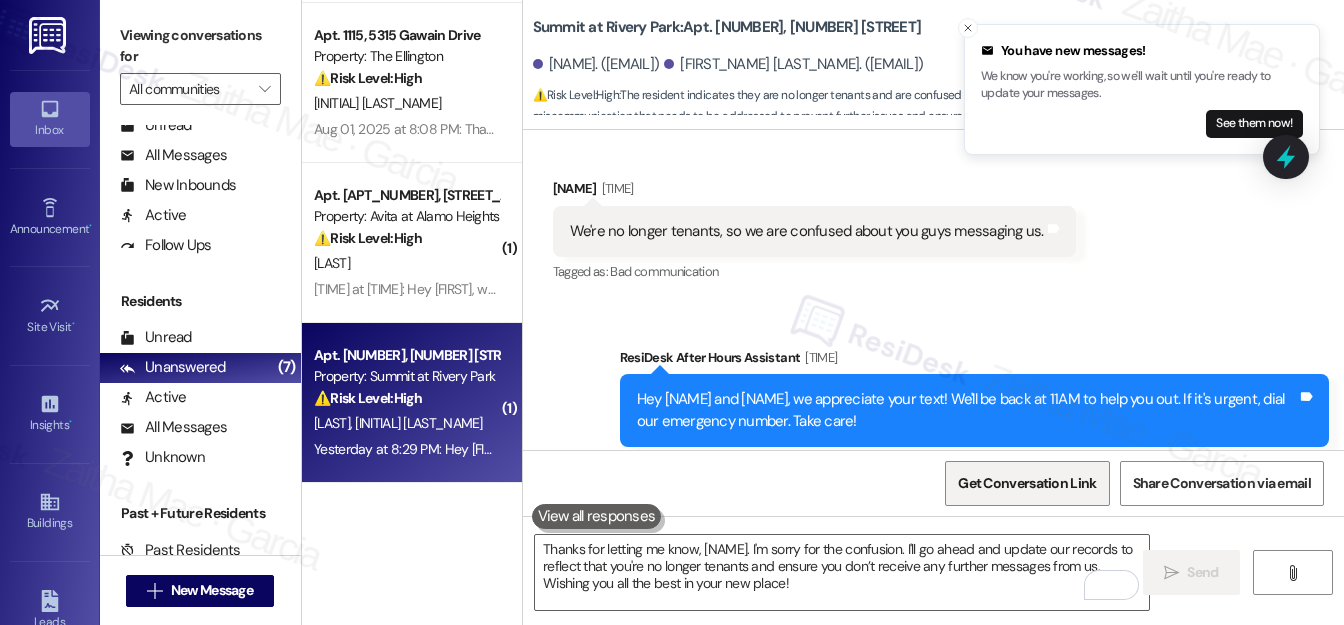click on "Get Conversation Link" at bounding box center [1027, 483] 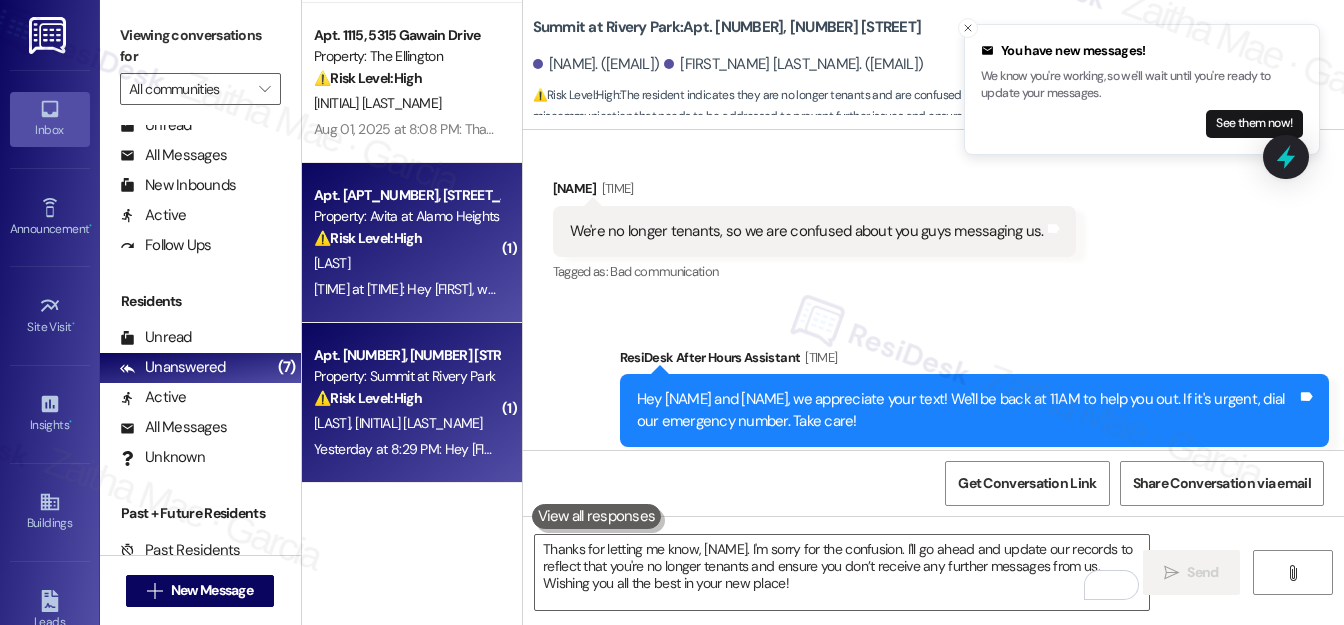 click on "⚠️  Risk Level:  High The resident reports a water leak from the ceiling above the shower, which is causing water to leak both inside and outside the shower. This poses a risk of water damage and potential mold growth, requiring urgent attention." at bounding box center [406, 238] 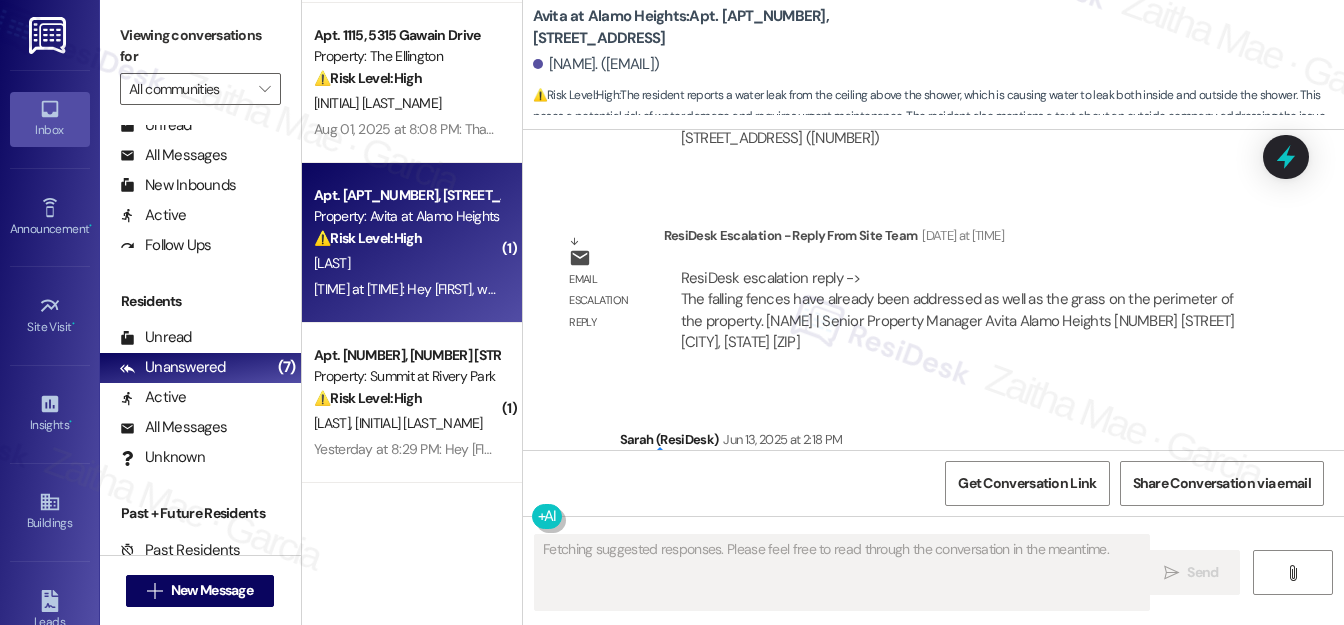 scroll, scrollTop: 7670, scrollLeft: 0, axis: vertical 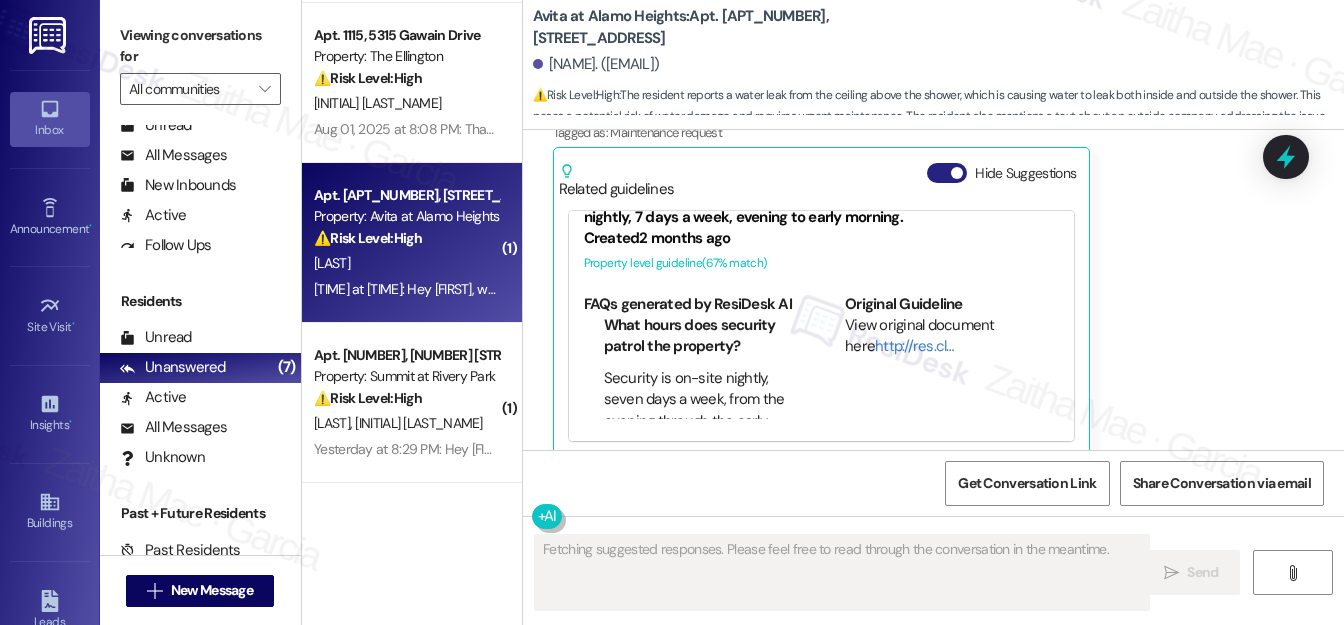 click on "Hide Suggestions" at bounding box center (947, 173) 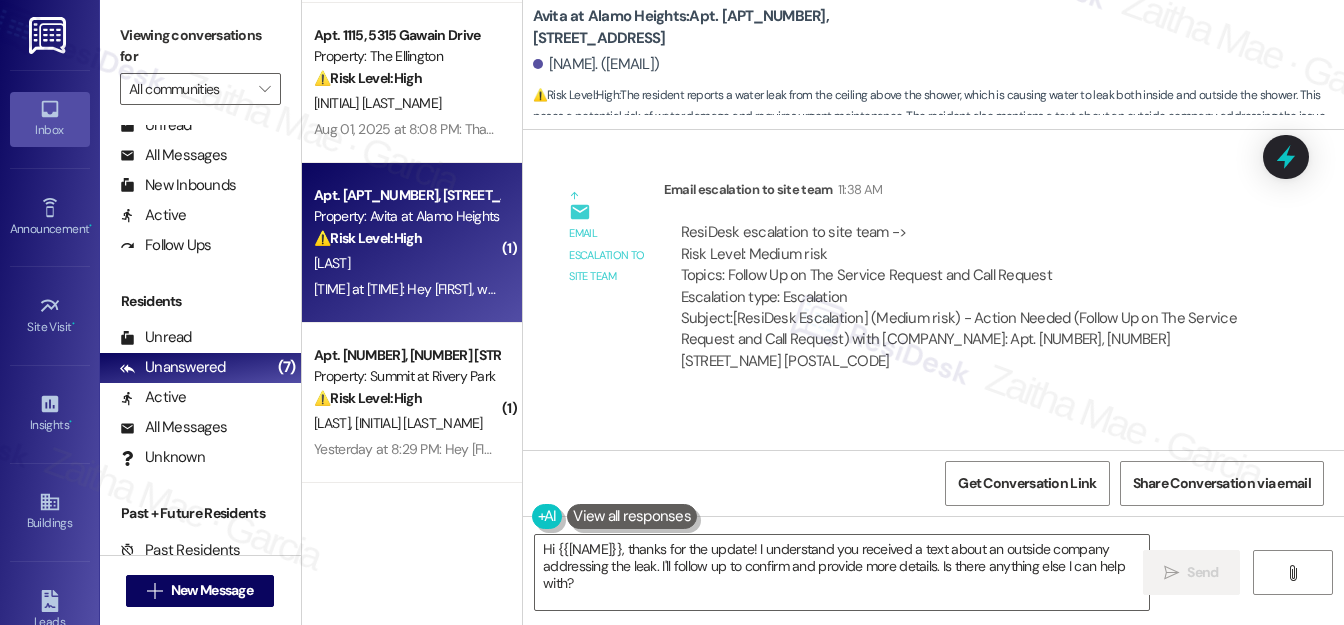 scroll, scrollTop: 7421, scrollLeft: 0, axis: vertical 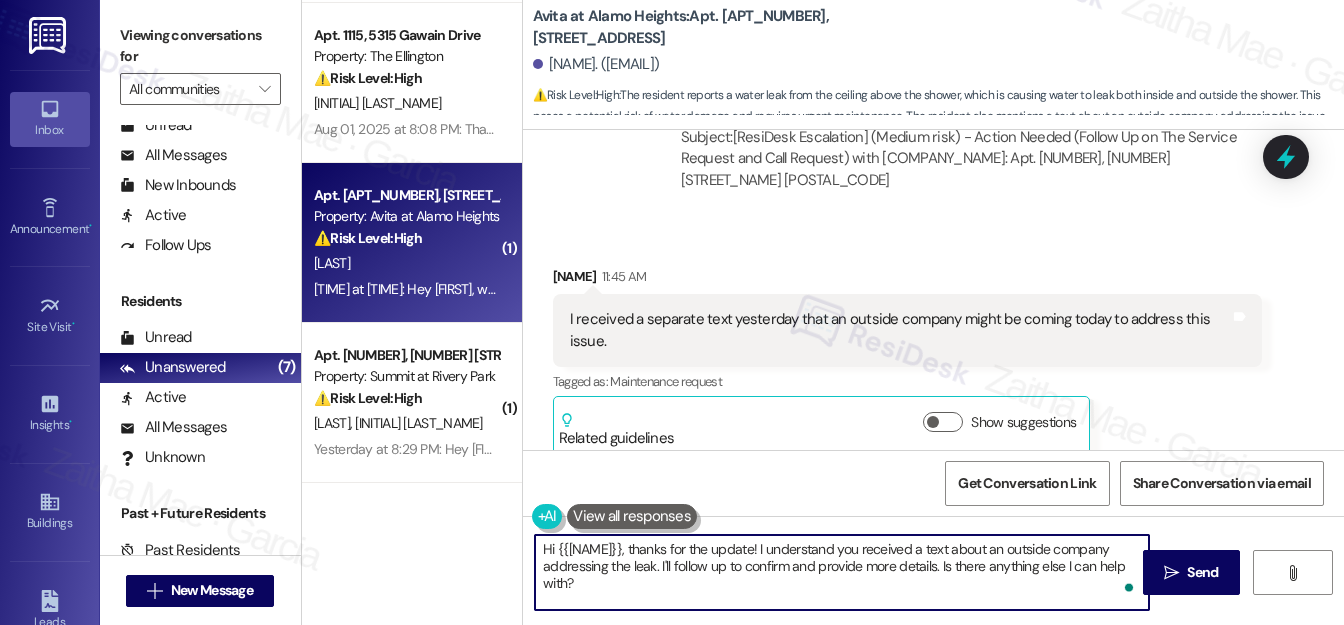 drag, startPoint x: 650, startPoint y: 543, endPoint x: 539, endPoint y: 544, distance: 111.0045 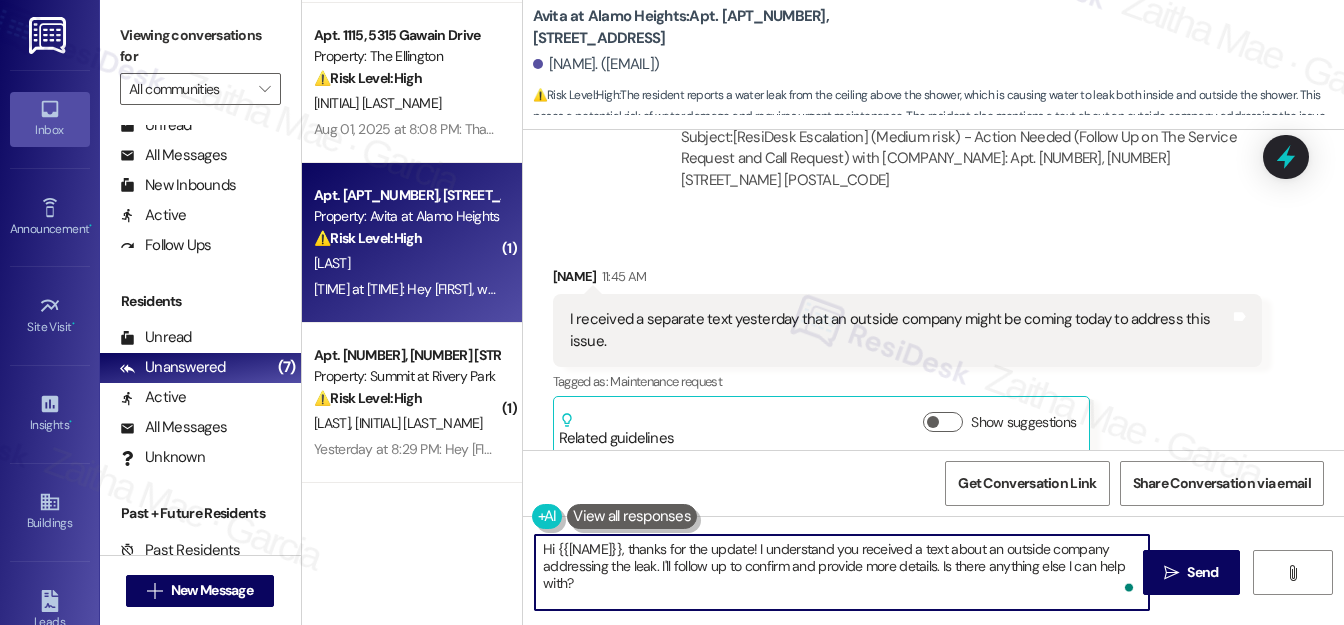 click on "Hi {{first_name}}, thanks for the update! I understand you received a text about an outside company addressing the leak. I'll follow up to confirm and provide more details. Is there anything else I can help with?" at bounding box center (842, 572) 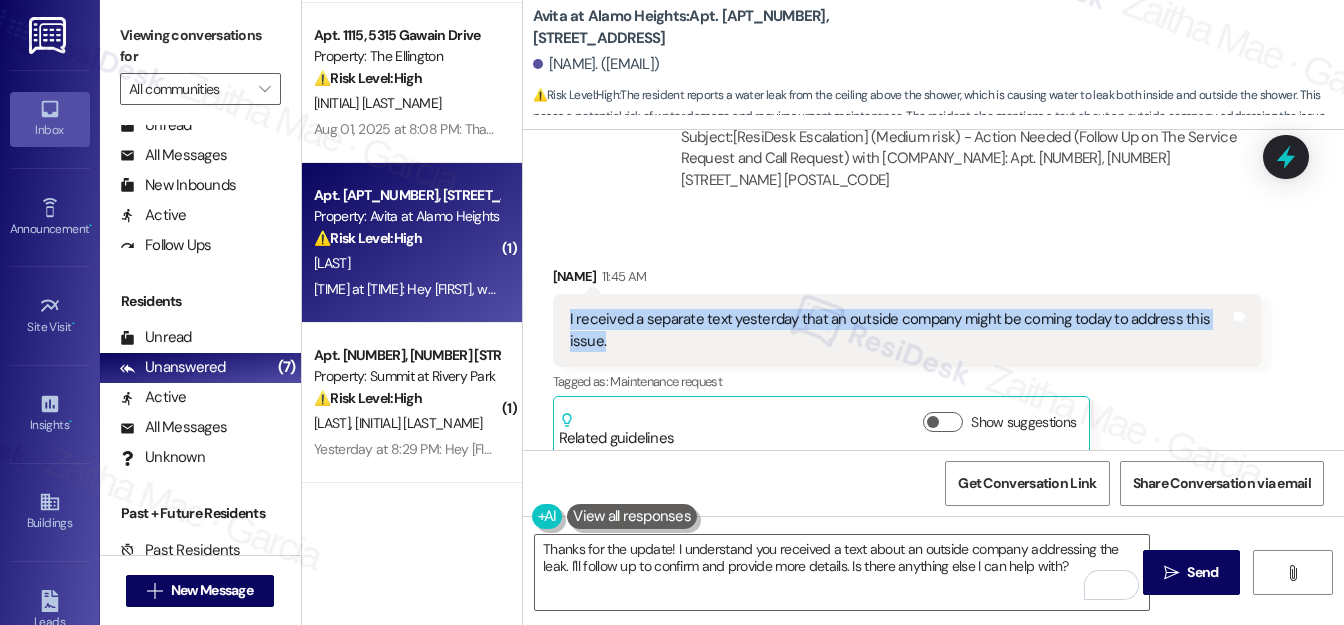 drag, startPoint x: 554, startPoint y: 291, endPoint x: 613, endPoint y: 311, distance: 62.297672 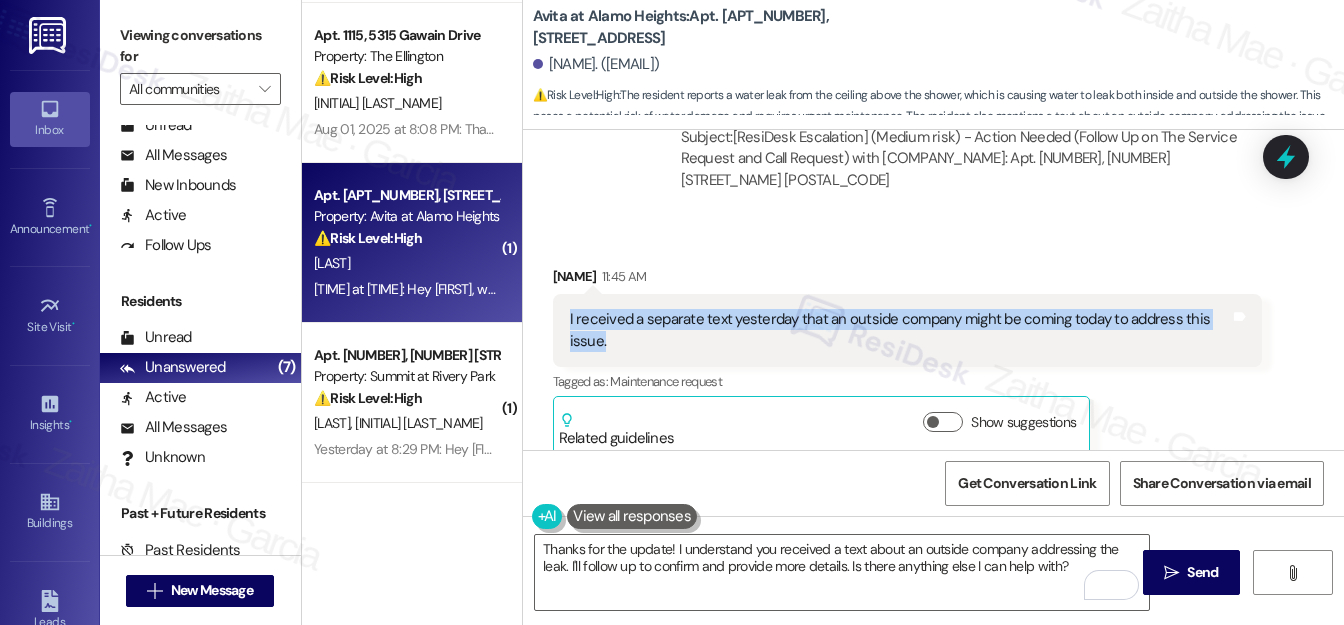 click on "I received a separate text yesterday that an outside company might be coming today to address this issue. Tags and notes" at bounding box center (907, 330) 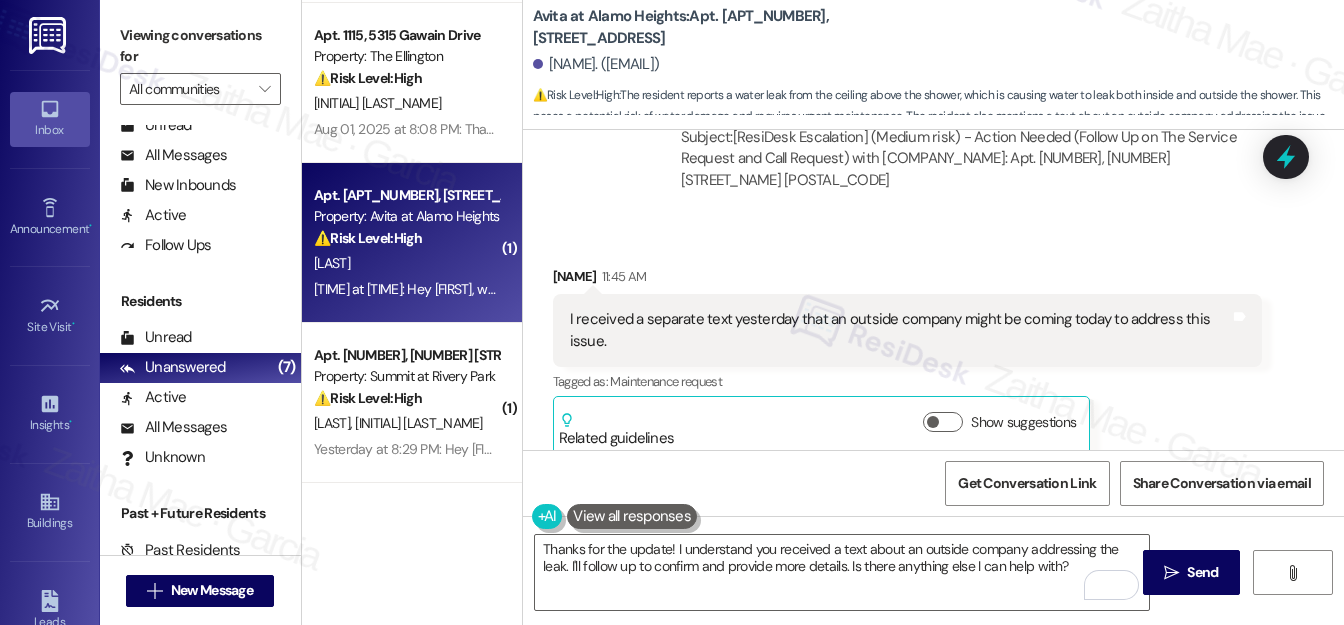 click on "Received via SMS James Wolfe 11:45 AM I received a separate text yesterday that an outside company might be coming today to address this issue. Tags and notes Tagged as:   Maintenance request Click to highlight conversations about Maintenance request  Related guidelines Show suggestions" at bounding box center [933, 346] 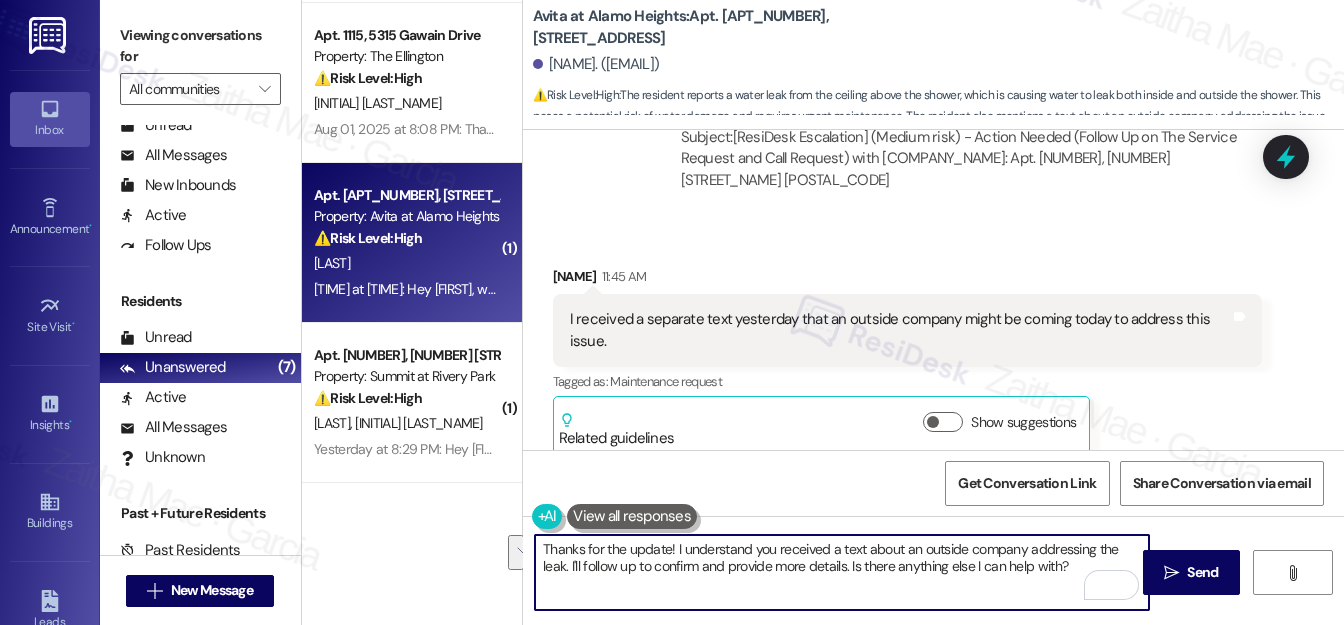 drag, startPoint x: 669, startPoint y: 543, endPoint x: 1035, endPoint y: 576, distance: 367.48468 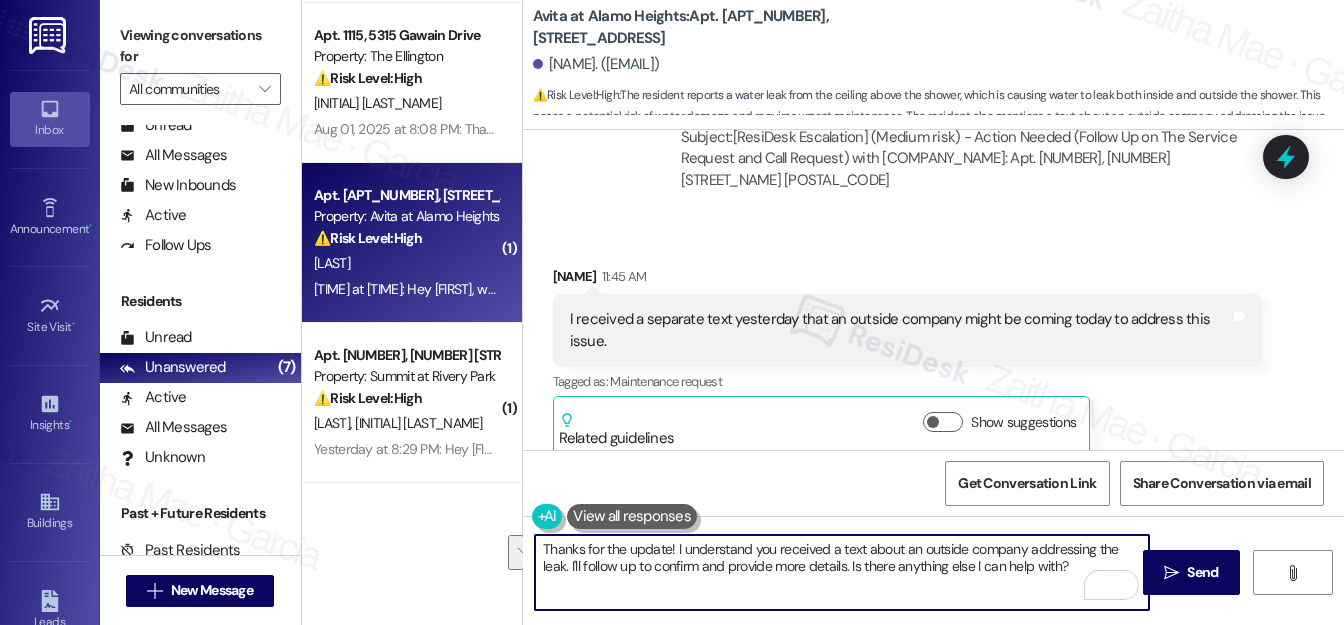 click on "Thanks for the update! I understand you received a text about an outside company addressing the leak. I'll follow up to confirm and provide more details. Is there anything else I can help with?" at bounding box center (842, 572) 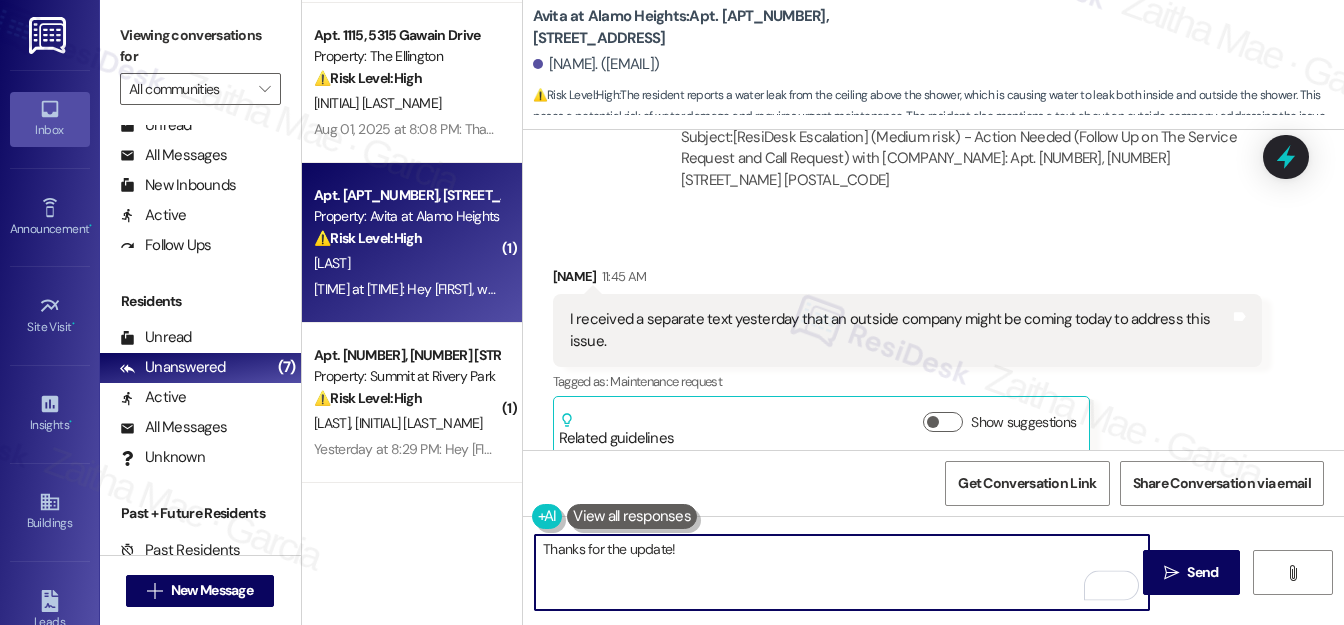 type on "Thanks for the update!" 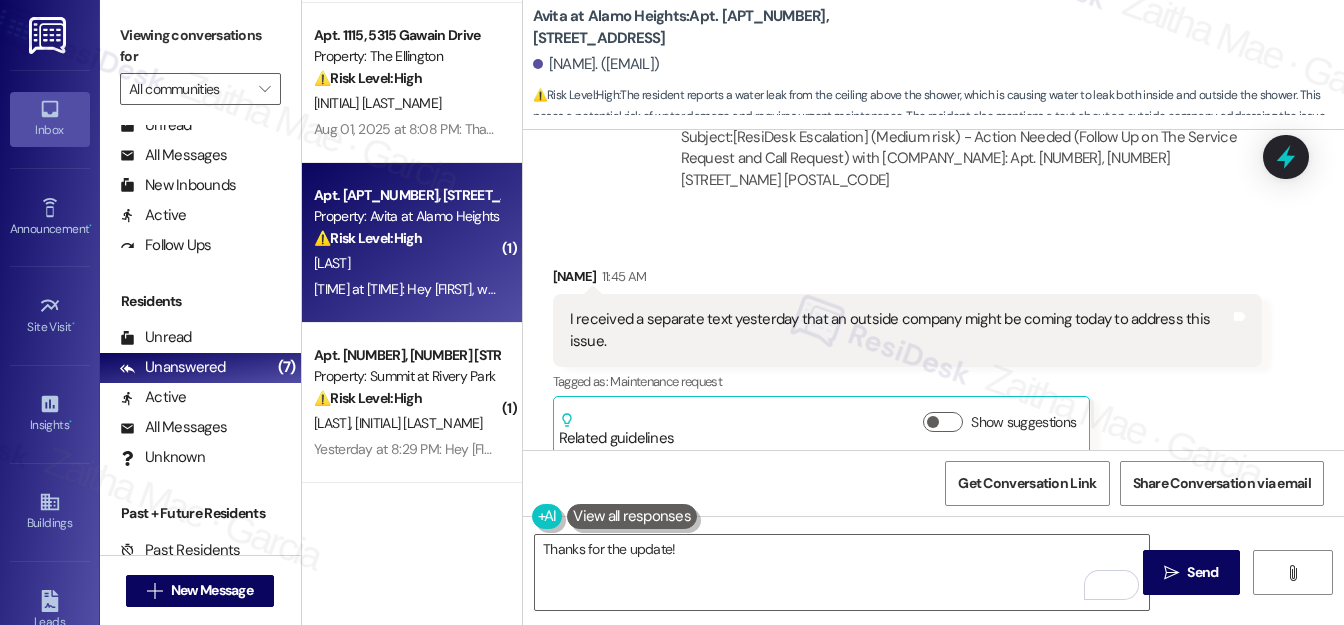 click at bounding box center [632, 516] 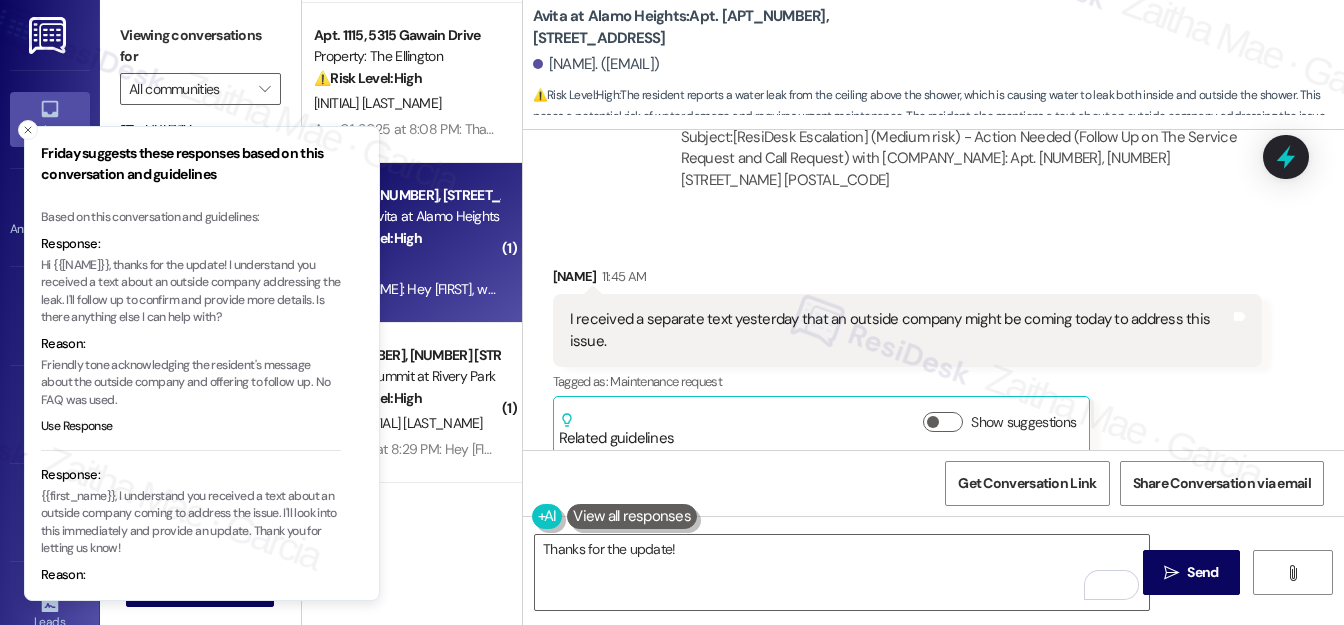 click on "Hi {{first_name}}, thanks for the update! I understand you received a text about an outside company addressing the leak. I'll follow up to confirm and provide more details. Is there anything else I can help with?" at bounding box center [191, 292] 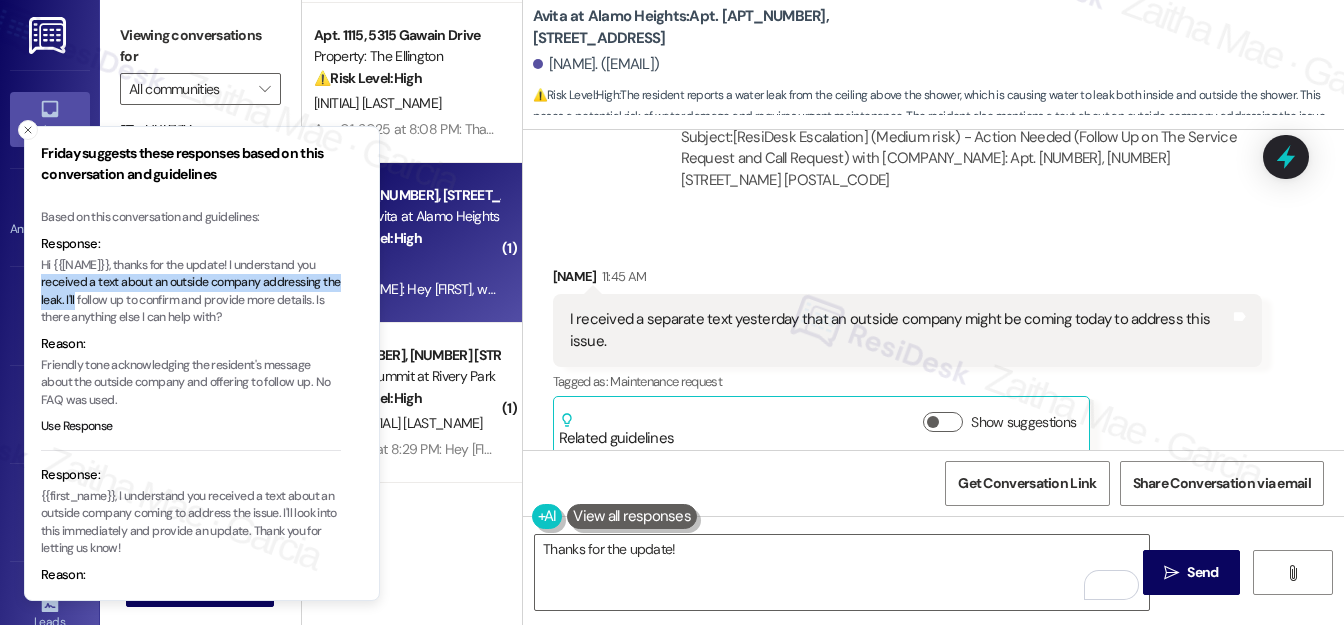 drag, startPoint x: 41, startPoint y: 282, endPoint x: 143, endPoint y: 295, distance: 102.825096 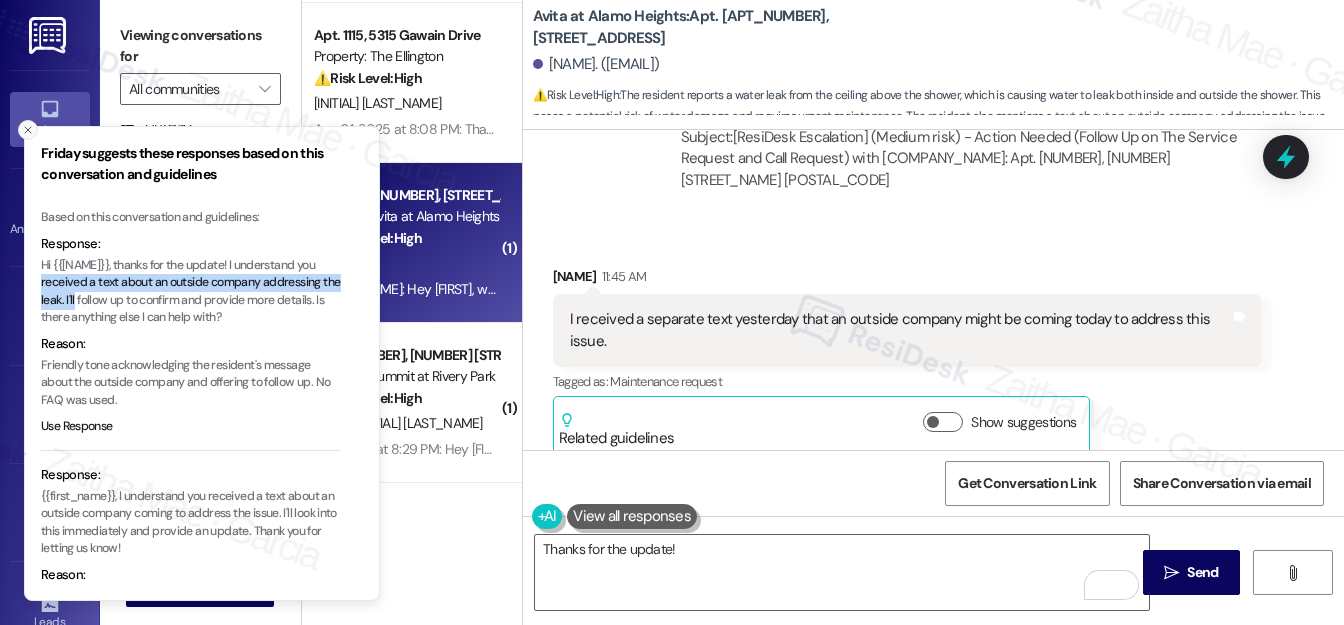 click 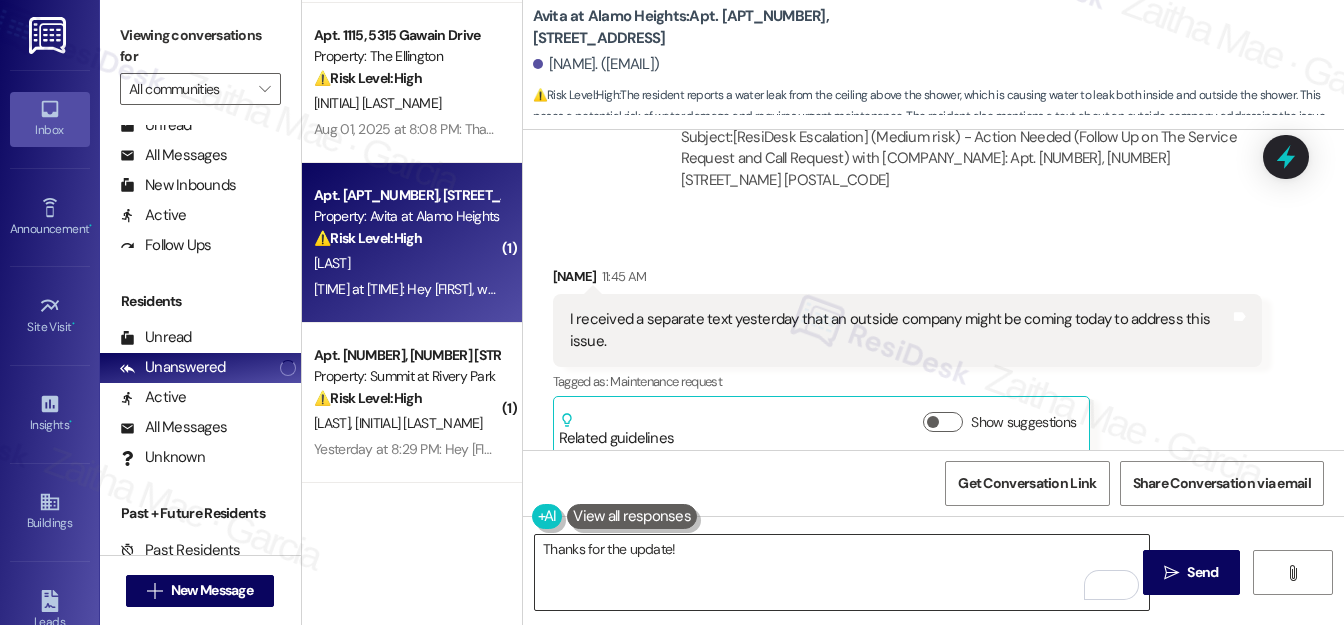 click on "Thanks for the update!" at bounding box center [842, 572] 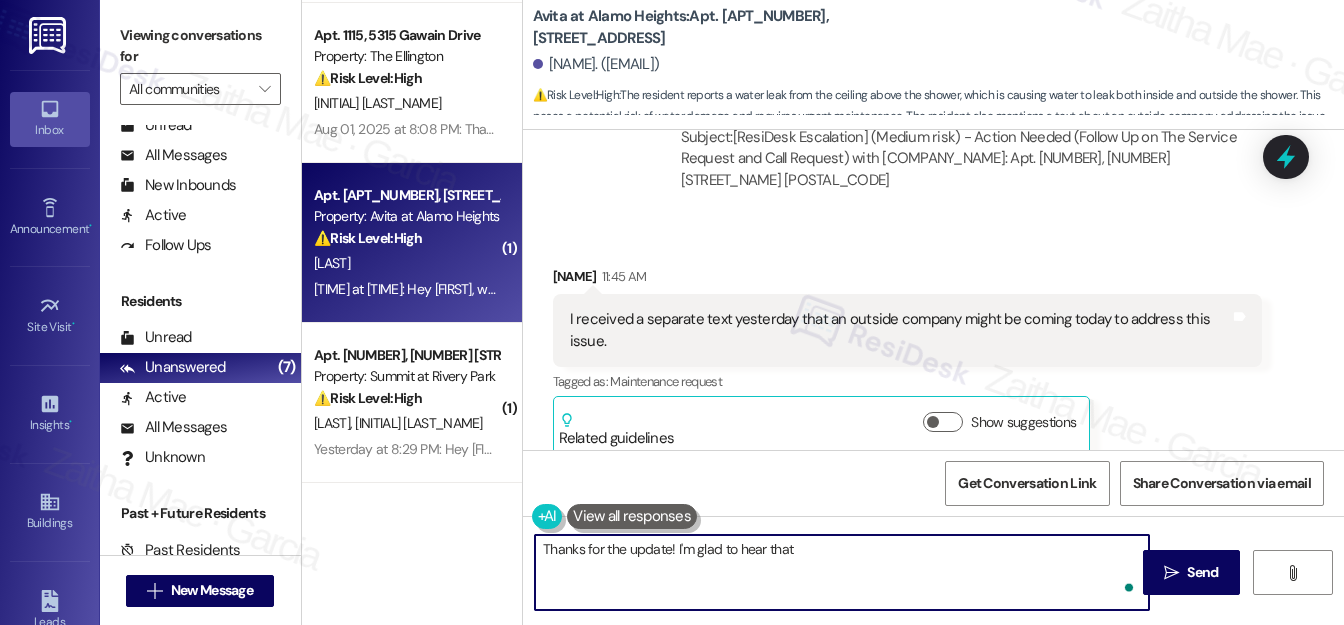 paste on "you received a text about an outside company addressing the leak." 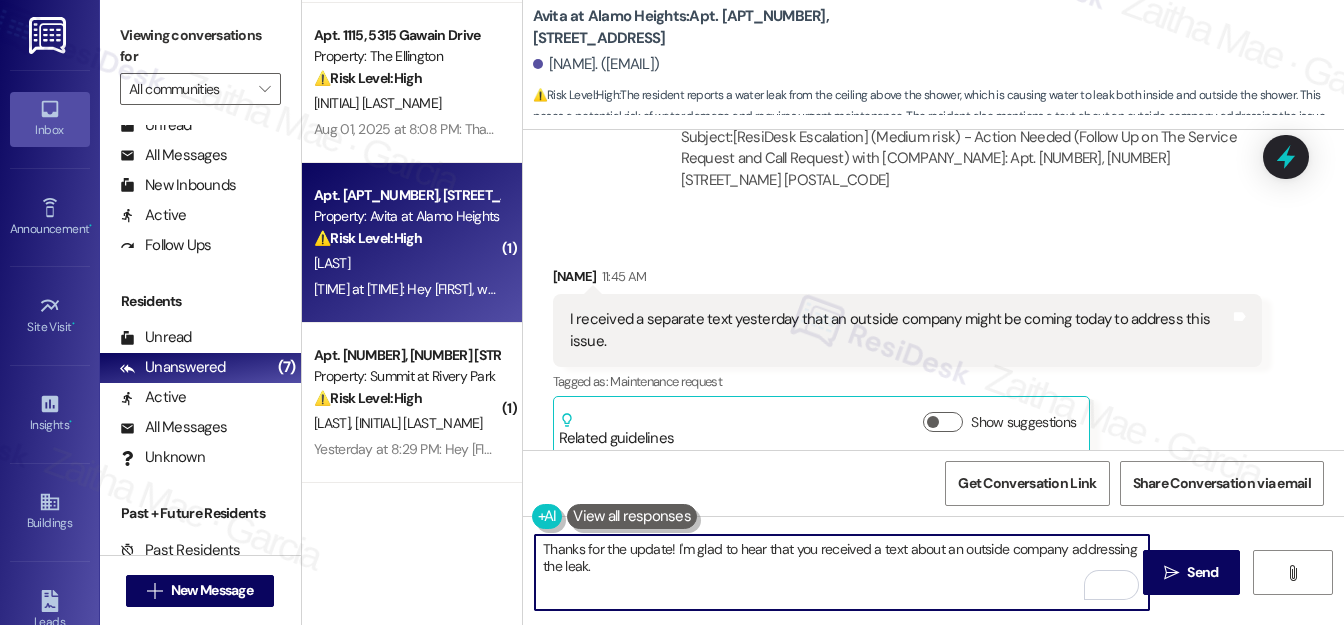 paste on ". Please don’t hesitate to reach out if you have any questions in the meantime." 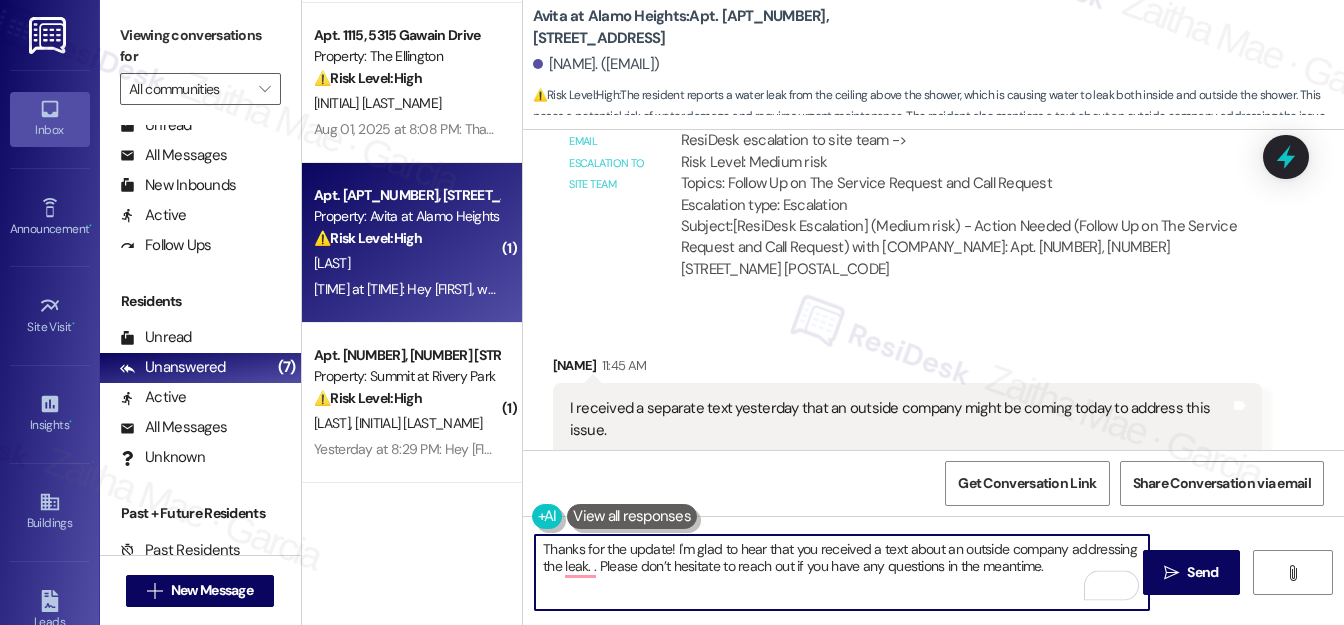 scroll, scrollTop: 7421, scrollLeft: 0, axis: vertical 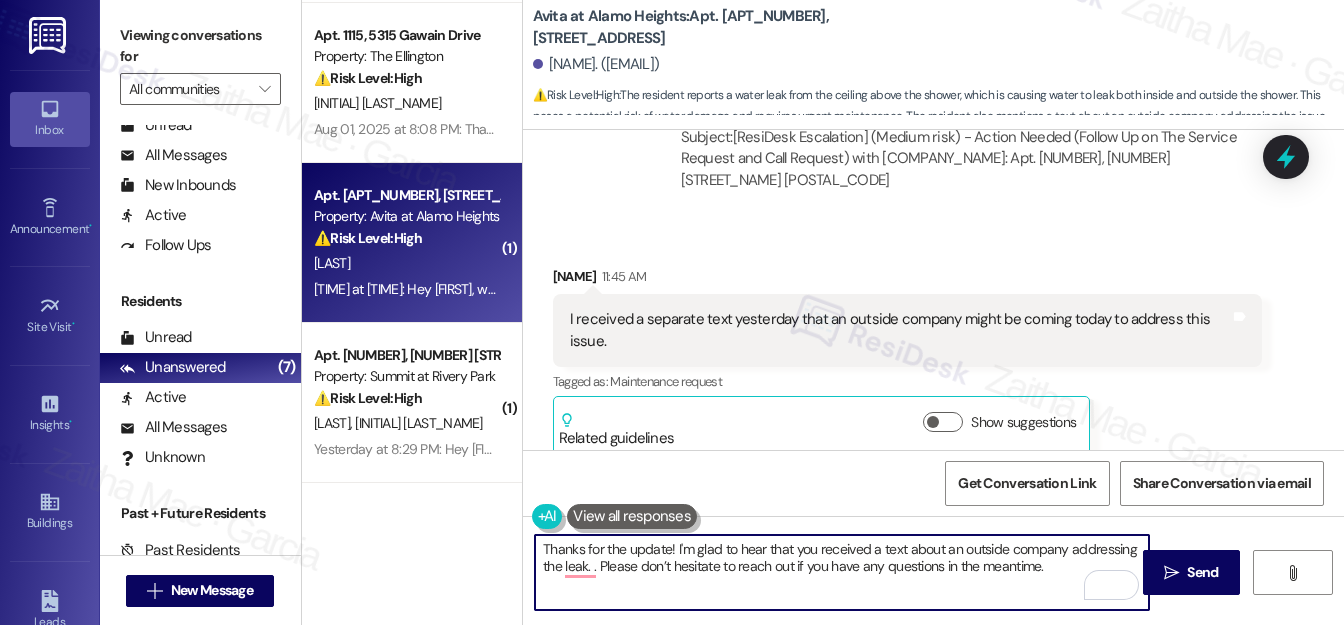 click on "Thanks for the update! I'm glad to hear that you received a text about an outside company addressing the leak. . Please don’t hesitate to reach out if you have any questions in the meantime." at bounding box center [842, 572] 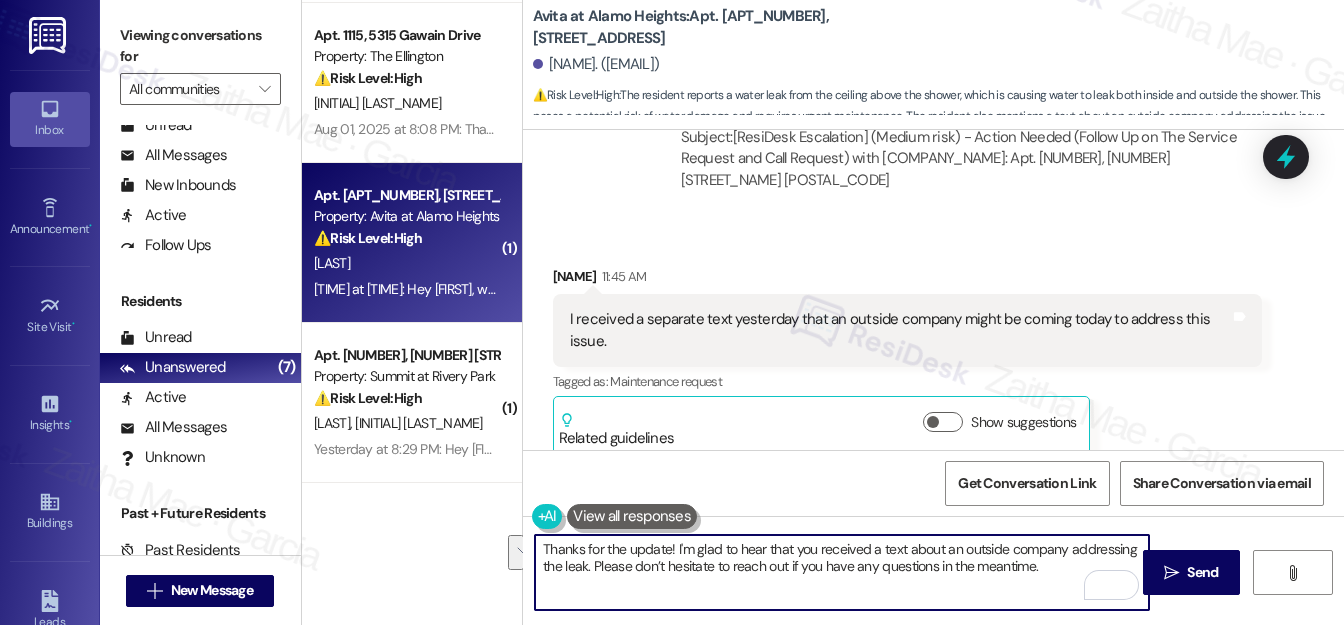 drag, startPoint x: 540, startPoint y: 545, endPoint x: 1045, endPoint y: 585, distance: 506.5817 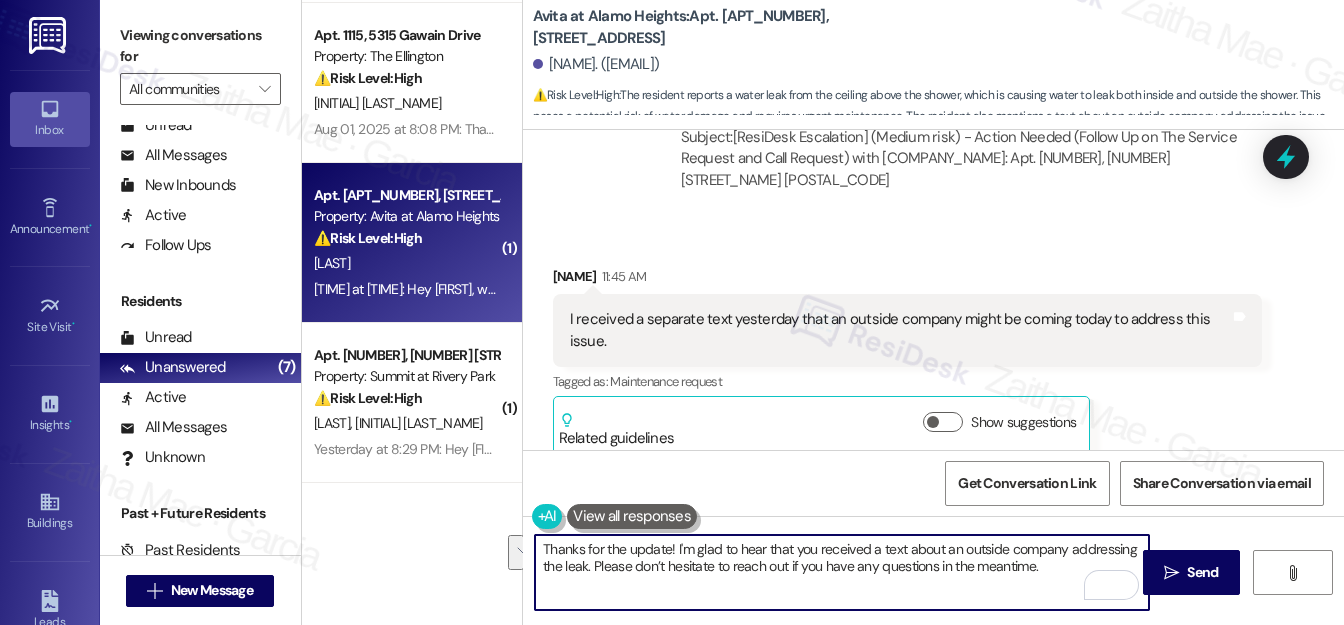 click on "Thanks for the update! I'm glad to hear that you received a text about an outside company addressing the leak. Please don’t hesitate to reach out if you have any questions in the meantime." at bounding box center [842, 572] 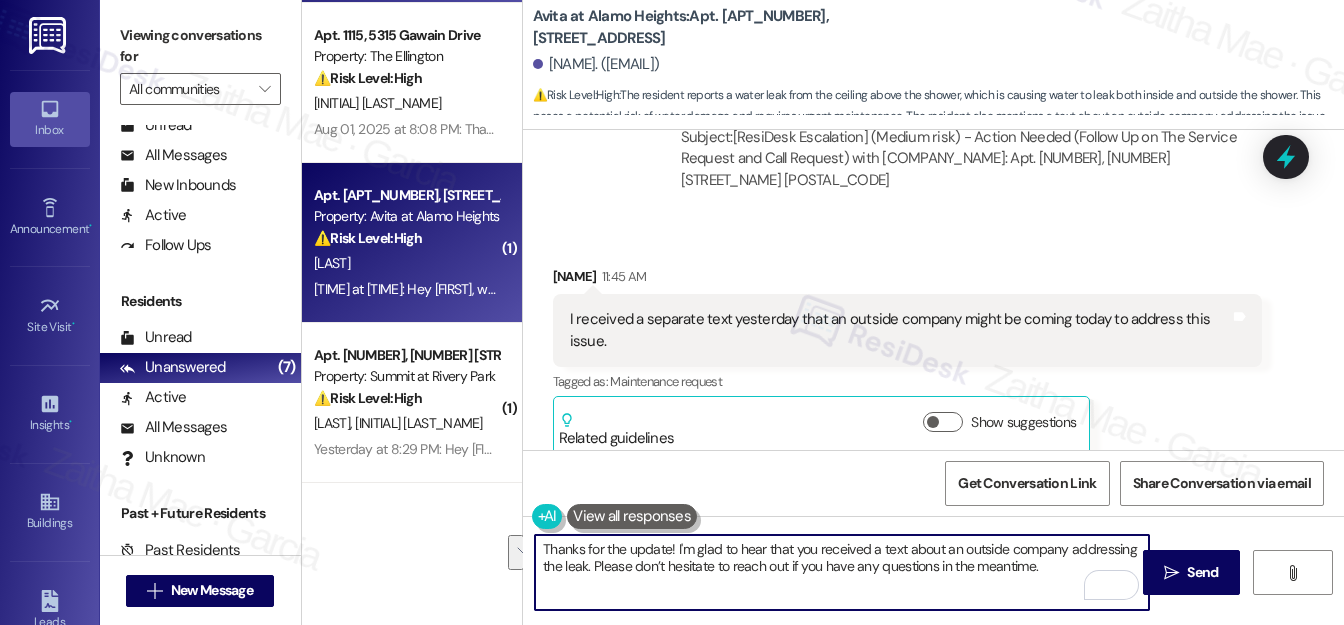 type on "Thanks for the update! I'm glad to hear that you received a text about an outside company addressing the leak. Please don’t hesitate to reach out if you have any questions in the meantime." 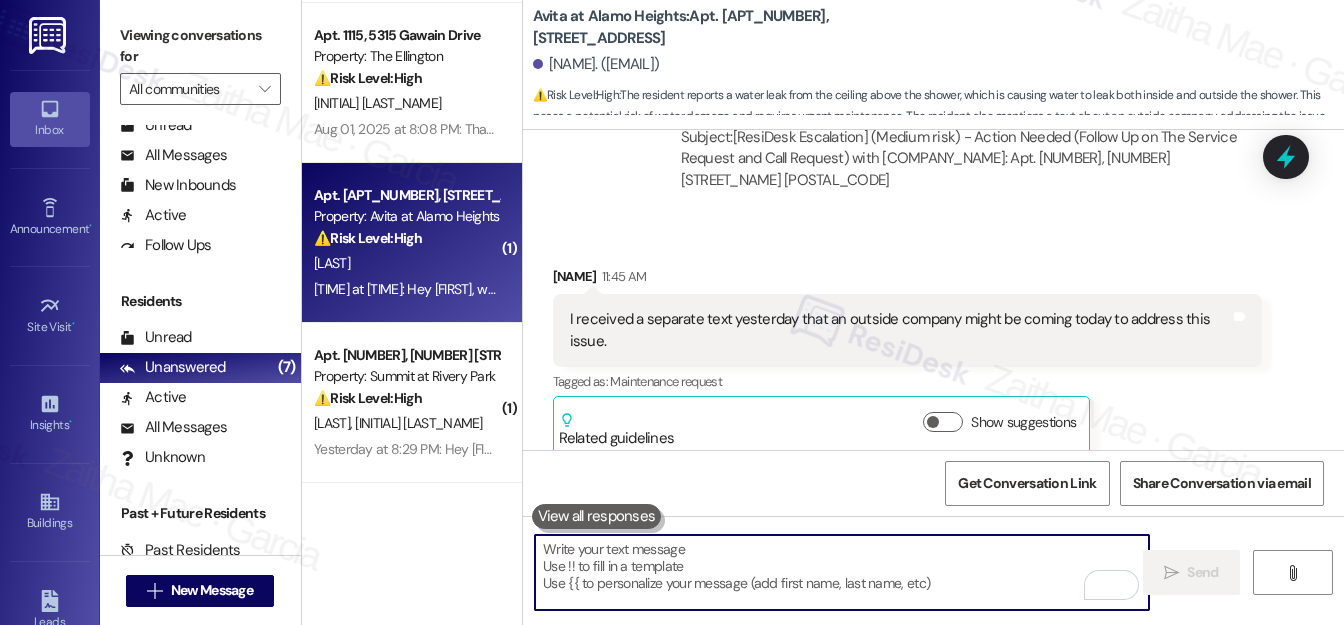paste on "Thanks for the update! I’m glad to hear you received a text about the outside company coming to address the leak. Feel free to reach out if you have any questions in the meantime." 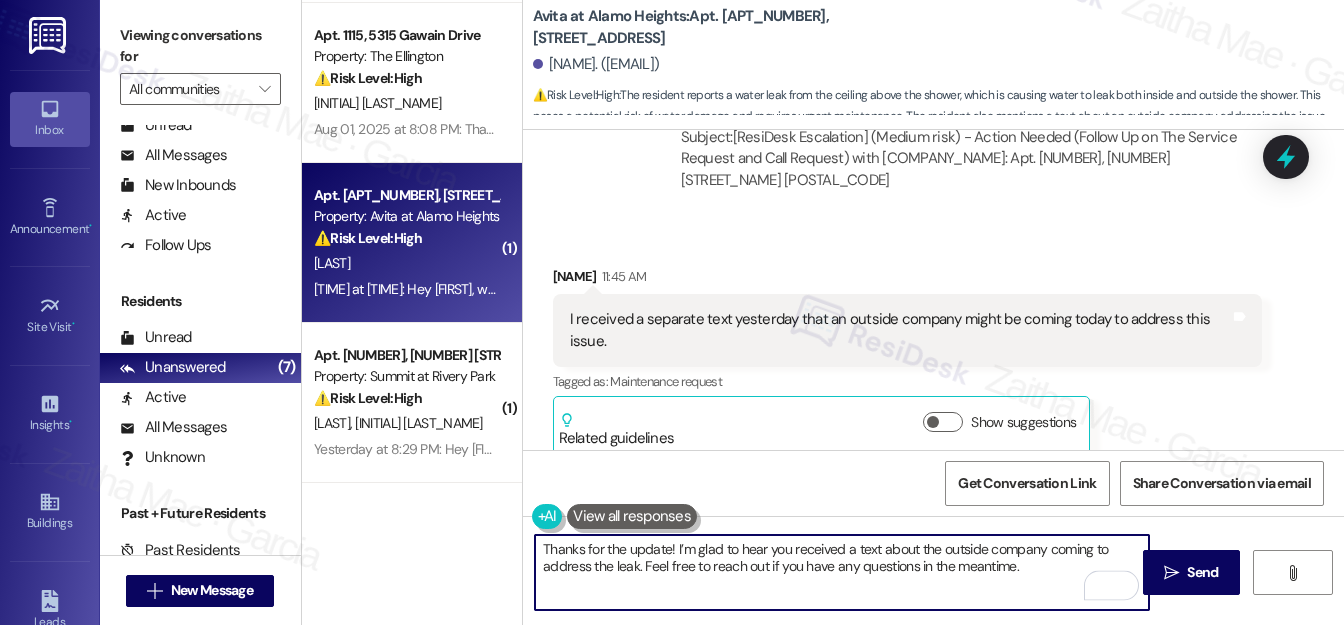 click on "Thanks for the update! I’m glad to hear you received a text about the outside company coming to address the leak. Feel free to reach out if you have any questions in the meantime." at bounding box center (842, 572) 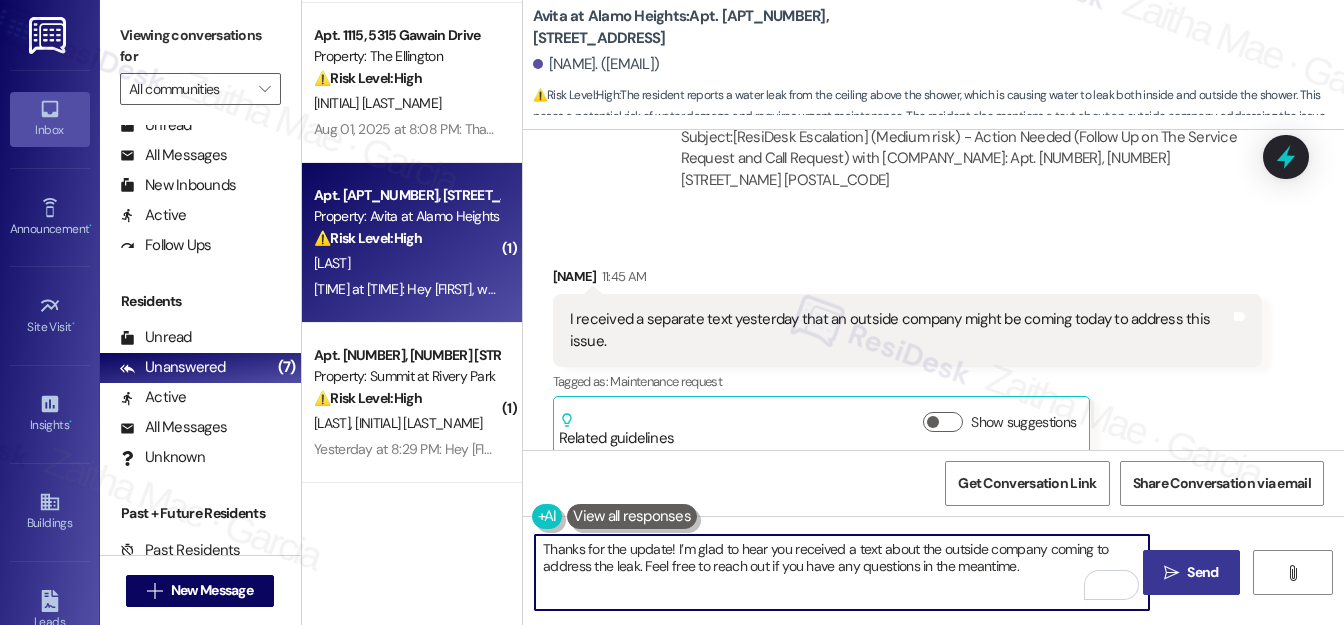type on "Thanks for the update! I’m glad to hear you received a text about the outside company coming to address the leak. Feel free to reach out if you have any questions in the meantime." 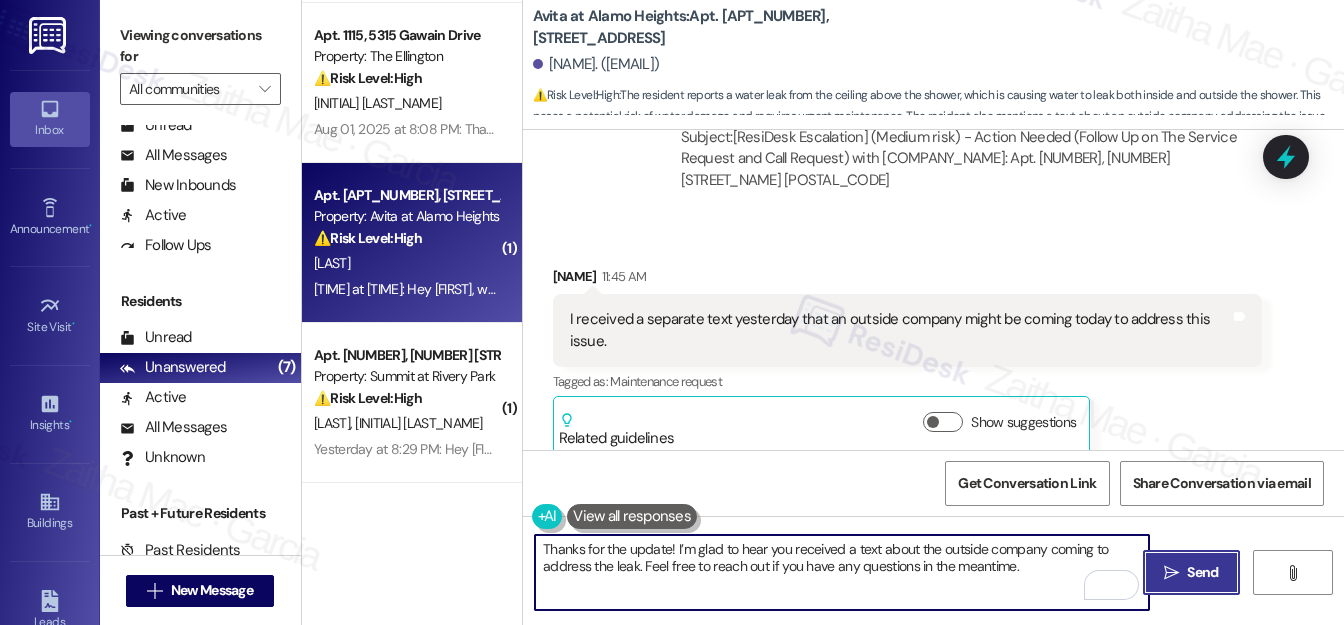 click on "Send" at bounding box center [1202, 572] 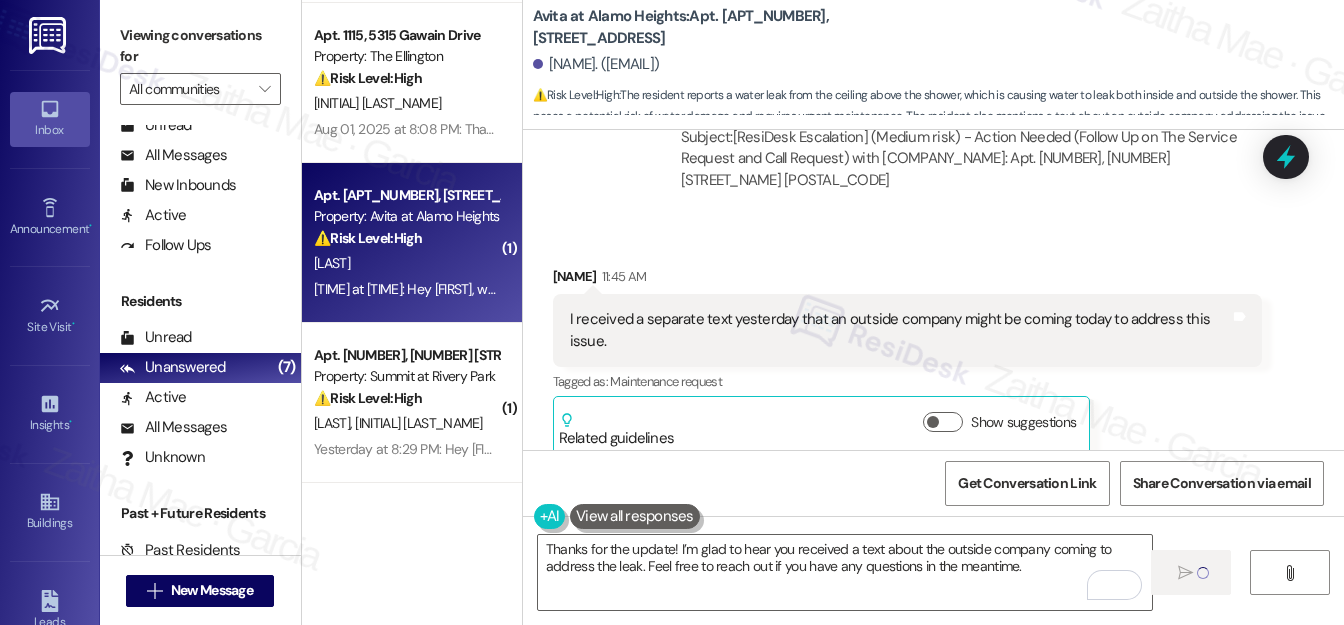 type 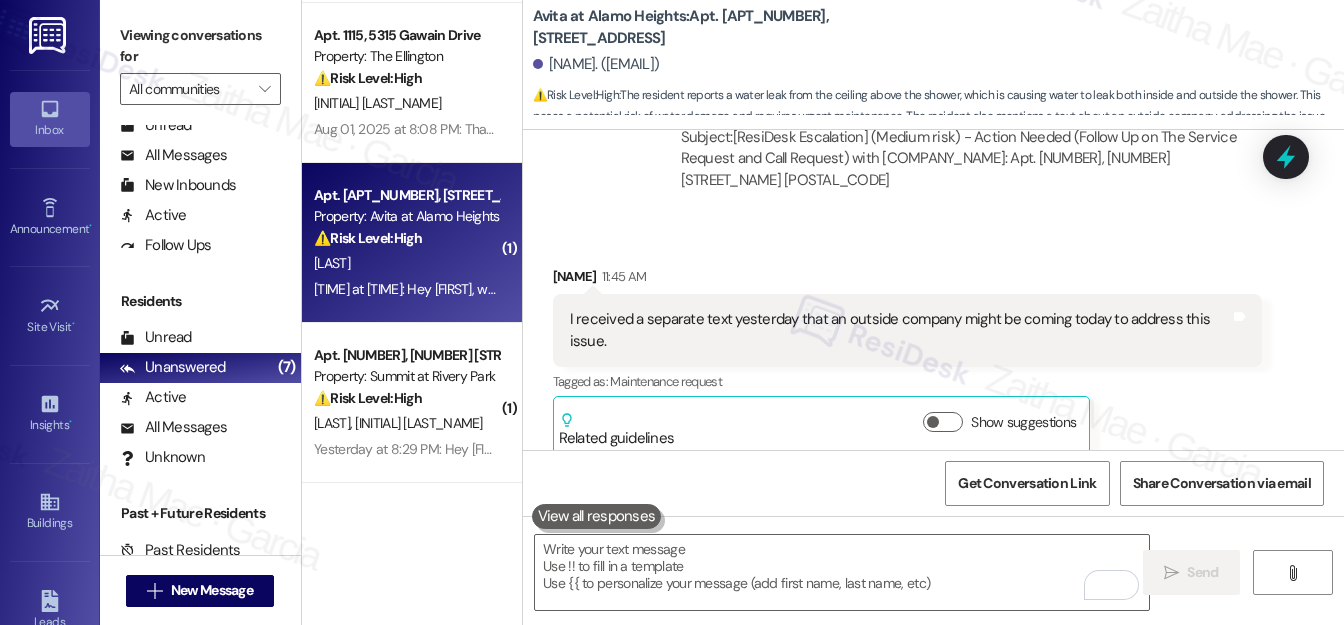 scroll, scrollTop: 7582, scrollLeft: 0, axis: vertical 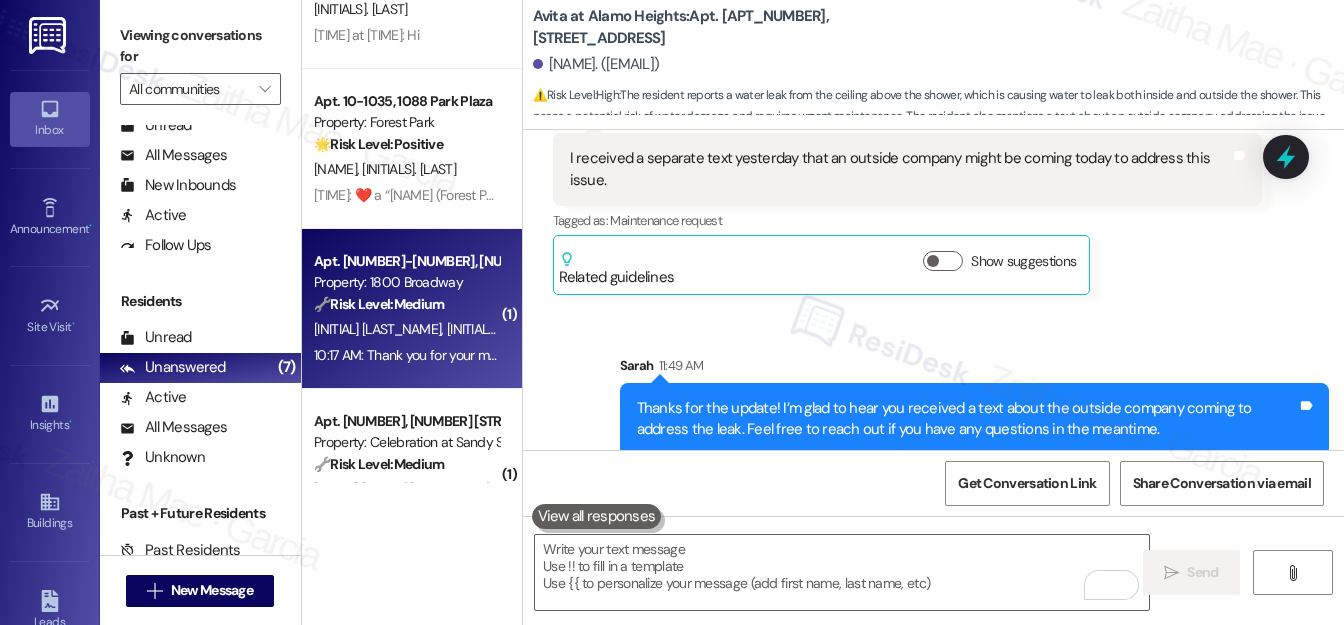 click on "[LAST] [LAST]" at bounding box center [493, 329] 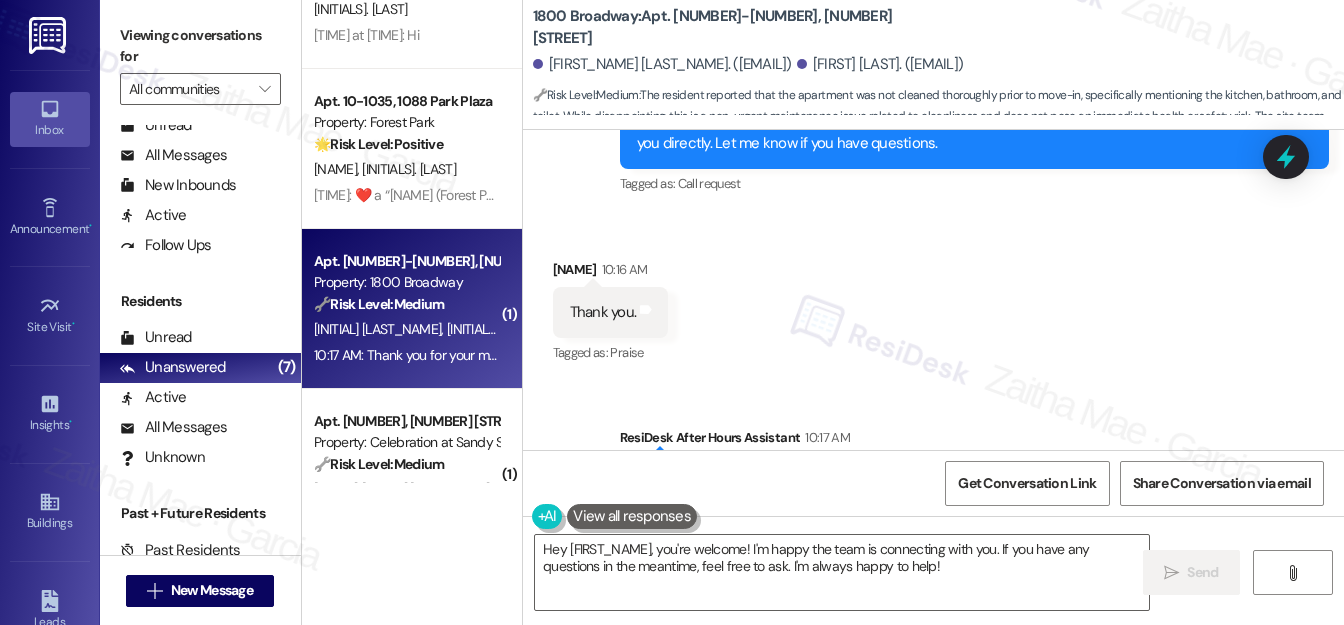 scroll, scrollTop: 1698, scrollLeft: 0, axis: vertical 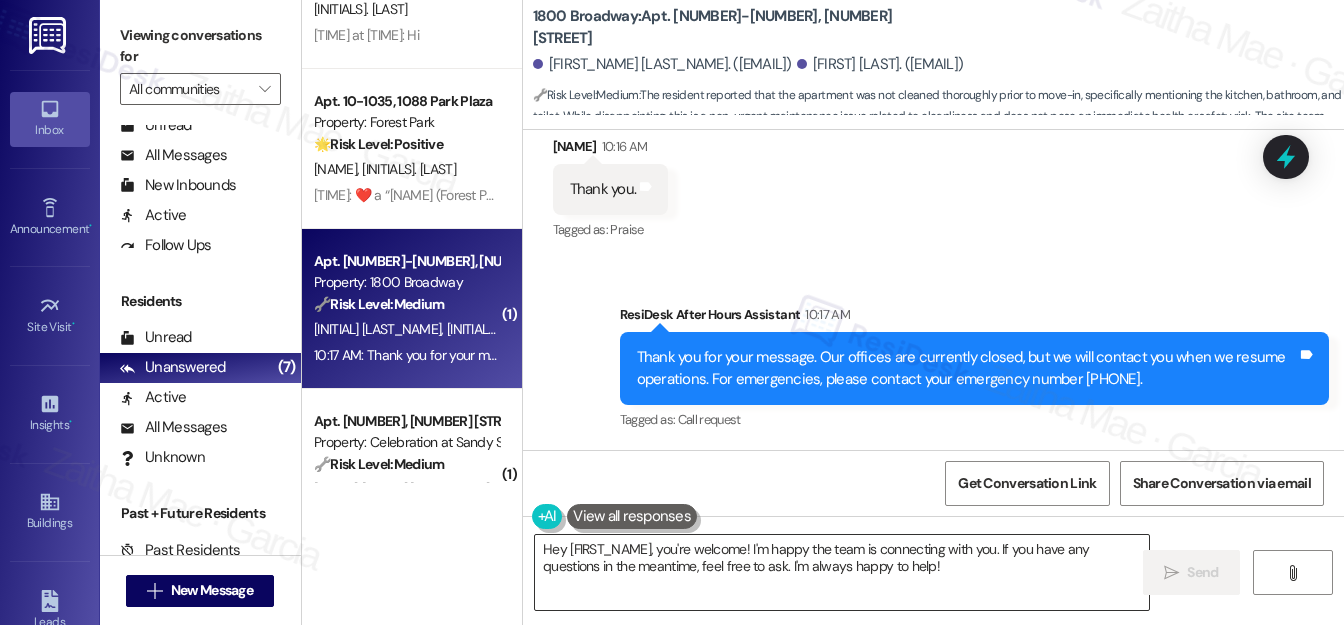 click on "Hey {{first_name}}, you're welcome! I'm happy the team is connecting with you. If you have any questions in the meantime, feel free to ask. I'm always happy to help!" at bounding box center [842, 572] 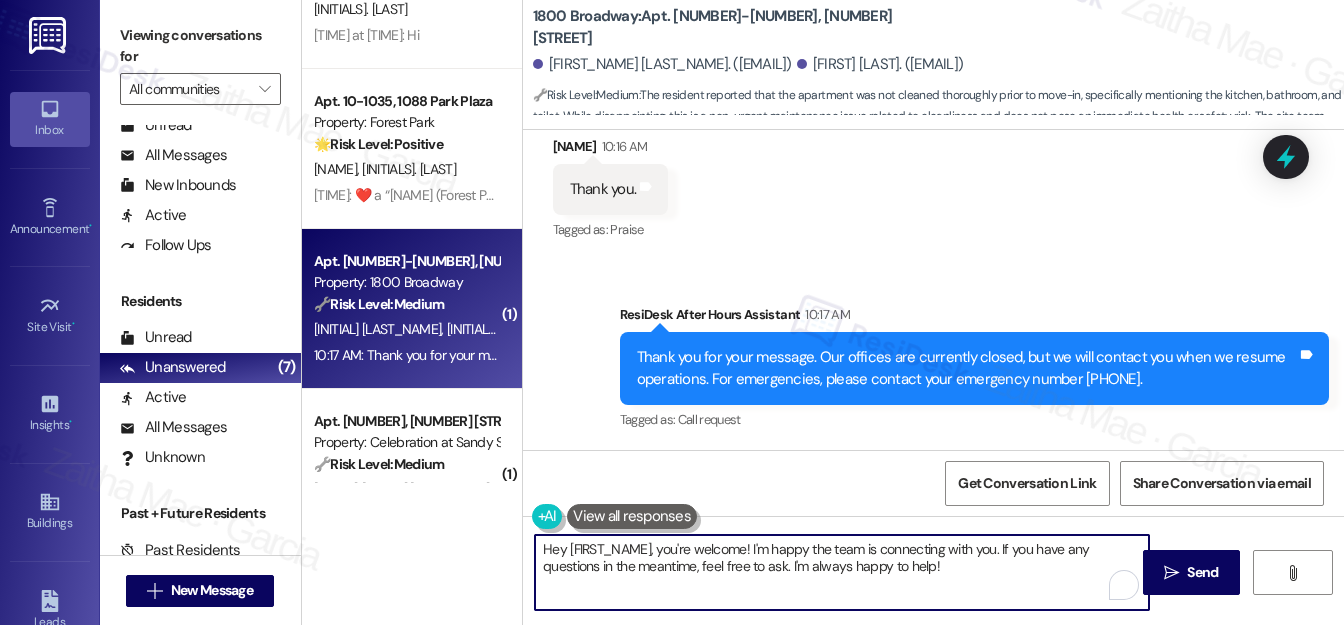 click on "Hey {{first_name}}, you're welcome! I'm happy the team is connecting with you. If you have any questions in the meantime, feel free to ask. I'm always happy to help!" at bounding box center (842, 572) 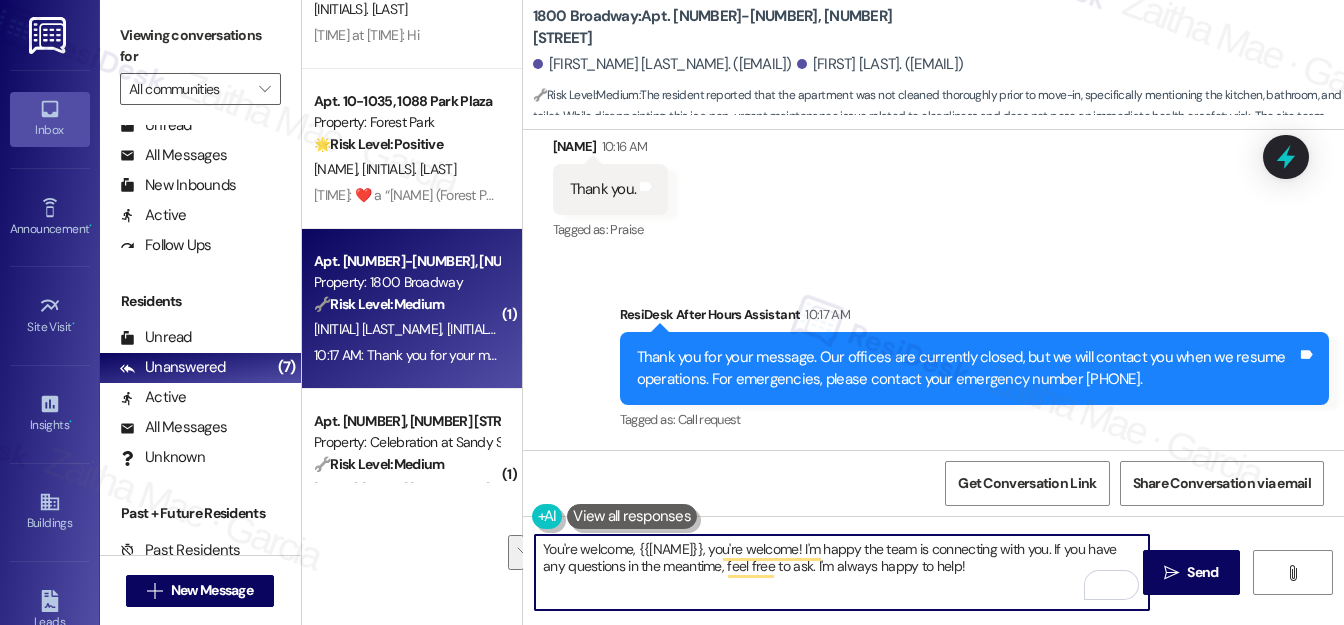 drag, startPoint x: 634, startPoint y: 545, endPoint x: 998, endPoint y: 564, distance: 364.49554 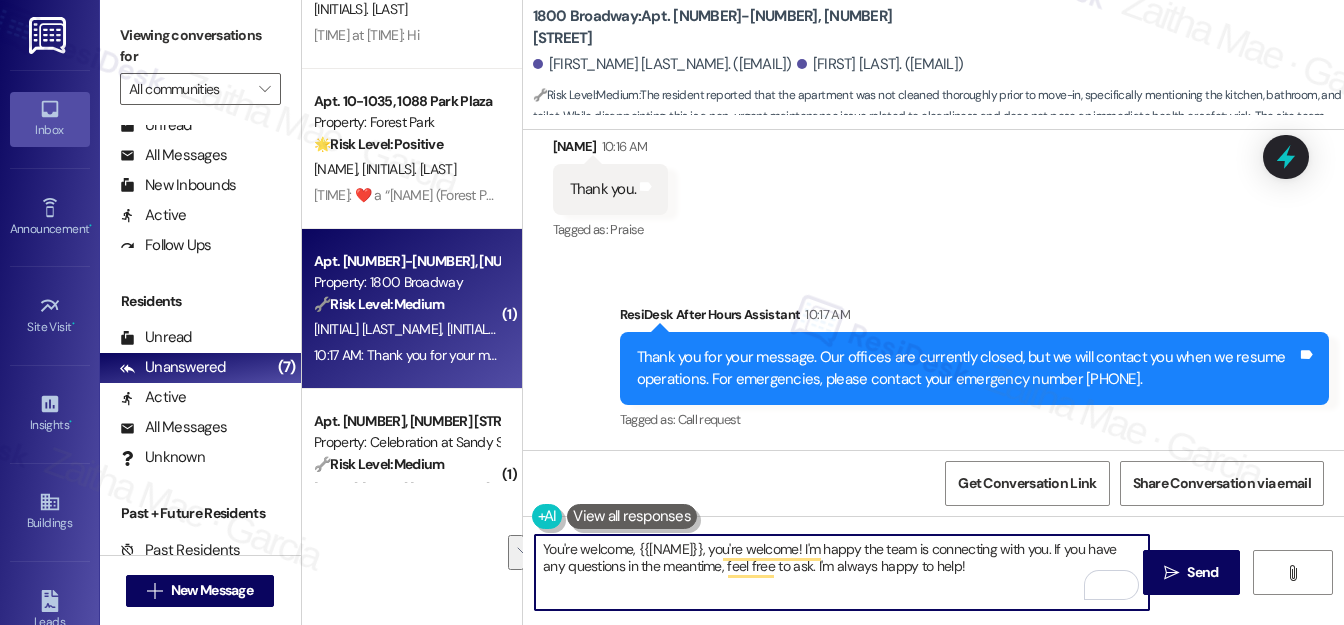 click on "You're welcome, {{first_name}}, you're welcome! I'm happy the team is connecting with you. If you have any questions in the meantime, feel free to ask. I'm always happy to help!" at bounding box center [842, 572] 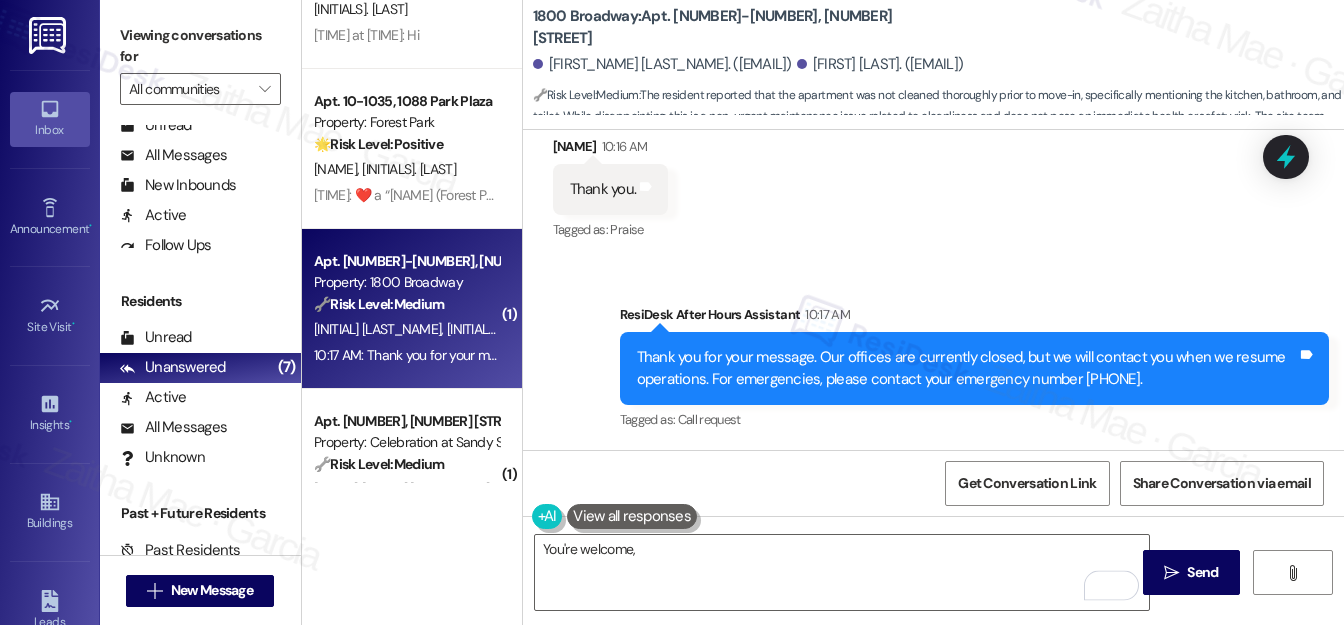 click on "Robert Machnacki 10:16 AM" at bounding box center [611, 150] 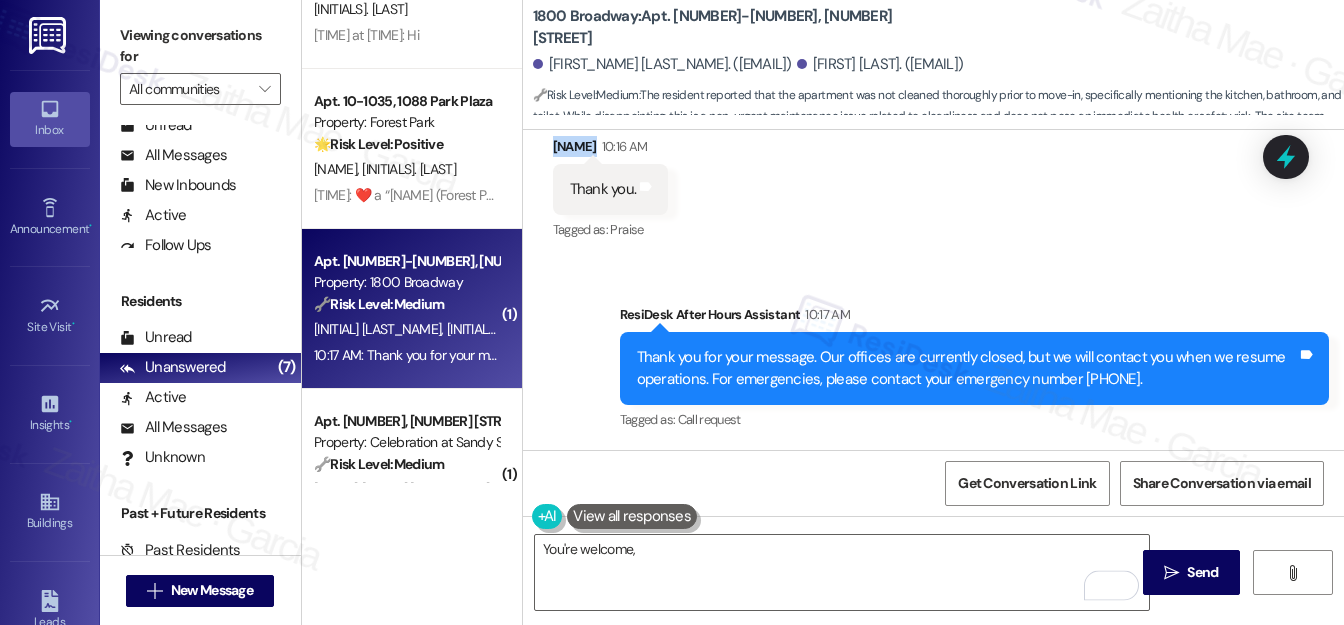 scroll, scrollTop: 1696, scrollLeft: 0, axis: vertical 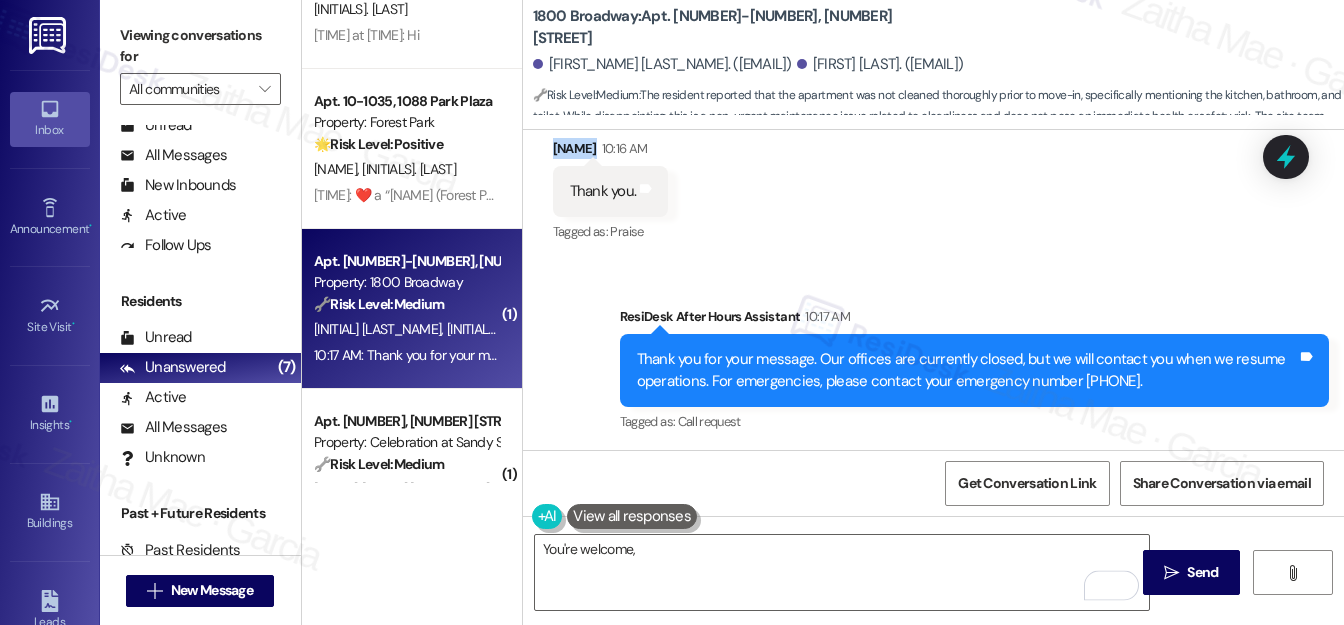 copy on "Robert" 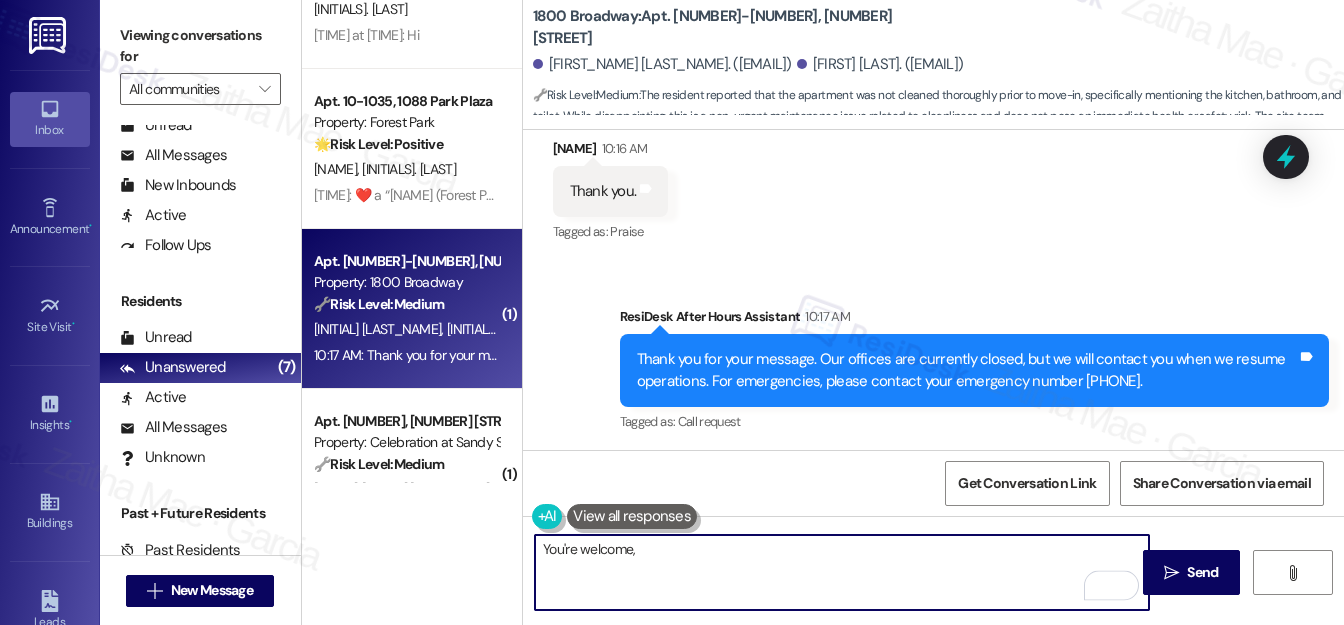 click on "You're welcome," at bounding box center [842, 572] 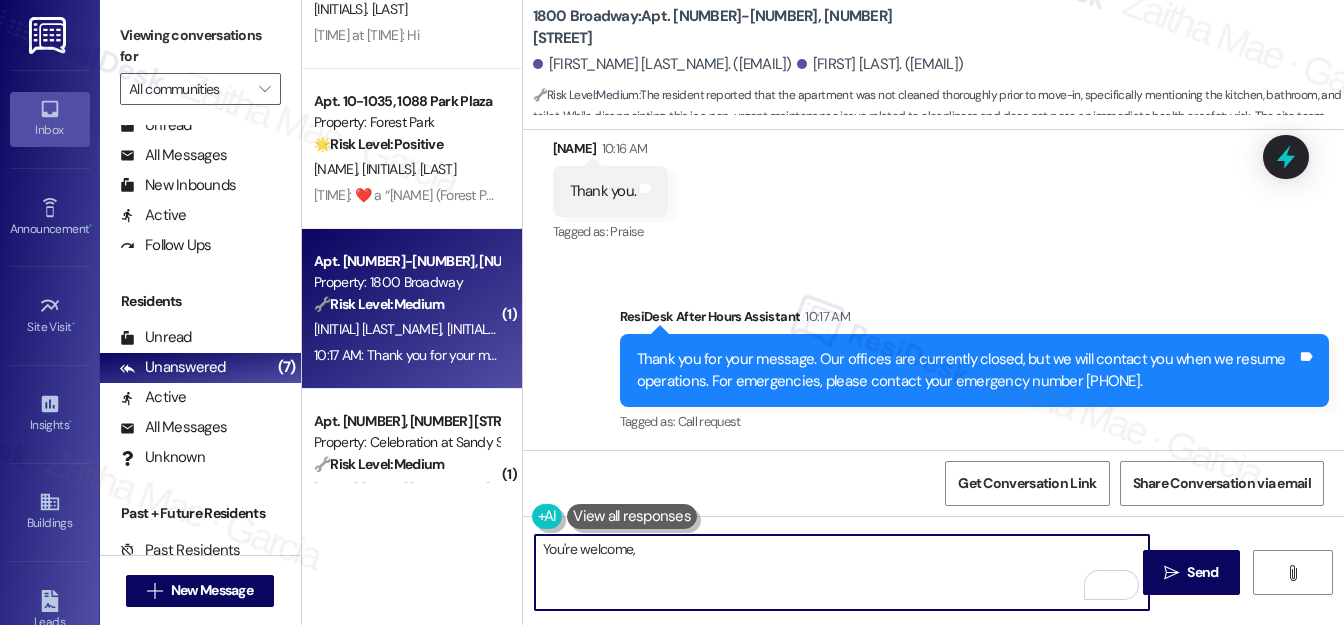 paste on "Robert" 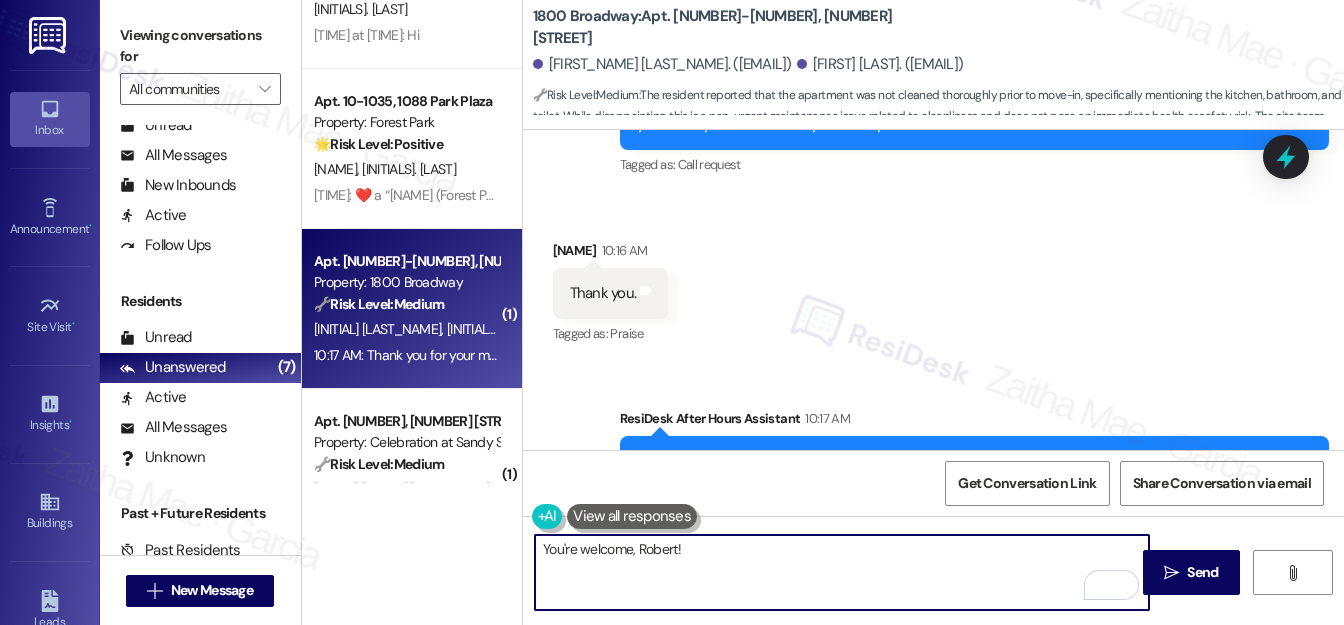 scroll, scrollTop: 1698, scrollLeft: 0, axis: vertical 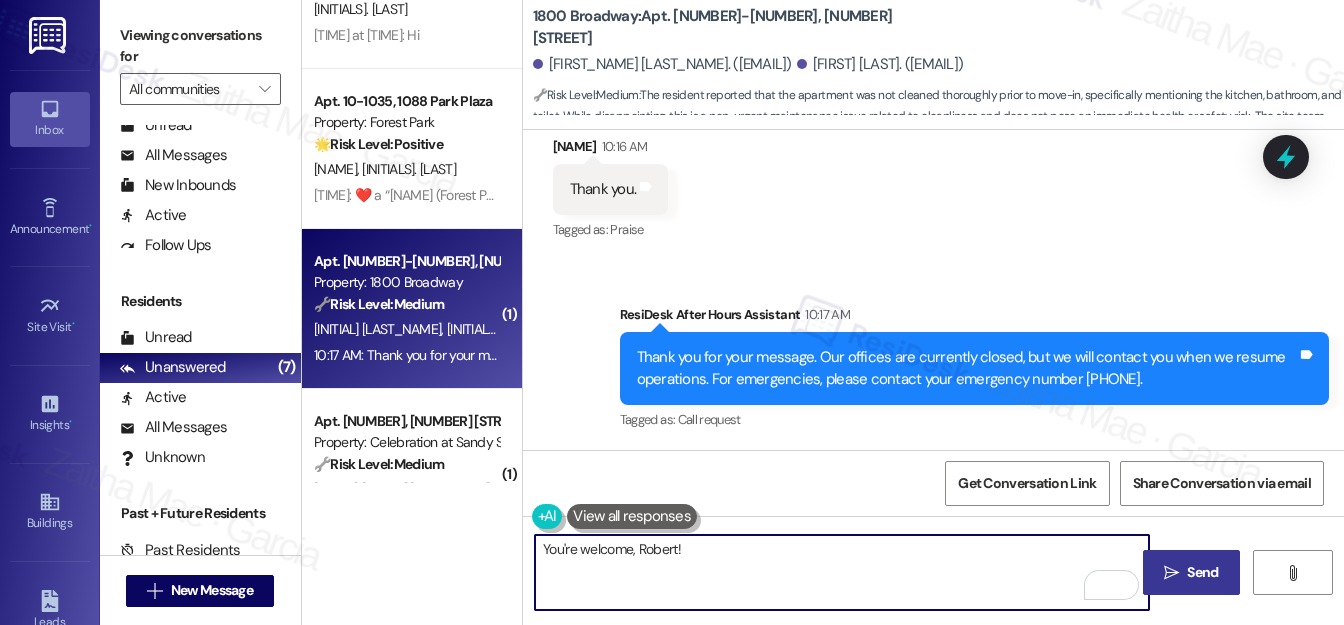 type on "You're welcome, Robert!" 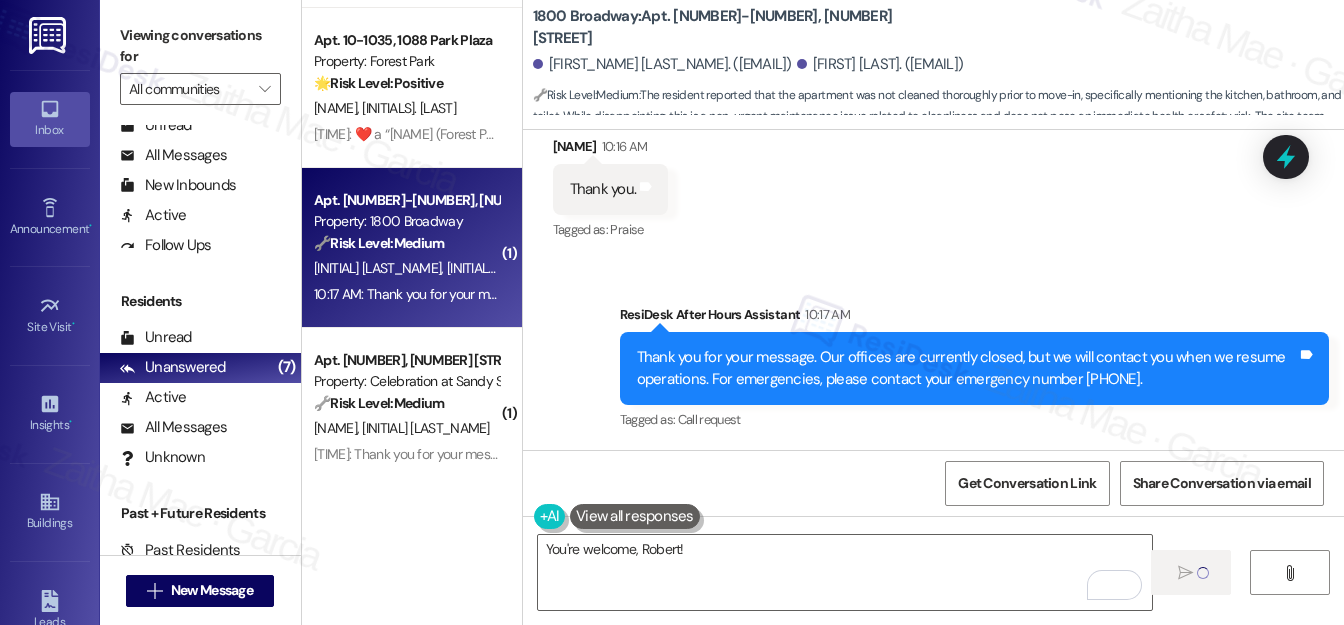 scroll, scrollTop: 273, scrollLeft: 0, axis: vertical 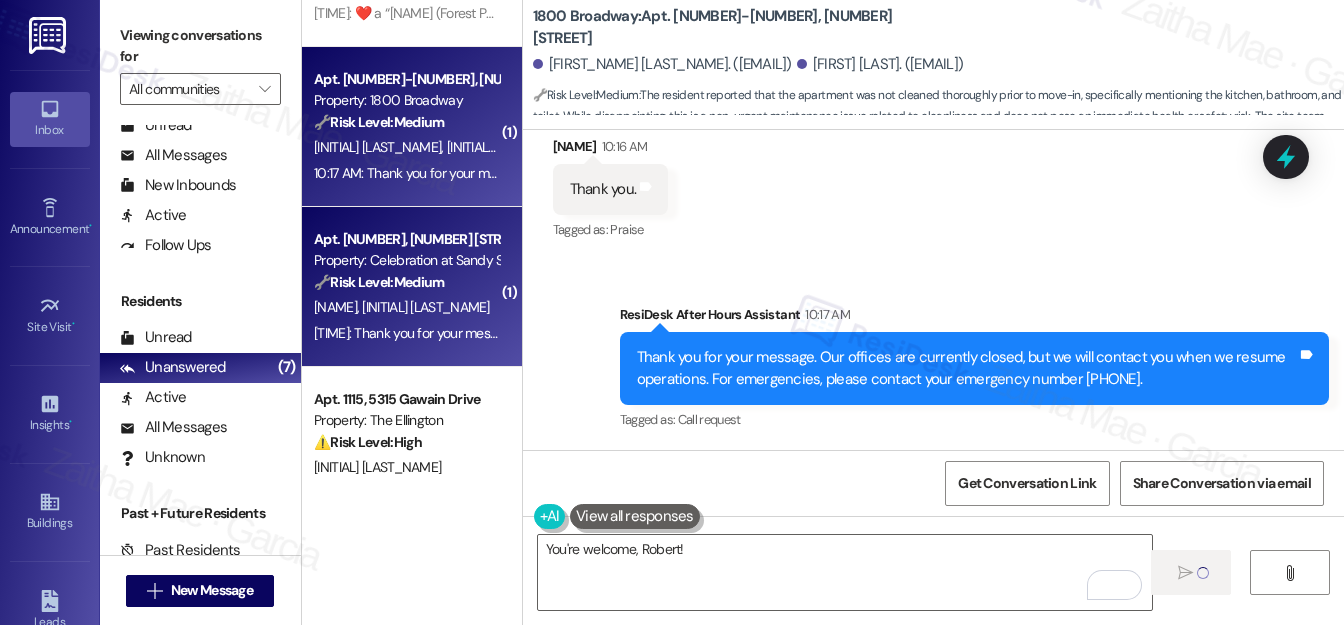 type 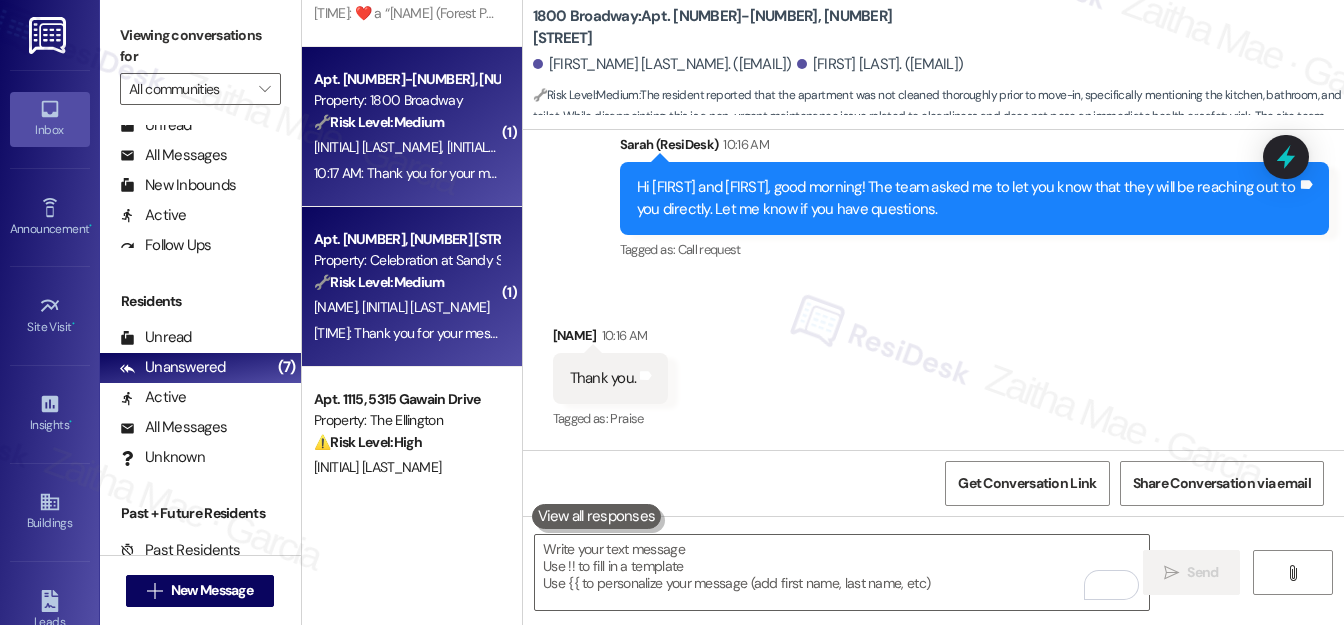 scroll, scrollTop: 1507, scrollLeft: 0, axis: vertical 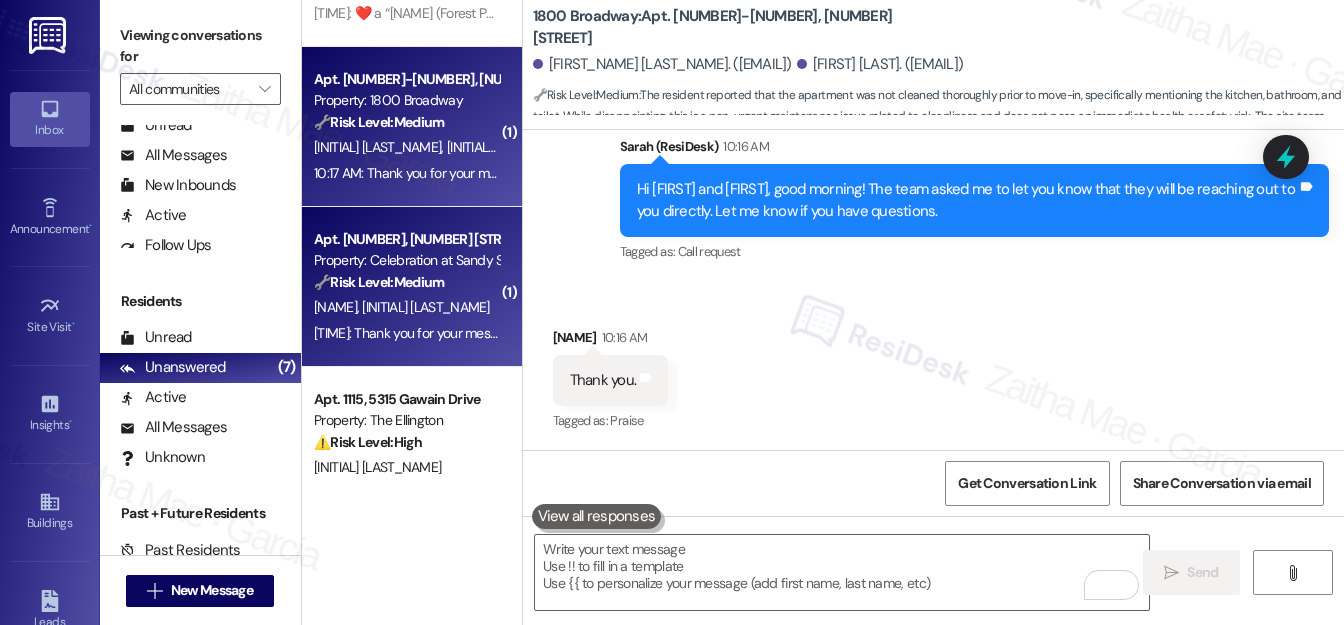 click on "S. Joseph S. Charles" at bounding box center (406, 307) 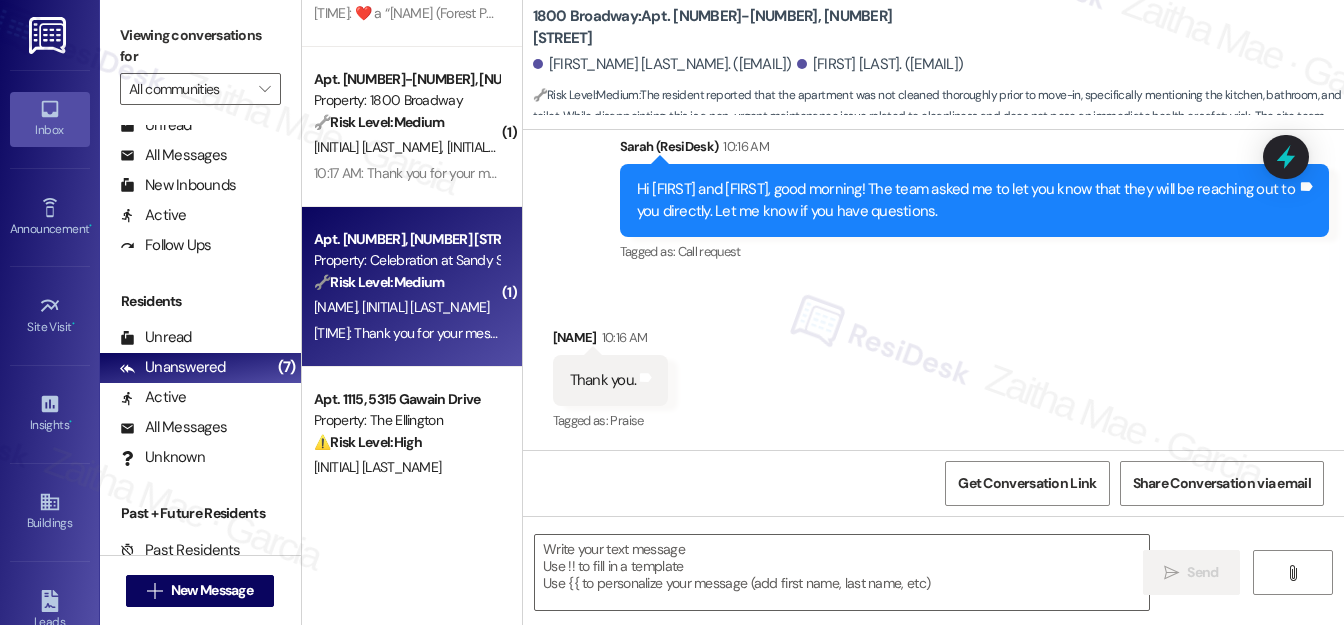 type on "Fetching suggested responses. Please feel free to read through the conversation in the meantime." 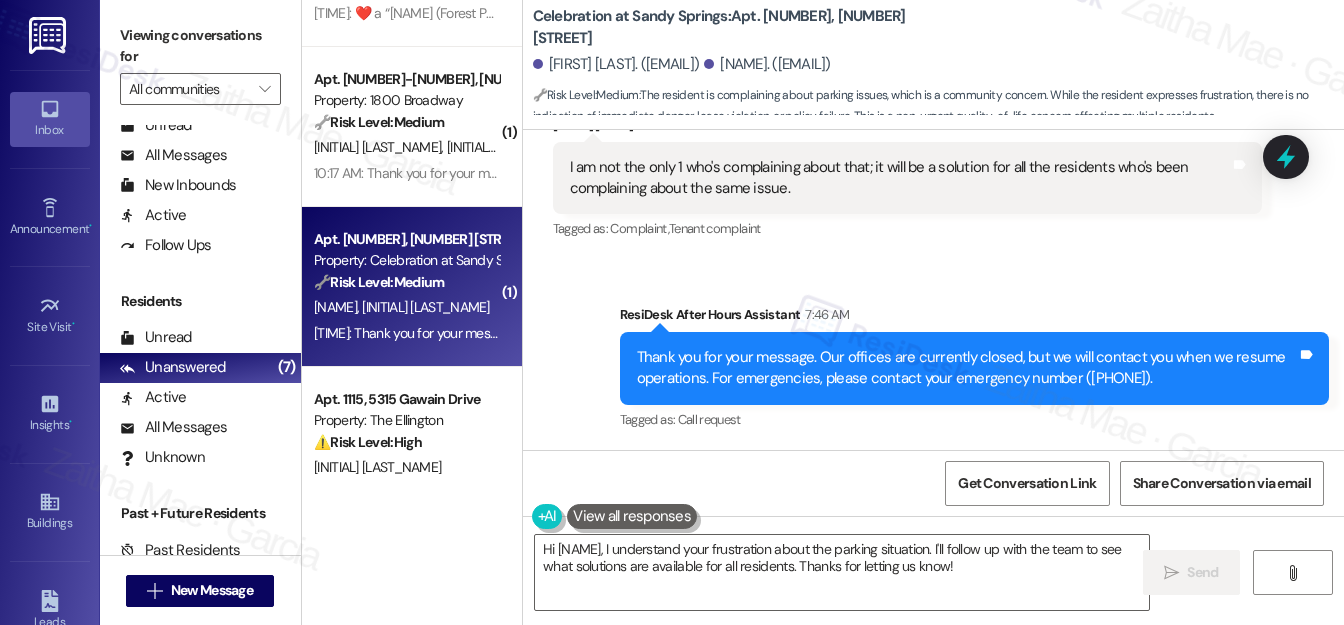 scroll, scrollTop: 1581, scrollLeft: 0, axis: vertical 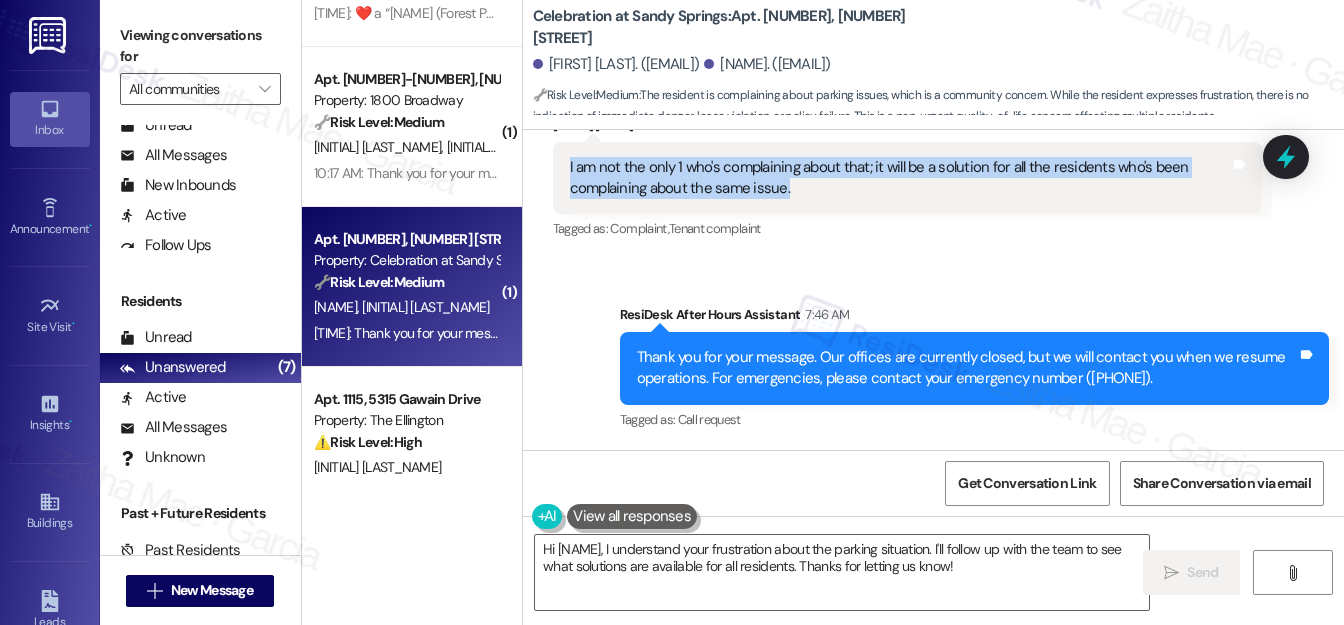 drag, startPoint x: 558, startPoint y: 163, endPoint x: 805, endPoint y: 207, distance: 250.88843 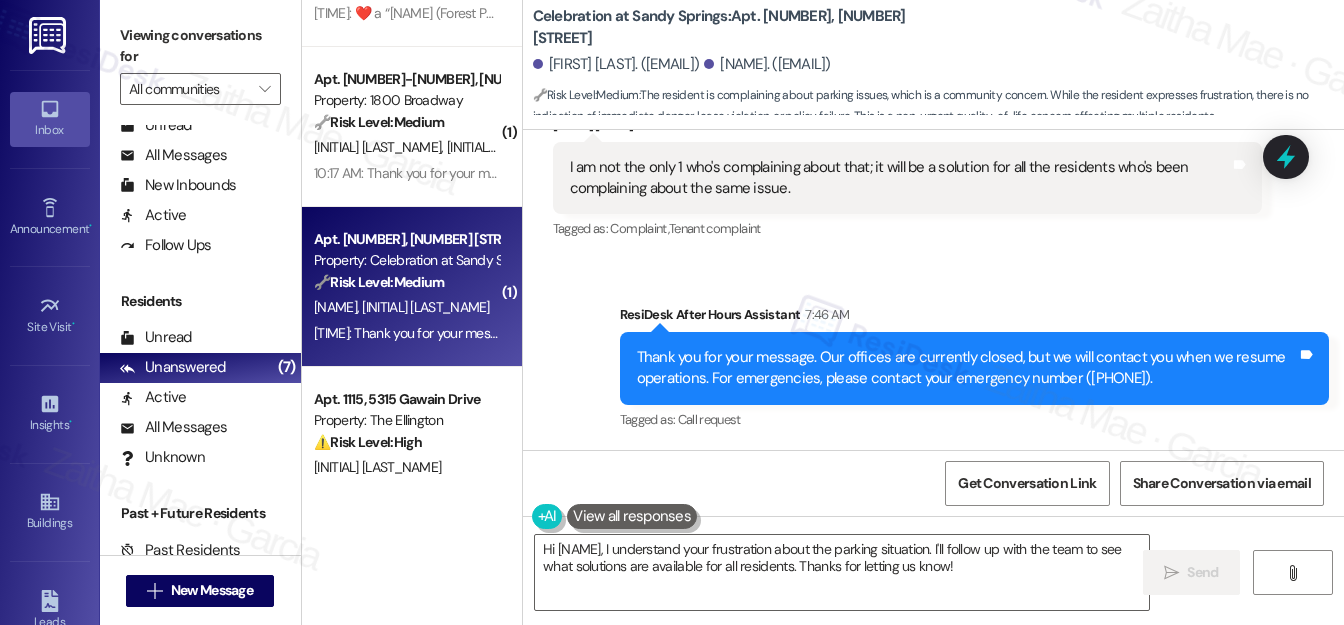 click on "Sent via SMS ResiDesk After Hours Assistant 7:46 AM Thank you for your message. Our offices are currently closed, but we will contact you when we resume operations. For emergencies, please contact your emergency number (470) 679-2800. Tags and notes Tagged as:   Call request Click to highlight conversations about Call request" at bounding box center [933, 354] 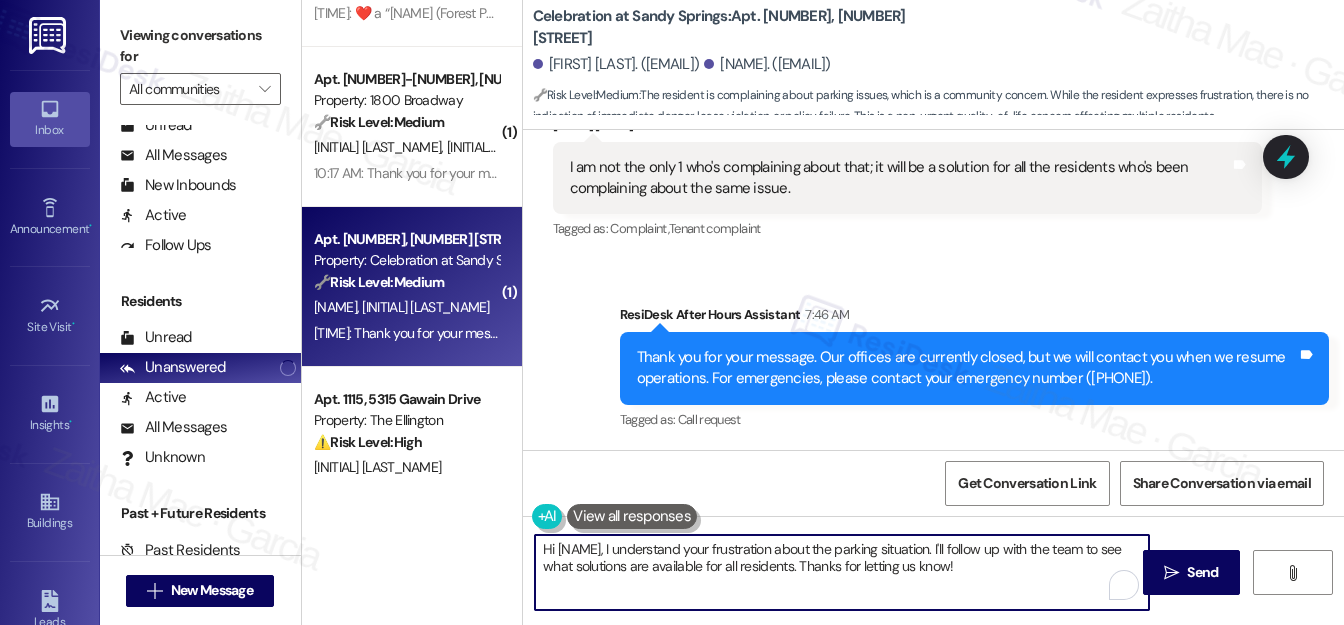 drag, startPoint x: 642, startPoint y: 570, endPoint x: 985, endPoint y: 574, distance: 343.02332 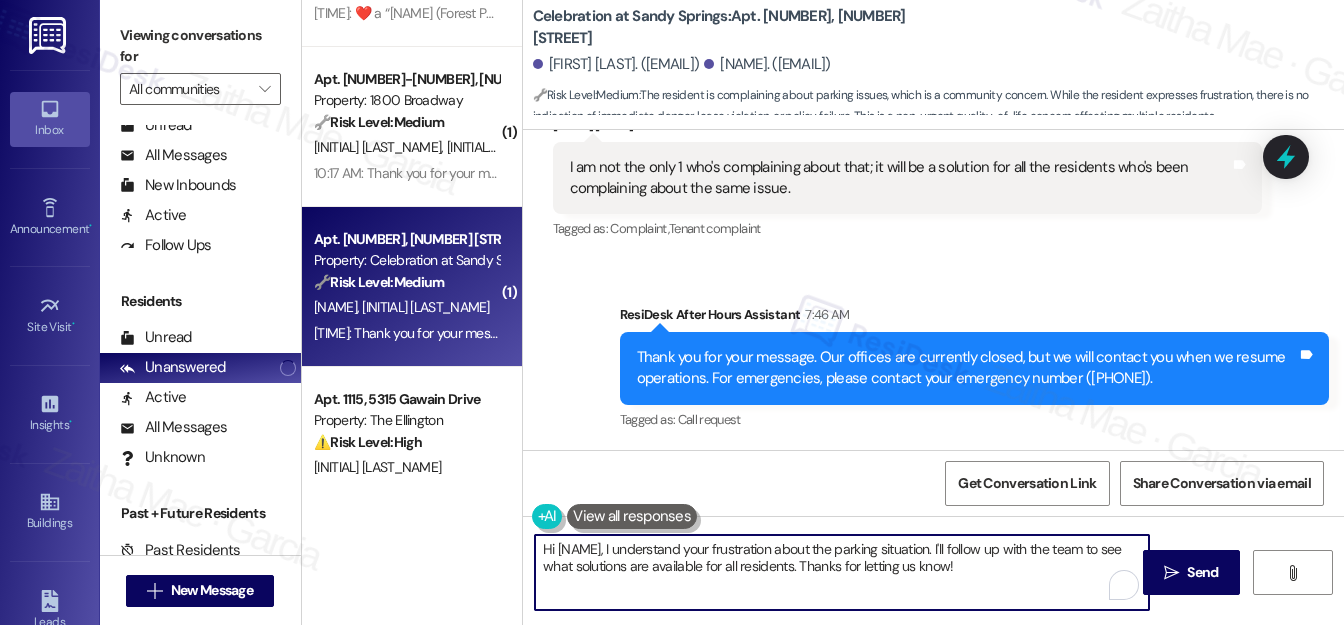 click on "Hi Sandy, I understand your frustration about the parking situation. I'll follow up with the team to see what solutions are available for all residents. Thanks for letting us know!" at bounding box center [842, 572] 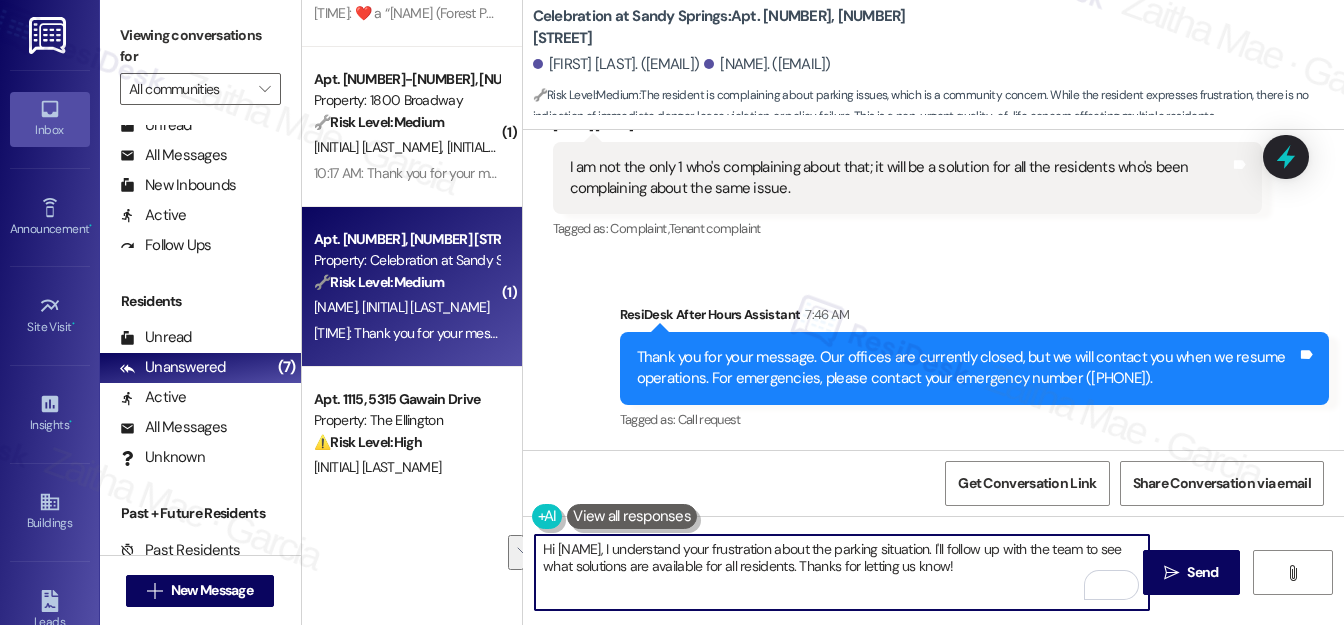 click on "Hi Sandy, I understand your frustration about the parking situation. I'll follow up with the team to see what solutions are available for all residents. Thanks for letting us know!" at bounding box center (842, 572) 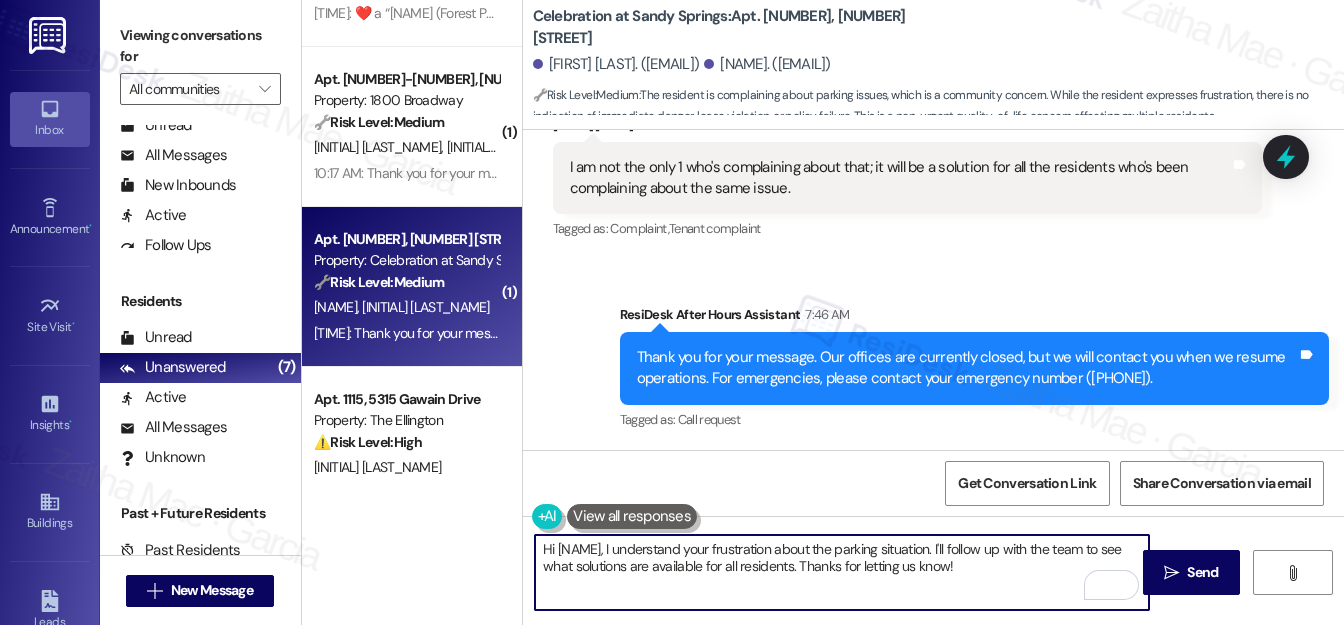 click on "Hi Sandy, I understand your frustration about the parking situation. I'll follow up with the team to see what solutions are available for all residents. Thanks for letting us know!" at bounding box center [842, 572] 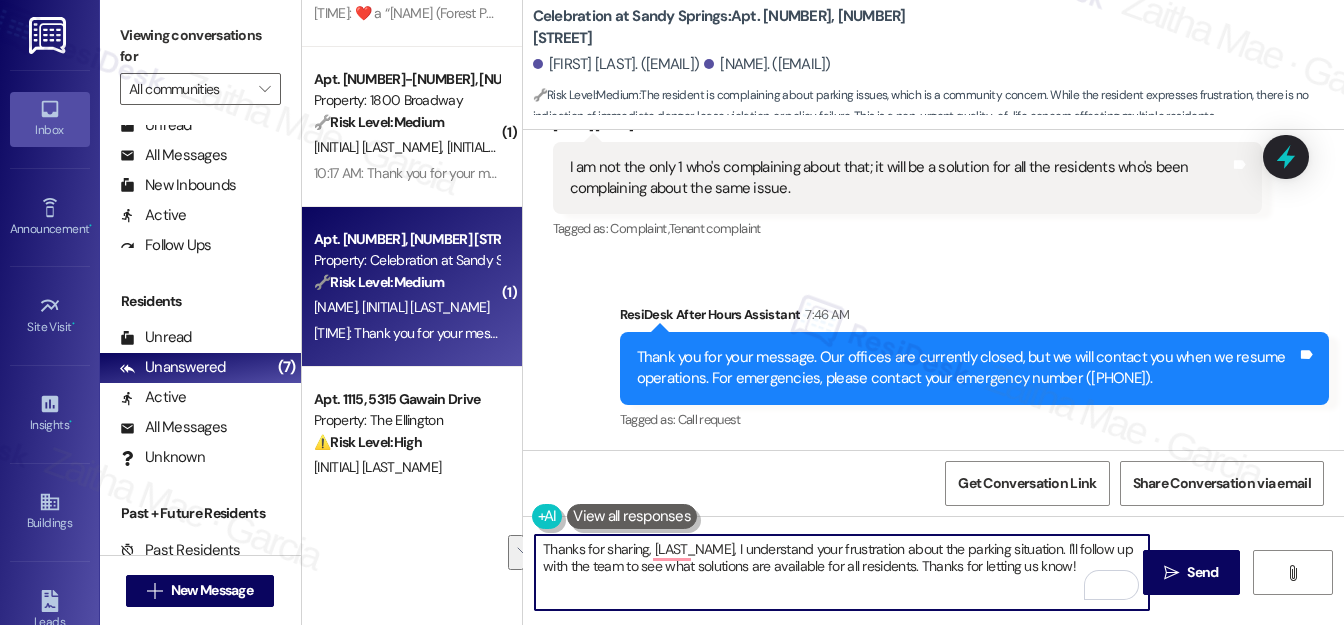 drag, startPoint x: 691, startPoint y: 543, endPoint x: 868, endPoint y: 563, distance: 178.12636 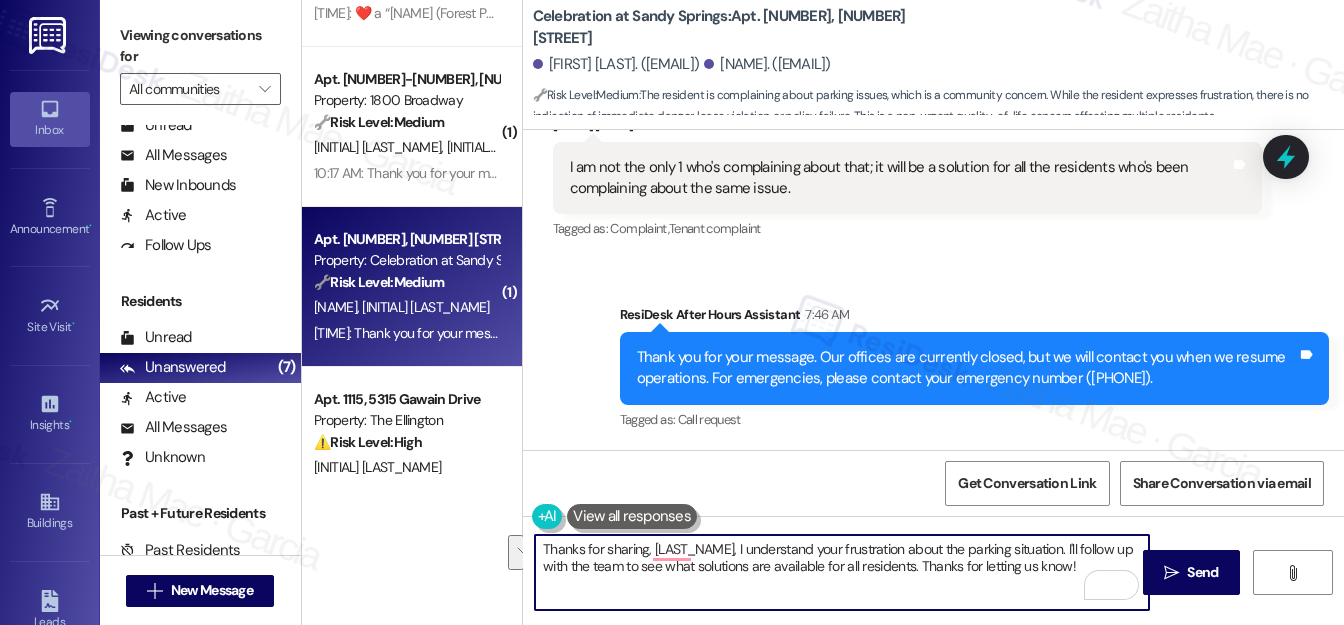 click on "Thanks for sharing, Sandy, I understand your frustration about the parking situation. I'll follow up with the team to see what solutions are available for all residents. Thanks for letting us know!" at bounding box center (842, 572) 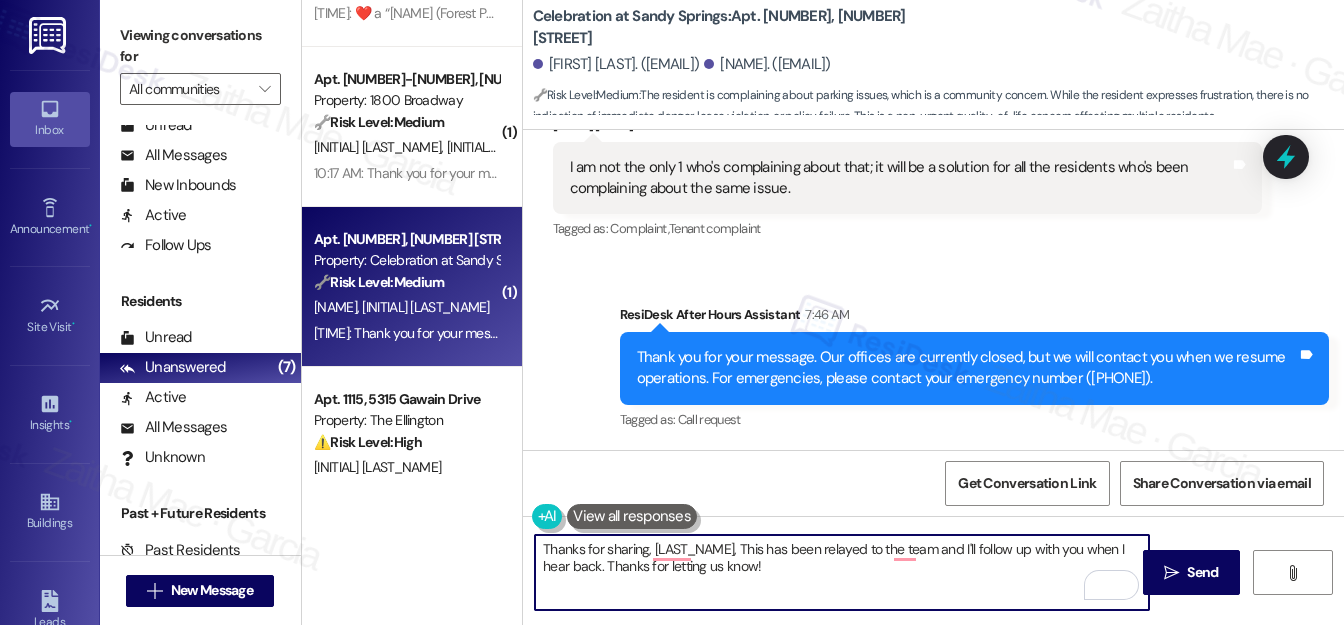 click on "Thanks for sharing, Sandy, This has been relayed to the team and I'll follow up with you when I hear back. Thanks for letting us know!" at bounding box center (842, 572) 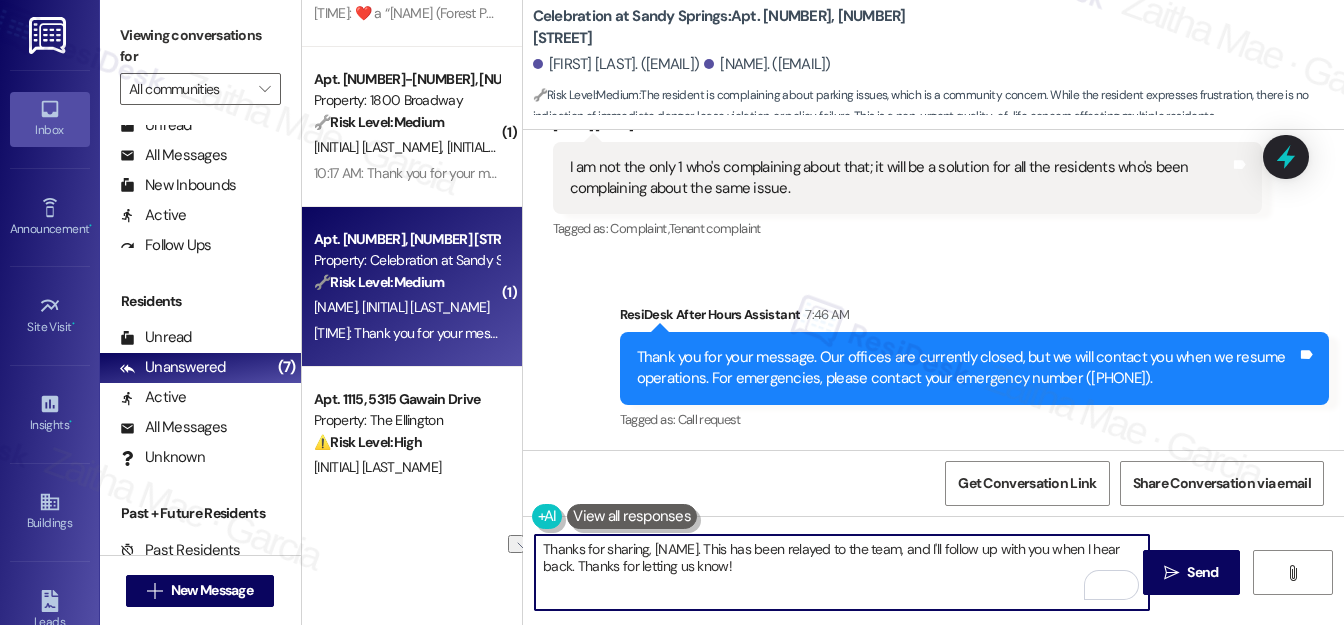 drag, startPoint x: 547, startPoint y: 567, endPoint x: 702, endPoint y: 566, distance: 155.00322 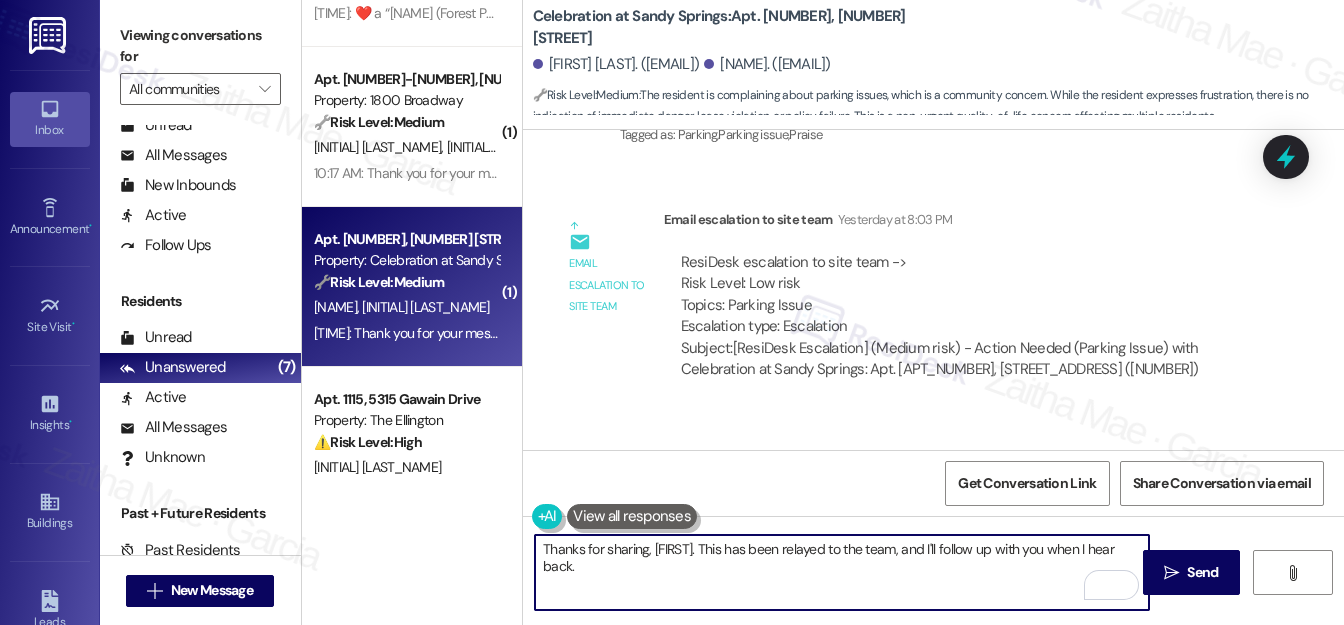 scroll, scrollTop: 1581, scrollLeft: 0, axis: vertical 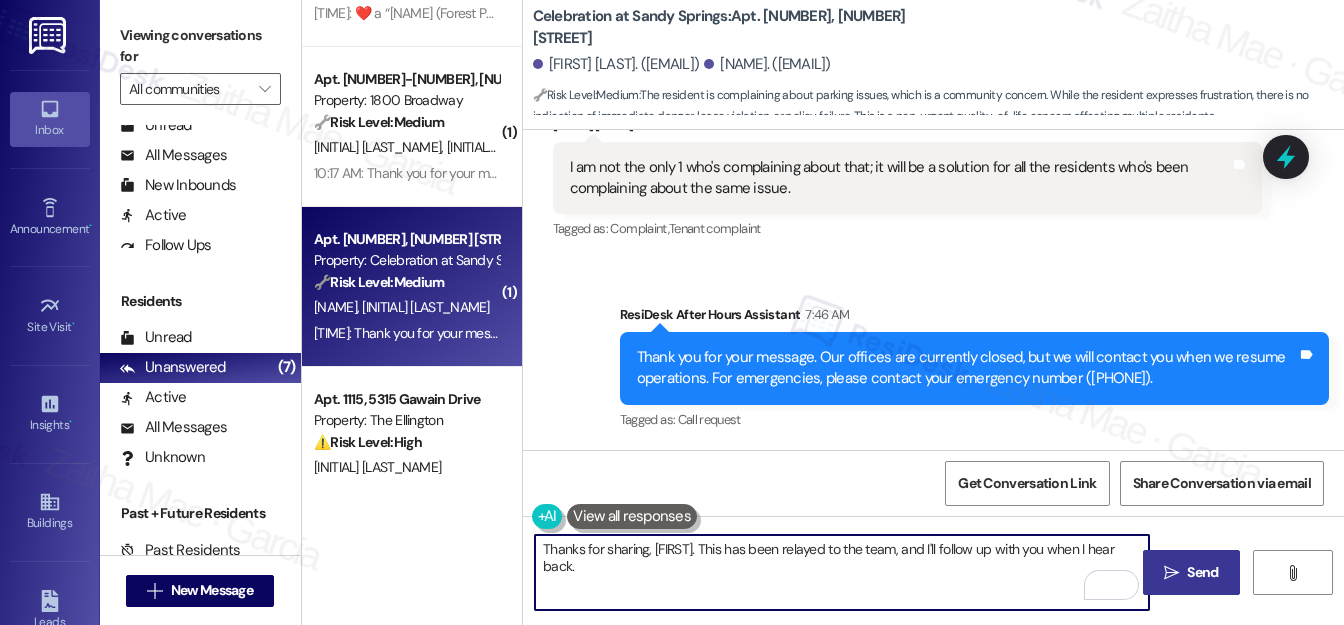 type on "Thanks for sharing, Sandy. This has been relayed to the team, and I'll follow up with you when I hear back." 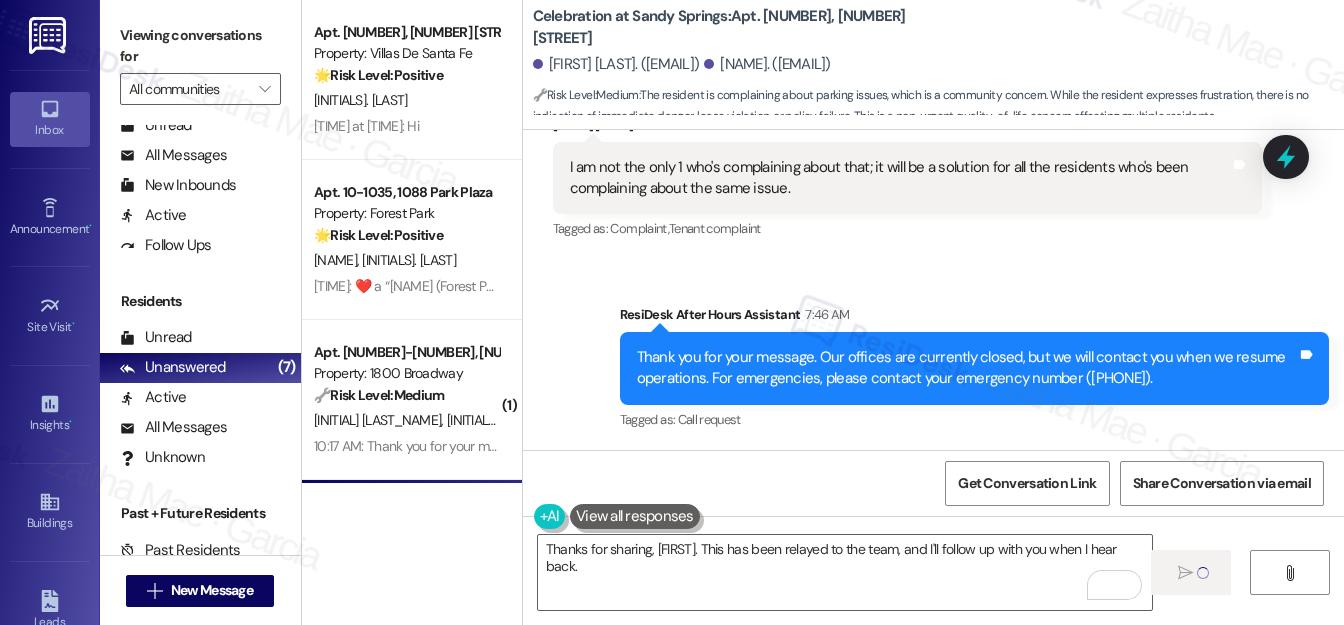 scroll, scrollTop: 0, scrollLeft: 0, axis: both 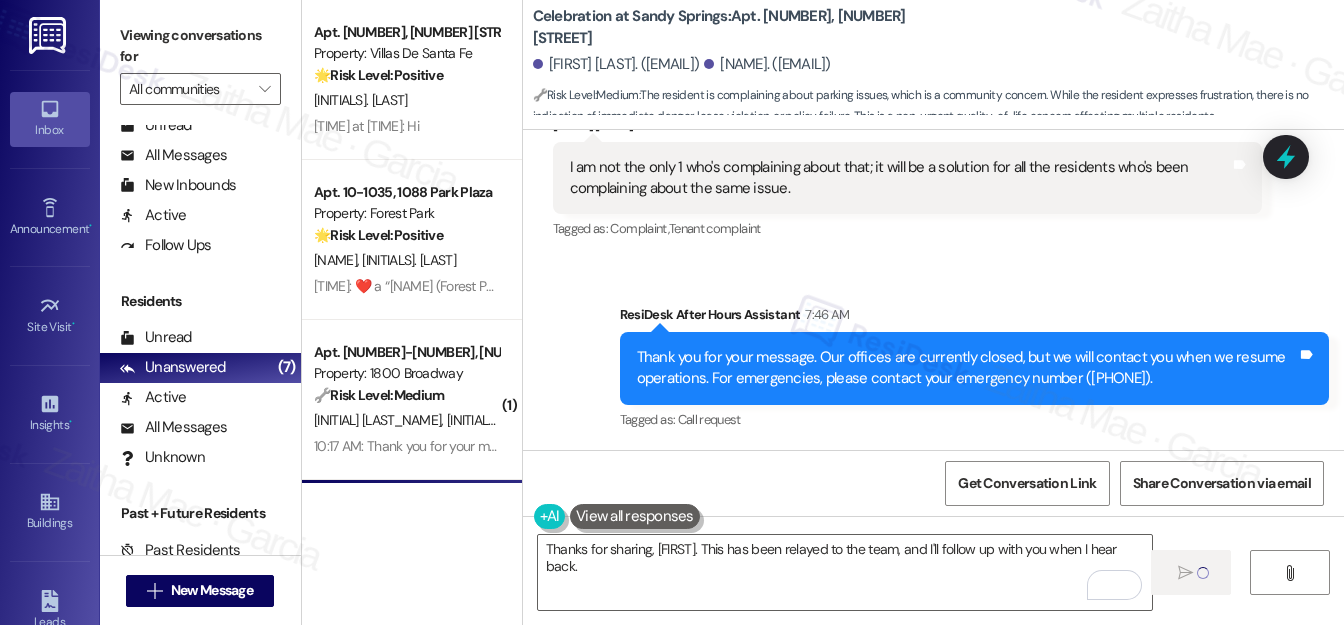type 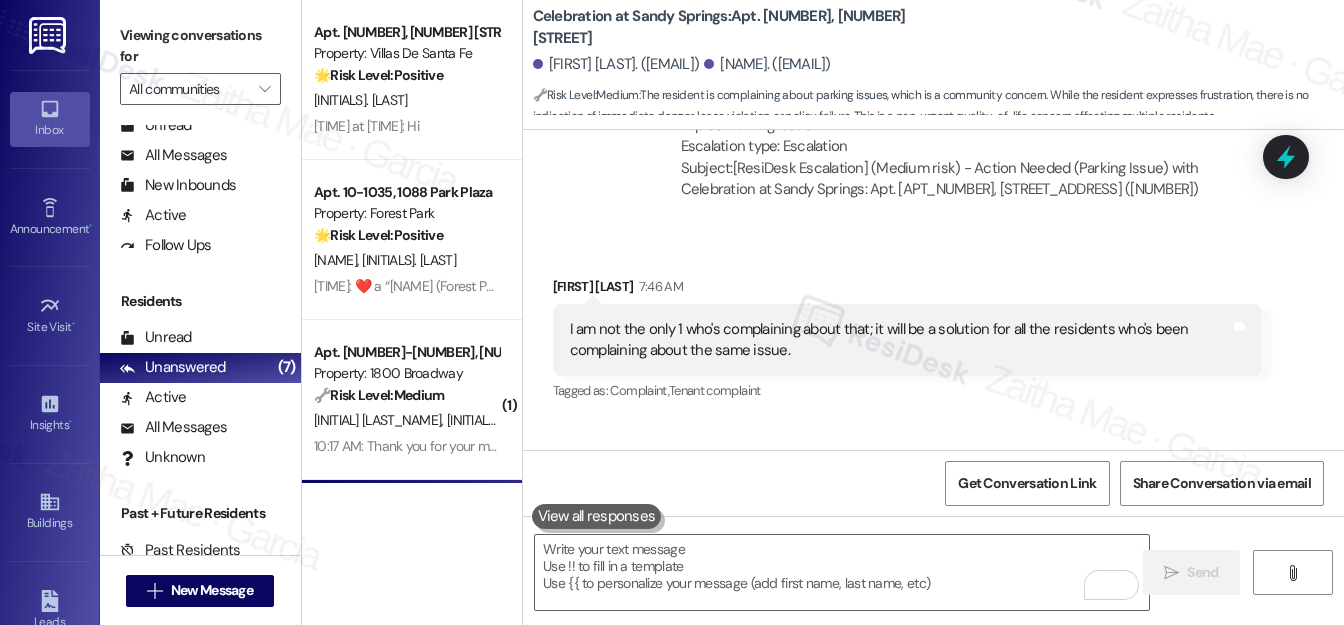 scroll, scrollTop: 1389, scrollLeft: 0, axis: vertical 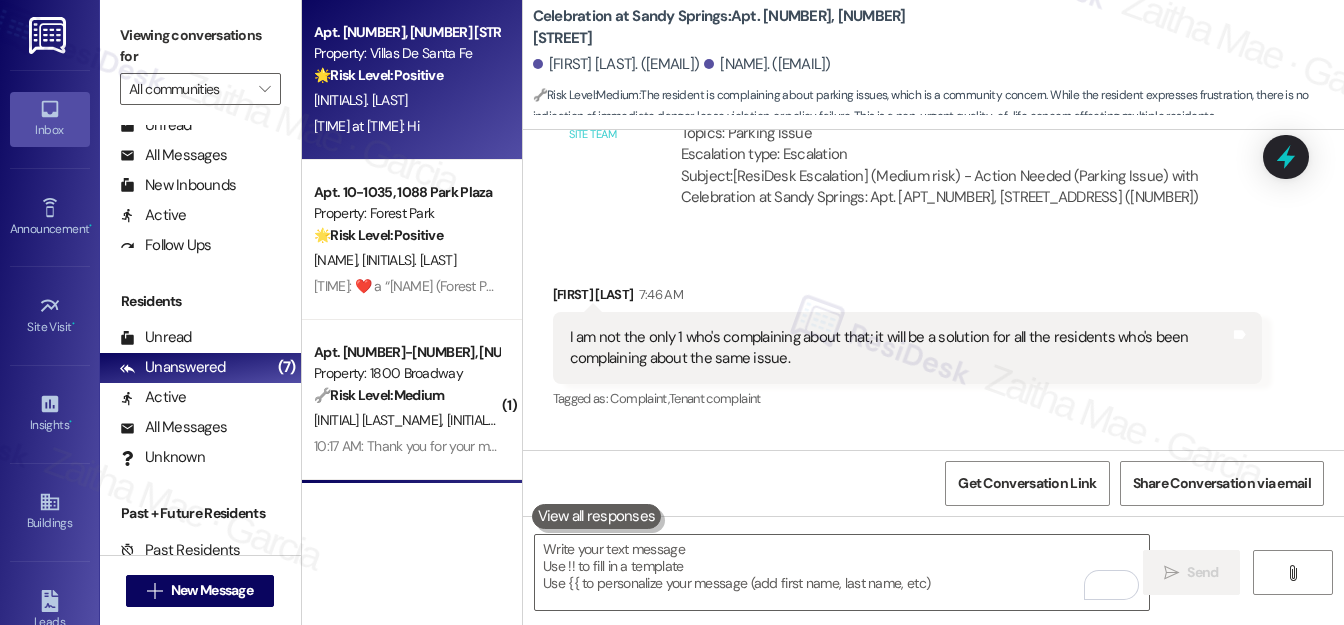 click on "H. Diop" at bounding box center [406, 100] 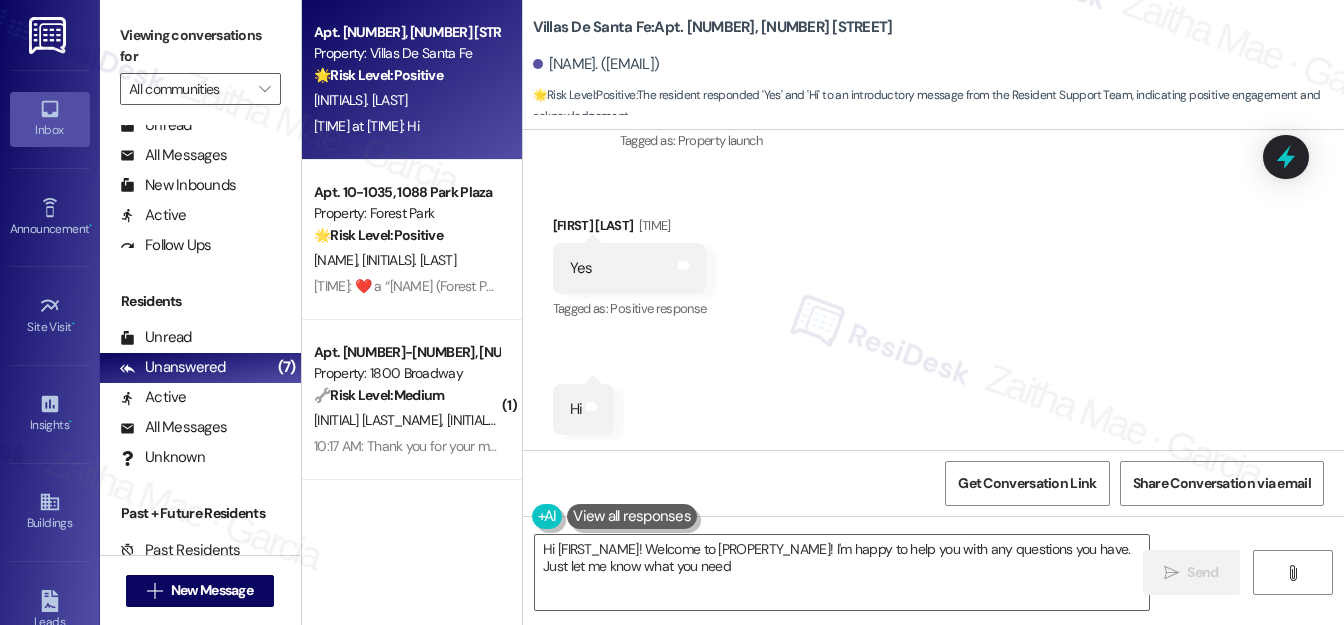 type on "Hi {{first_name}}! Welcome to Villas De Santa Fe! I'm happy to help you with any questions you have. Just let me know what you need!" 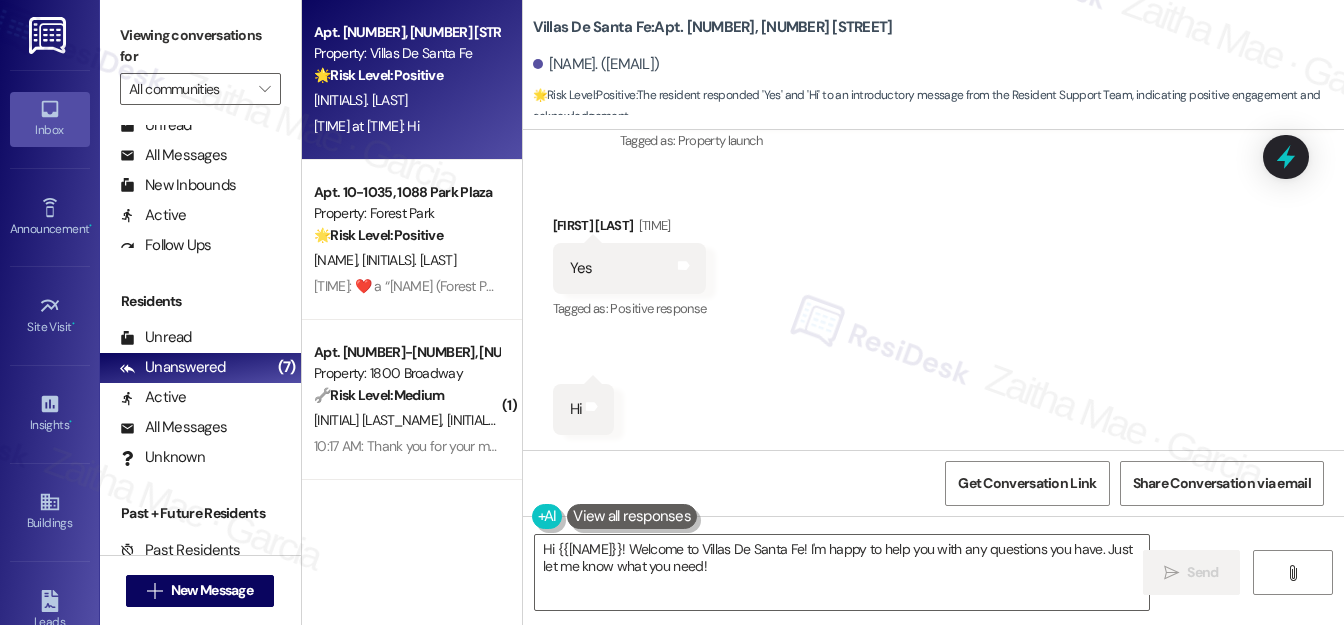 scroll, scrollTop: 518, scrollLeft: 0, axis: vertical 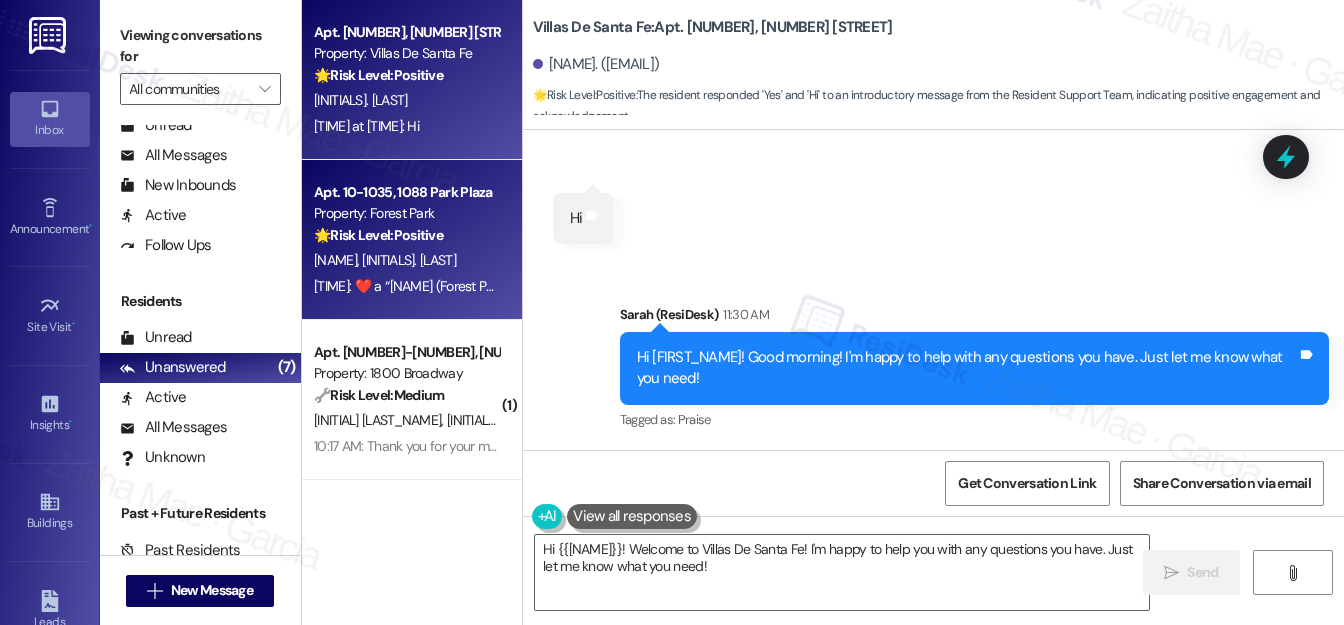 click on "M. Acosta M. Carcache" at bounding box center (406, 260) 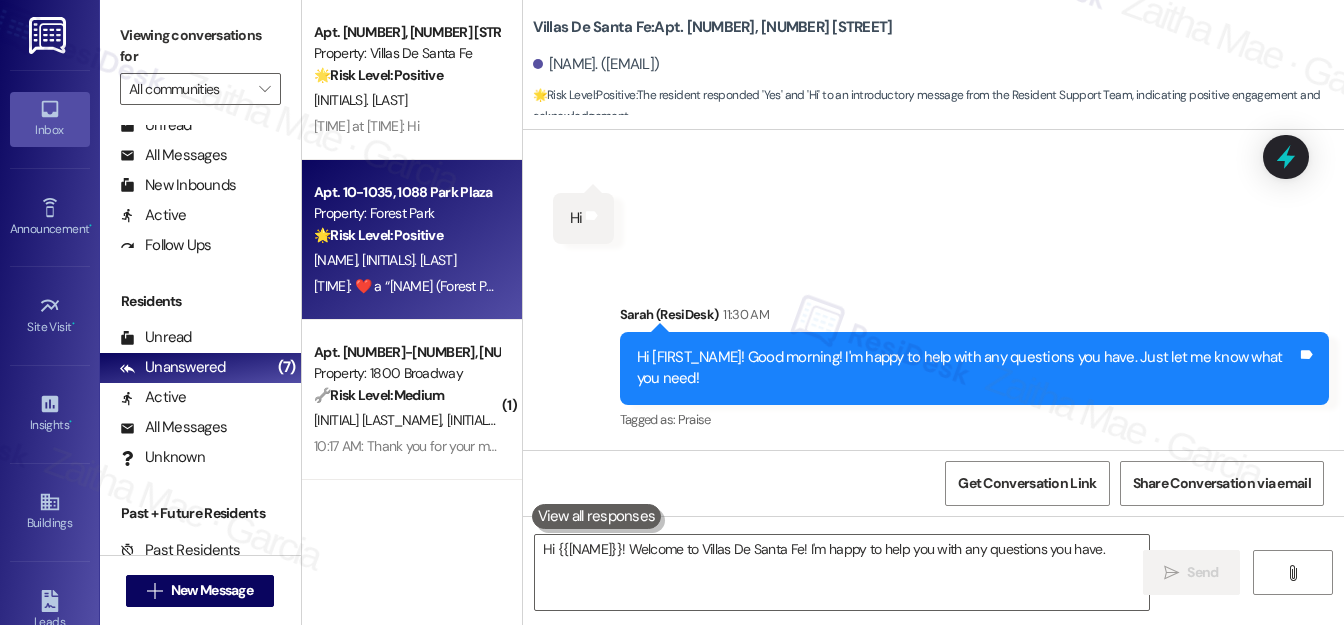 type on "Hi {{first_name}}! Welcome to Villas De Santa Fe! I'm happy to help you with any questions you have. Just" 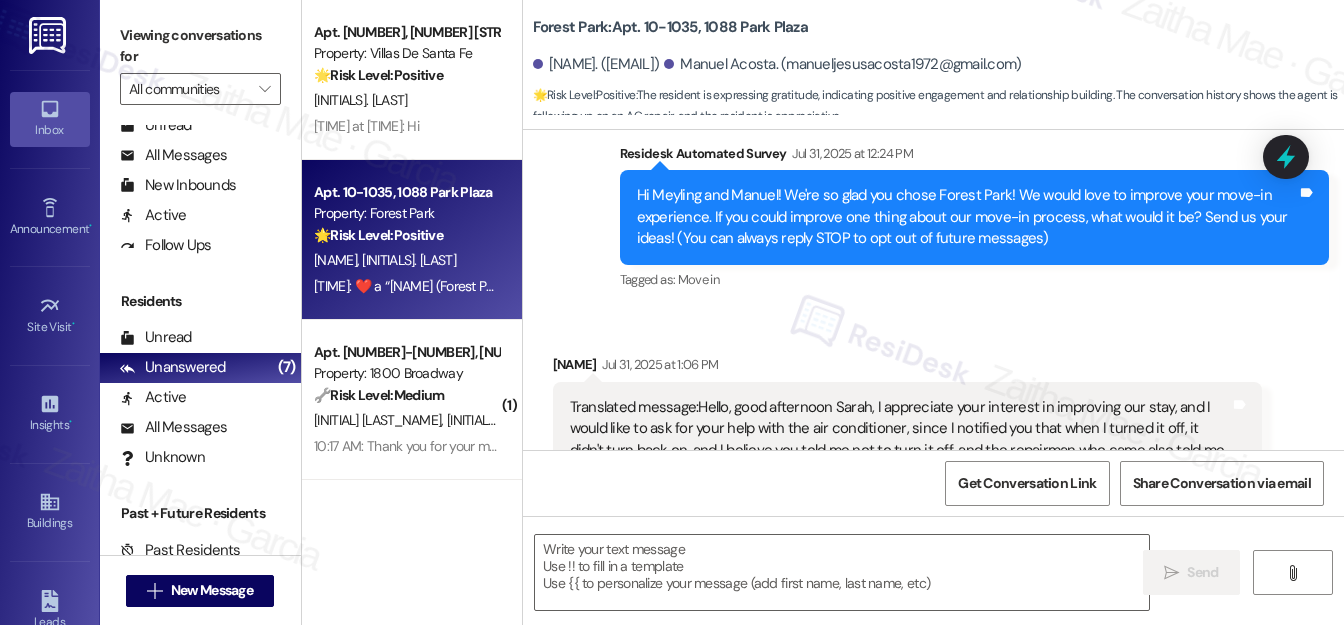 type on "Fetching suggested responses. Please feel free to read through the conversation in the meantime." 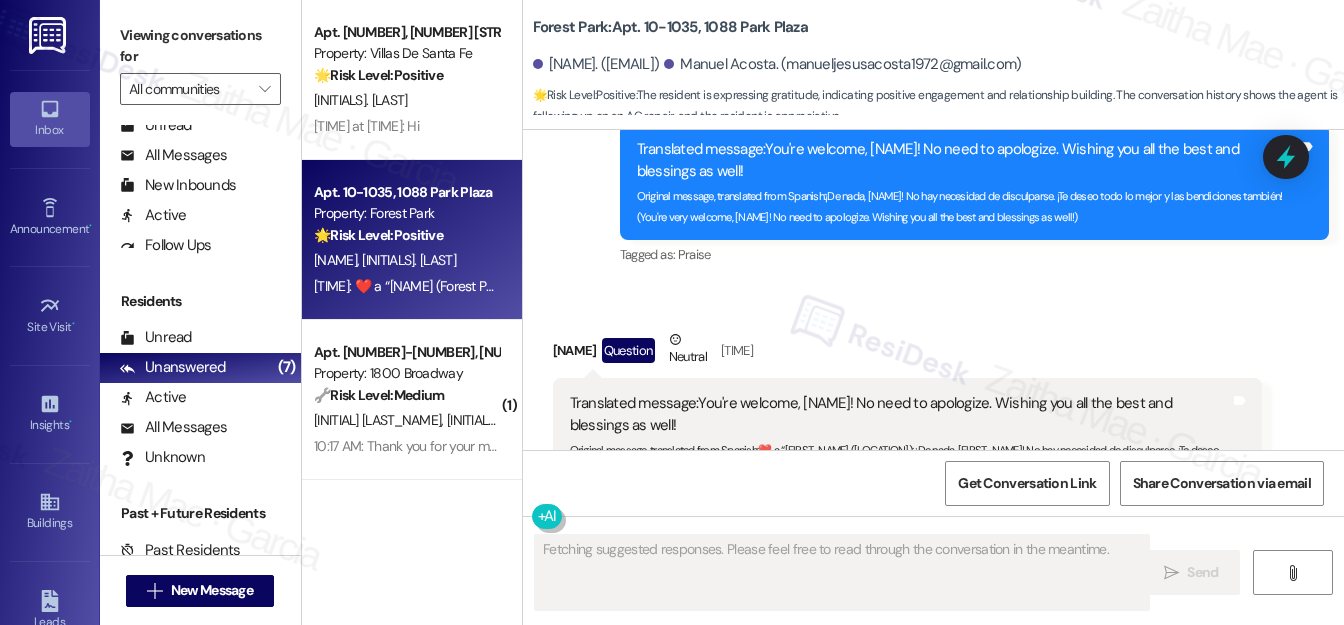scroll, scrollTop: 4968, scrollLeft: 0, axis: vertical 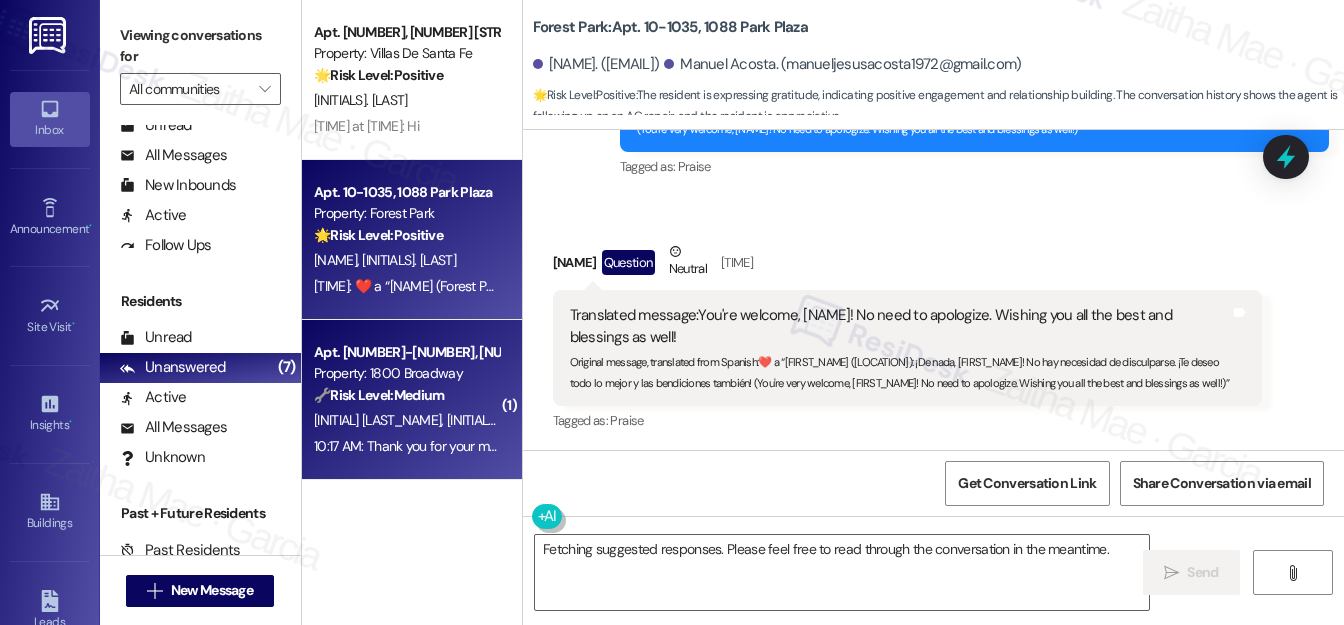 click on "🔧  Risk Level:  Medium The resident reported that the apartment was not cleaned thoroughly prior to move-in, specifically mentioning the kitchen, bathroom, and toilet. While disappointing, this is a non-urgent maintenance issue related to cleanliness and does not pose an immediate health or safety risk. The site team has already responded and will be reaching out to the residents directly." at bounding box center (406, 395) 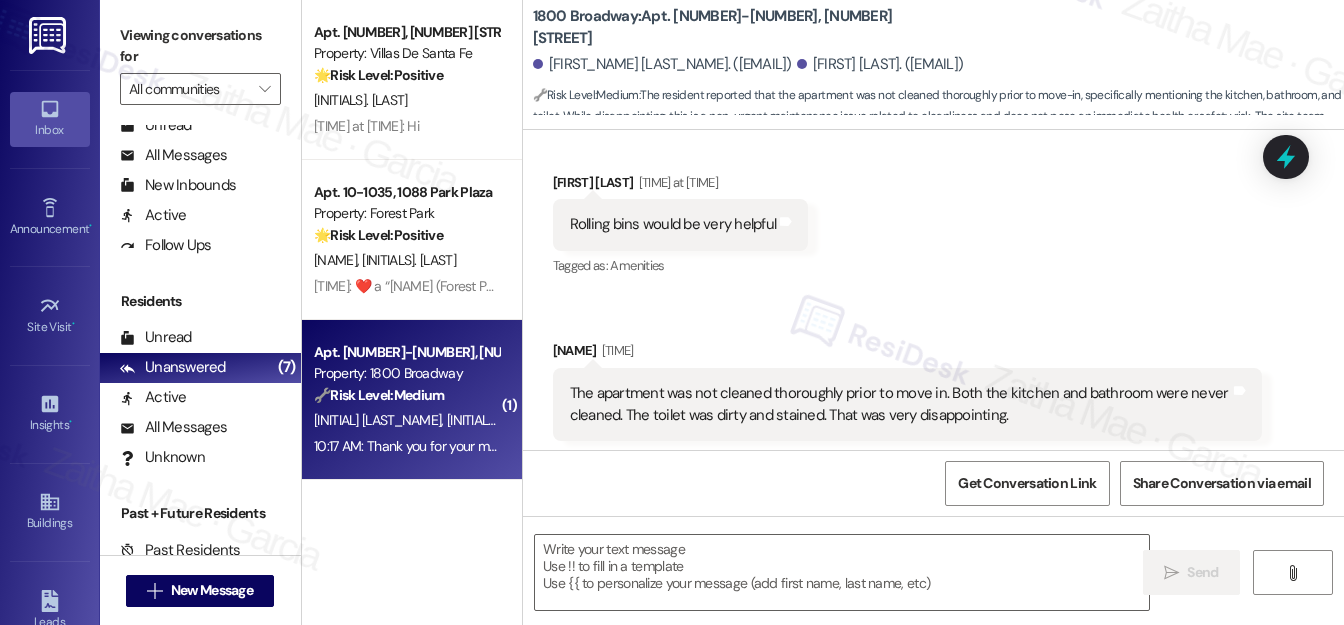 type on "Fetching suggested responses. Please feel free to read through the conversation in the meantime." 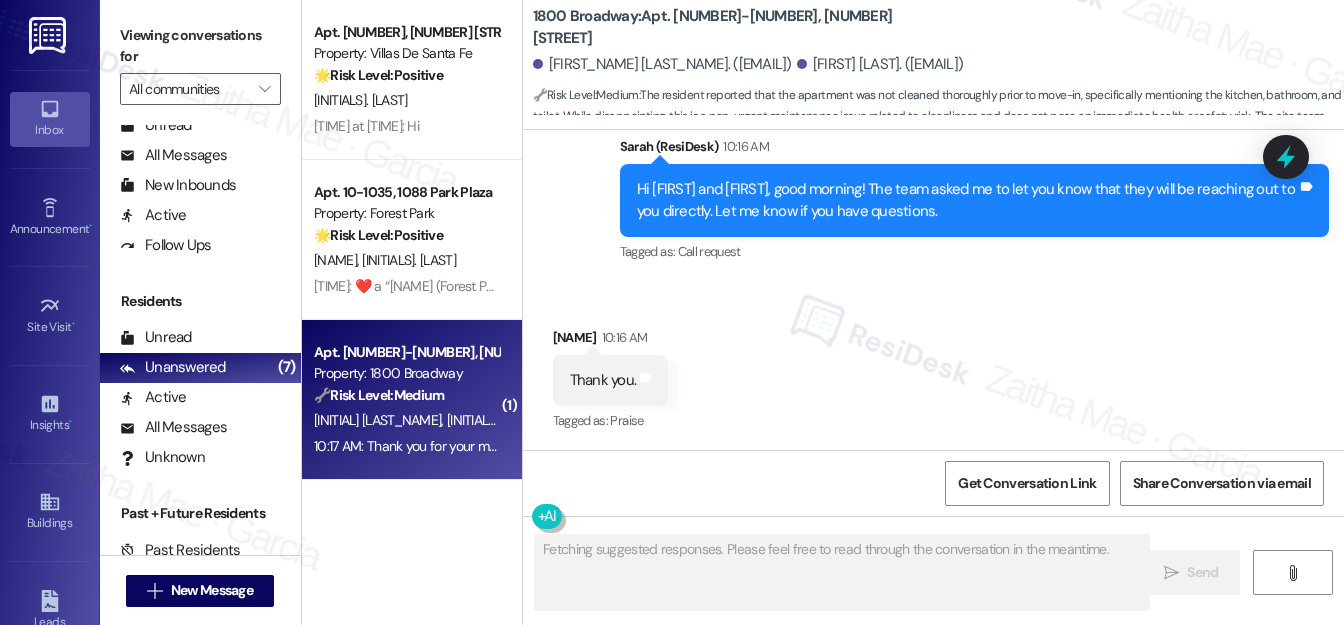 type 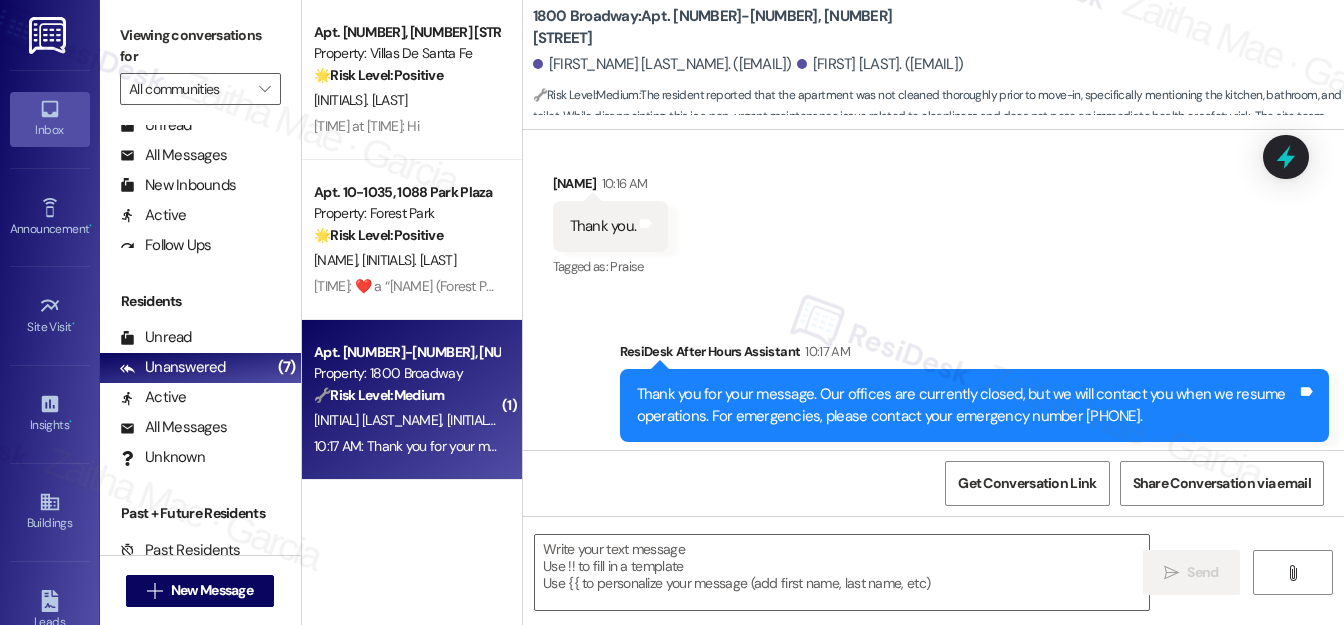 scroll, scrollTop: 1866, scrollLeft: 0, axis: vertical 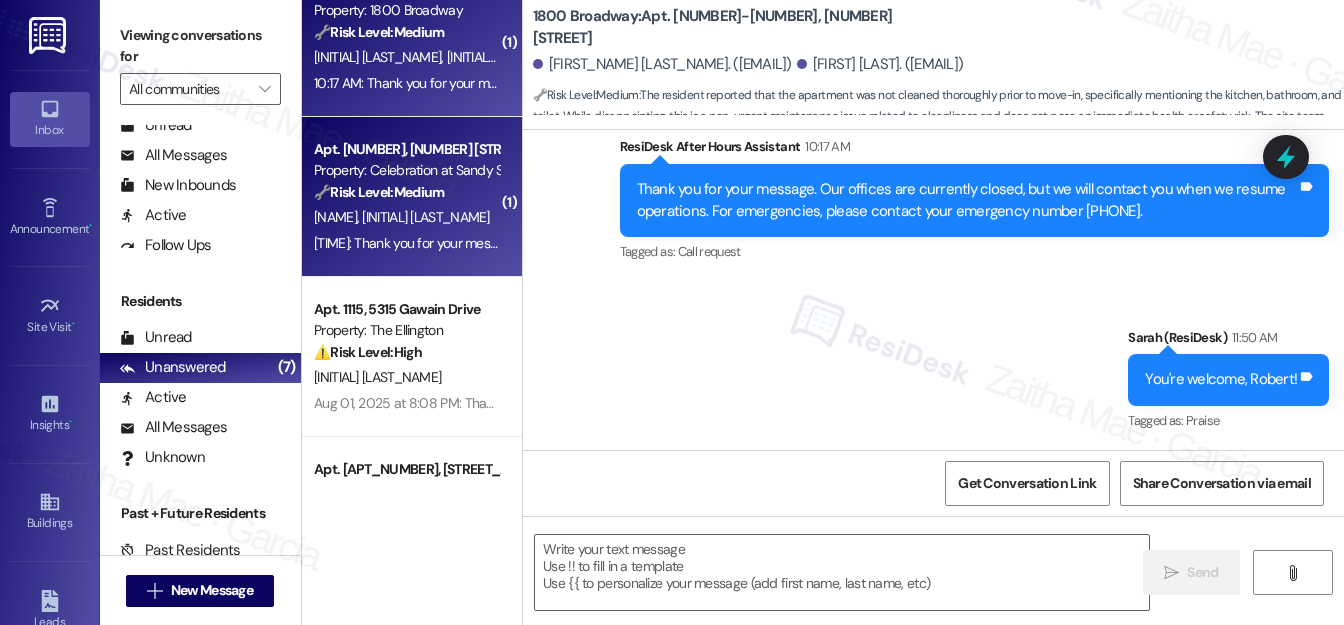 click on "S. Joseph S. Charles" at bounding box center [406, 217] 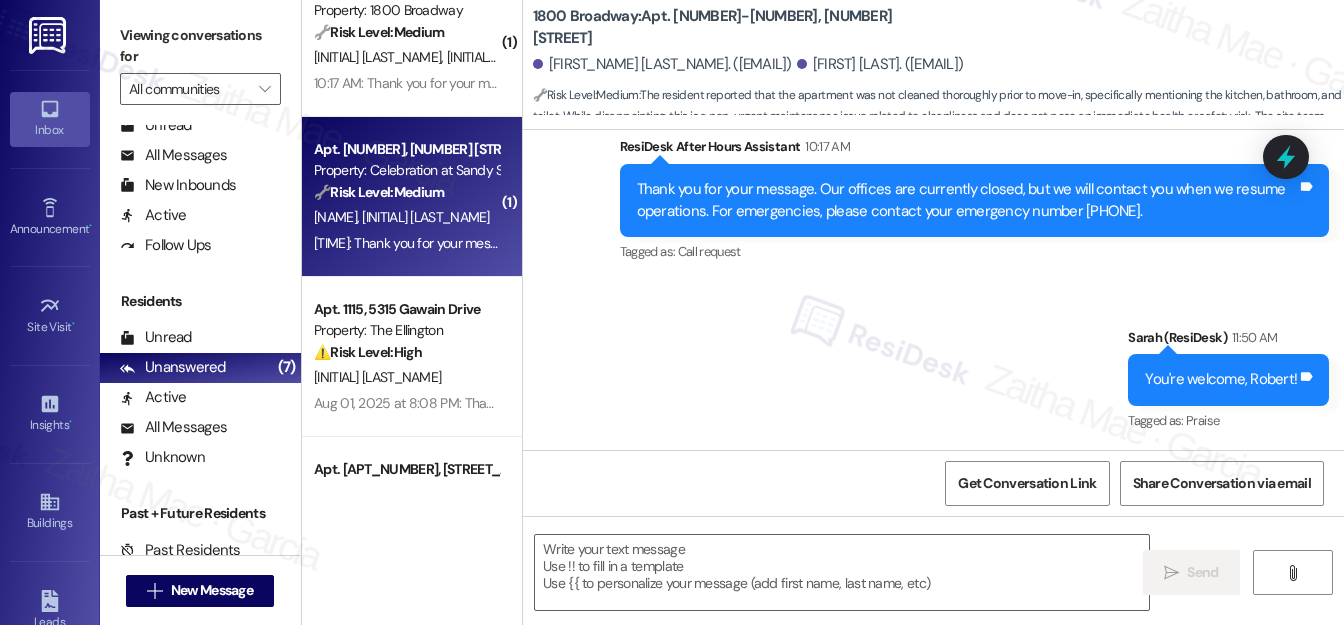 type on "Fetching suggested responses. Please feel free to read through the conversation in the meantime." 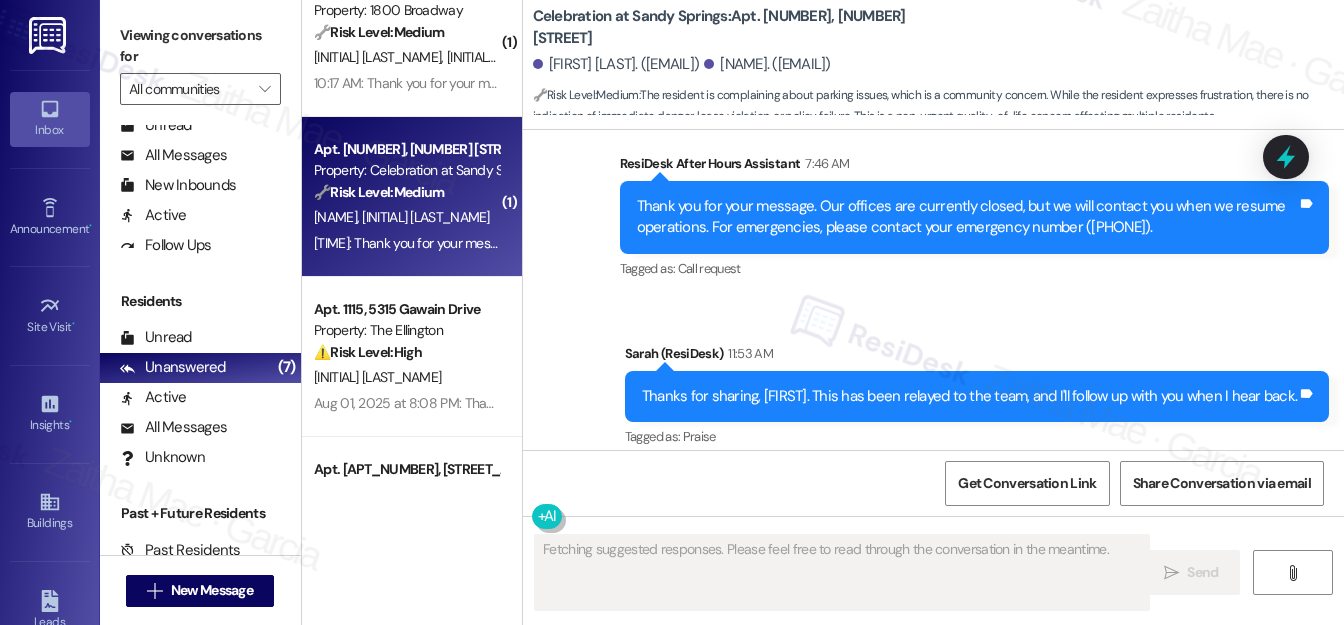 scroll, scrollTop: 1749, scrollLeft: 0, axis: vertical 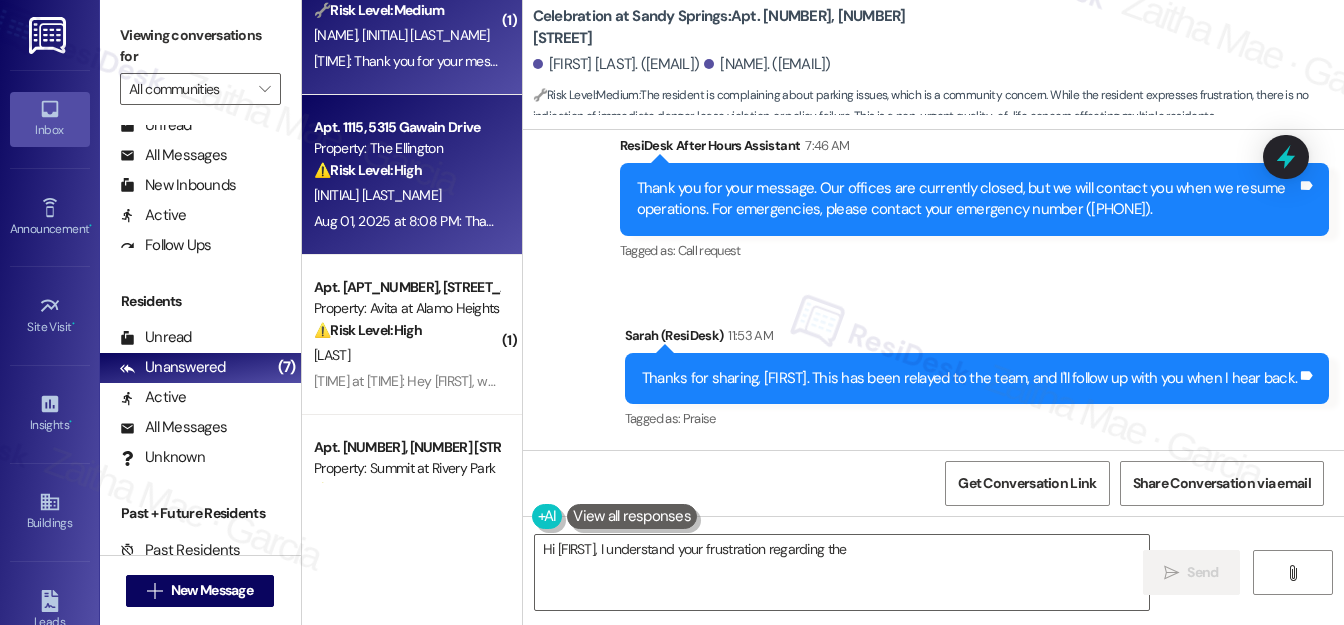 type on "Hi Sandy, I understand your frustration regarding the parking" 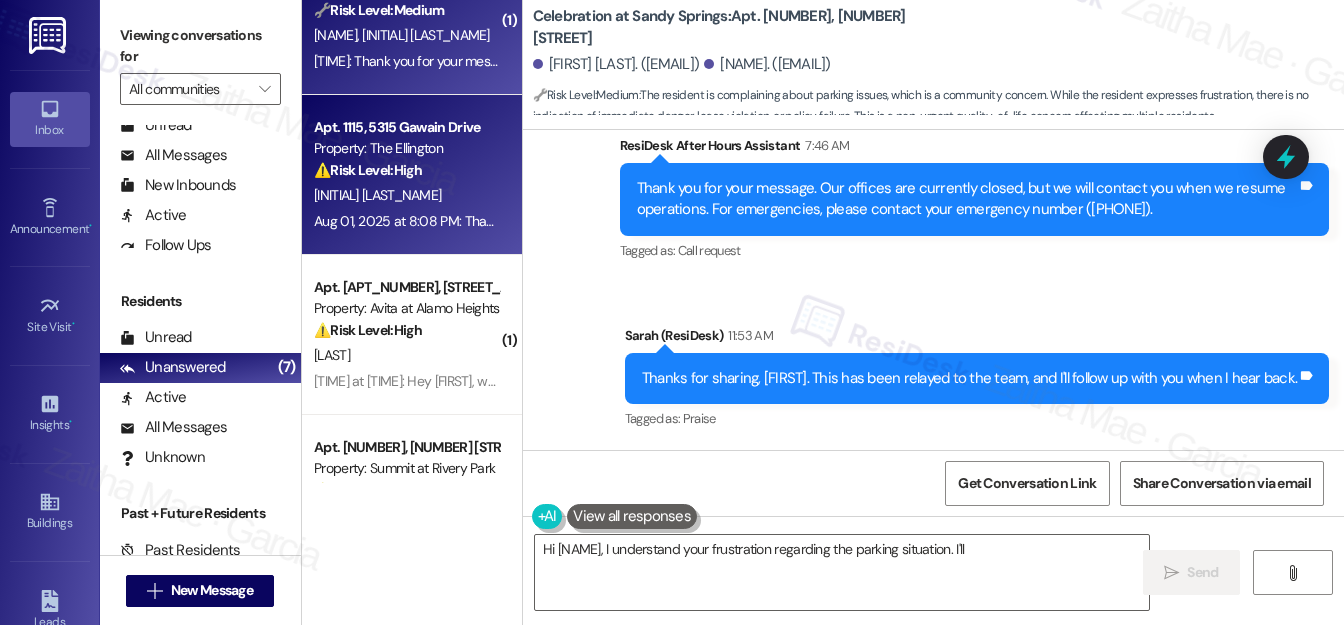 click on "[FIRST_NAME] [LAST_NAME]" at bounding box center (406, 195) 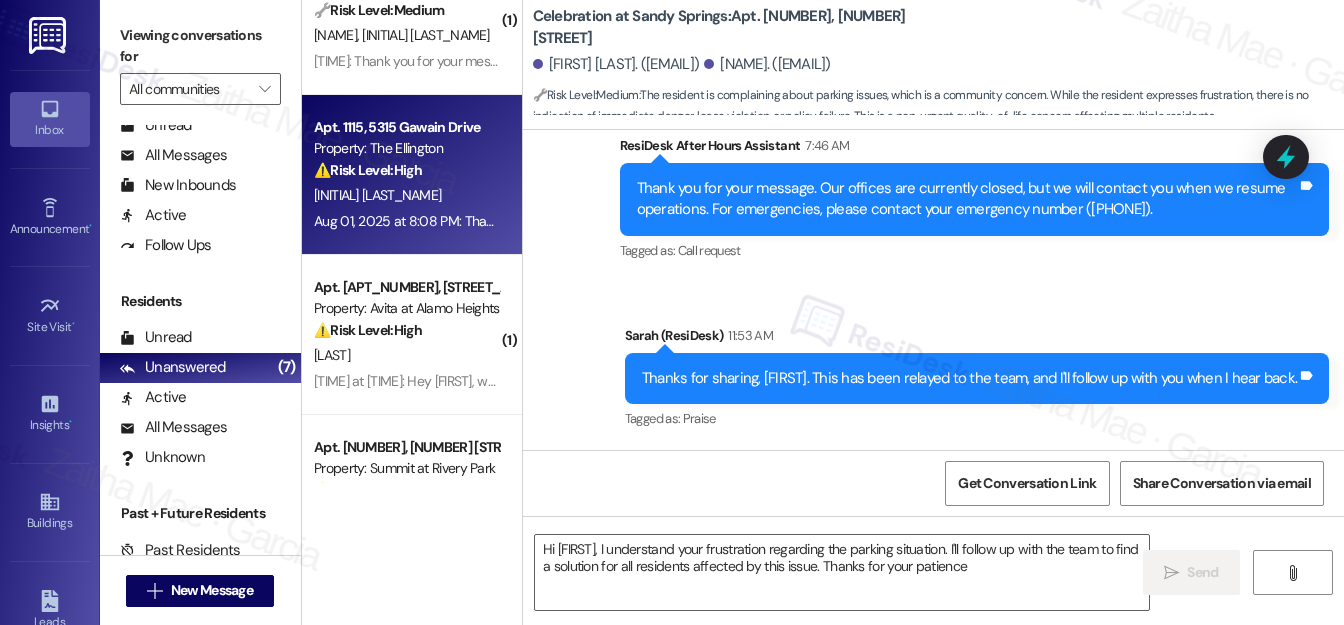 type on "Hi Sandy, I understand your frustration regarding the parking situation. I'll follow up with the team to find a solution for all residents affected by this issue. Thanks for your patience!" 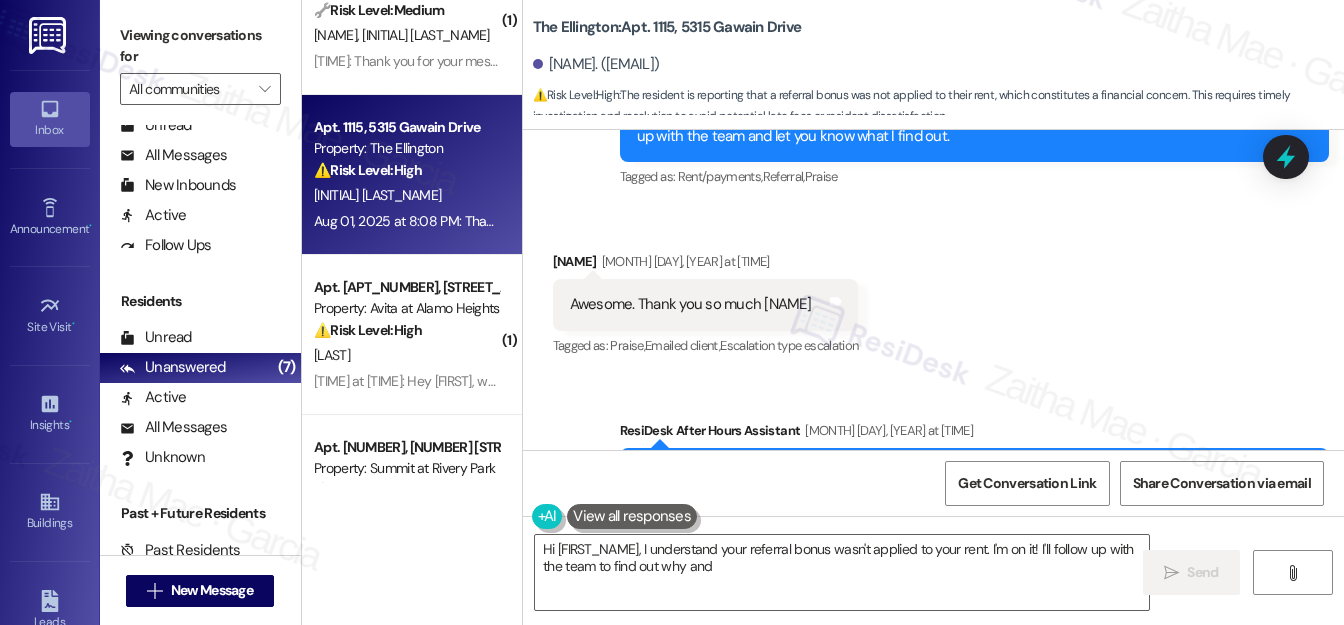 scroll, scrollTop: 7508, scrollLeft: 0, axis: vertical 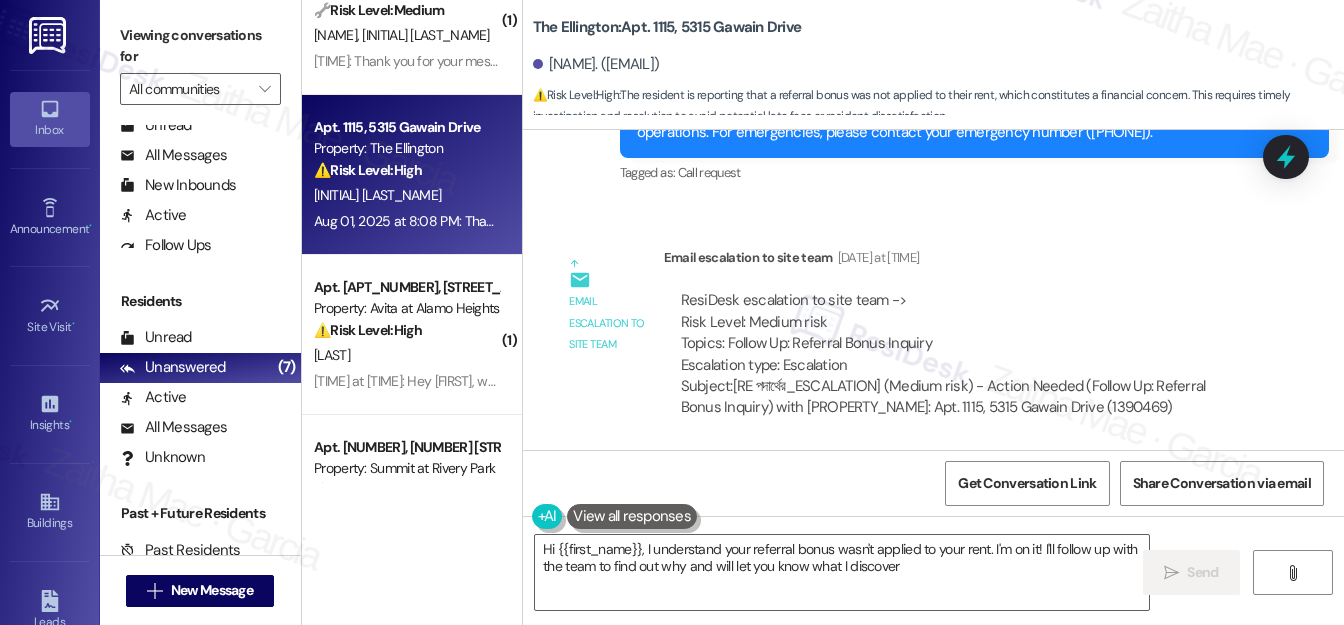 type on "Hi {{first_name}}, I understand your referral bonus wasn't applied to your rent. I'm on it! I'll follow up with the team to find out why and will let you know what I discover." 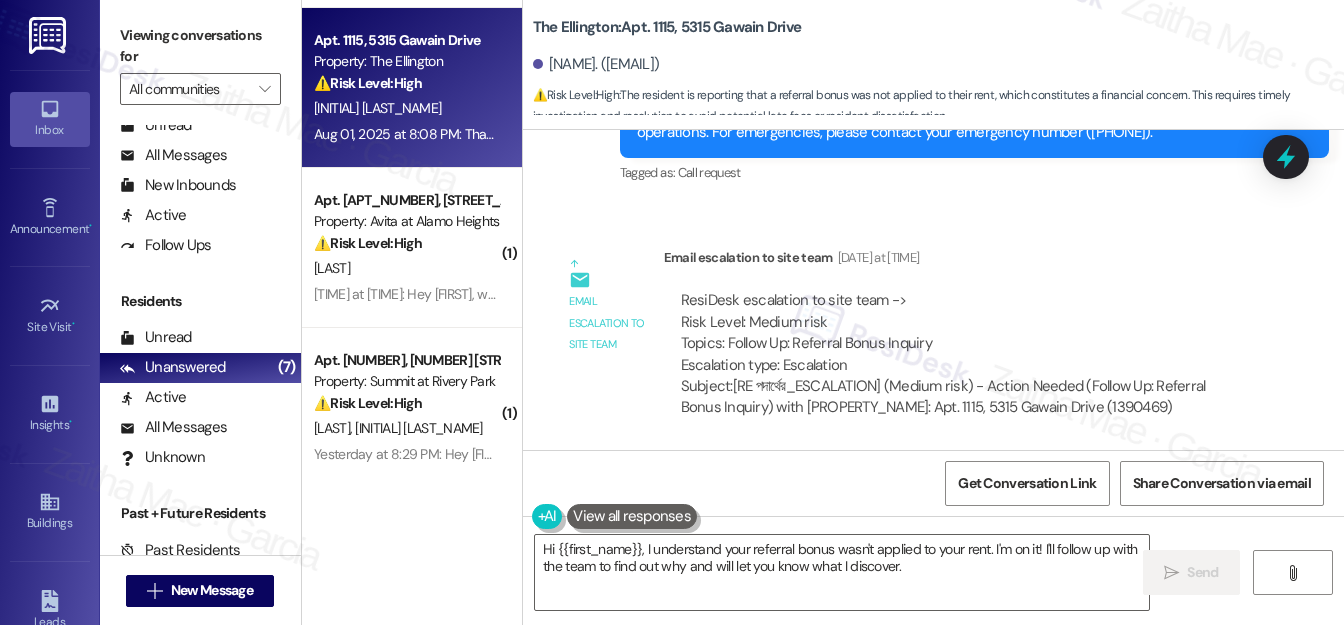 scroll, scrollTop: 637, scrollLeft: 0, axis: vertical 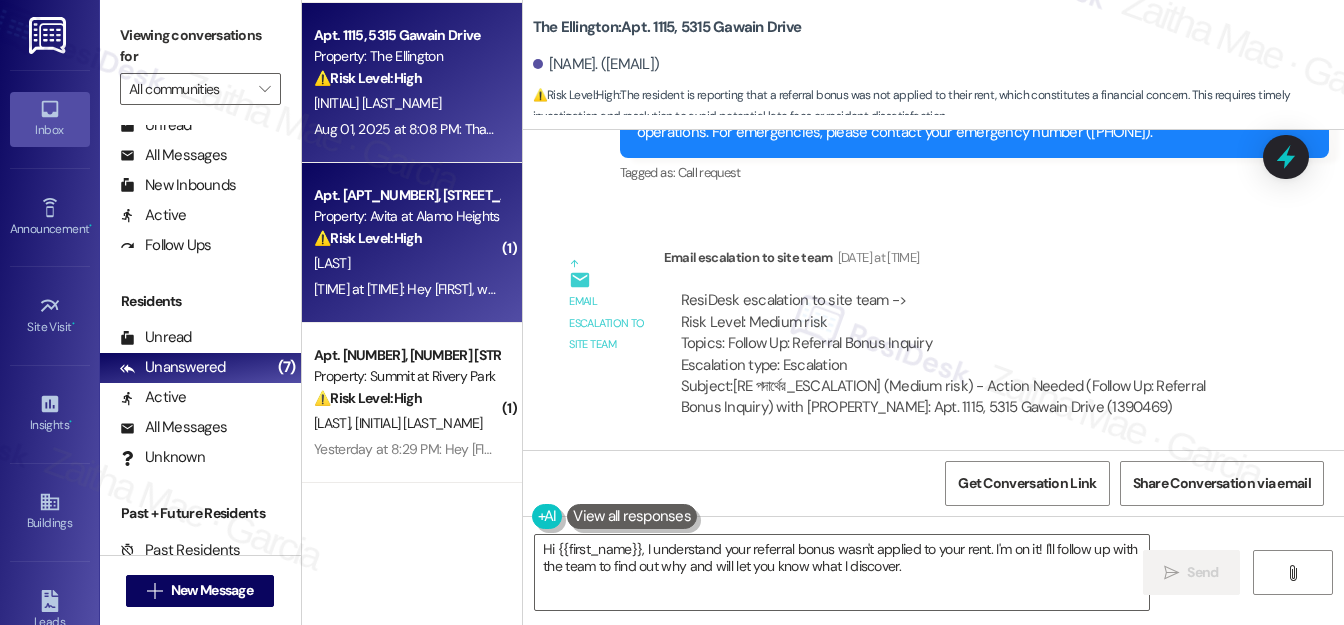 click on "[FIRST] [LAST]" at bounding box center (406, 263) 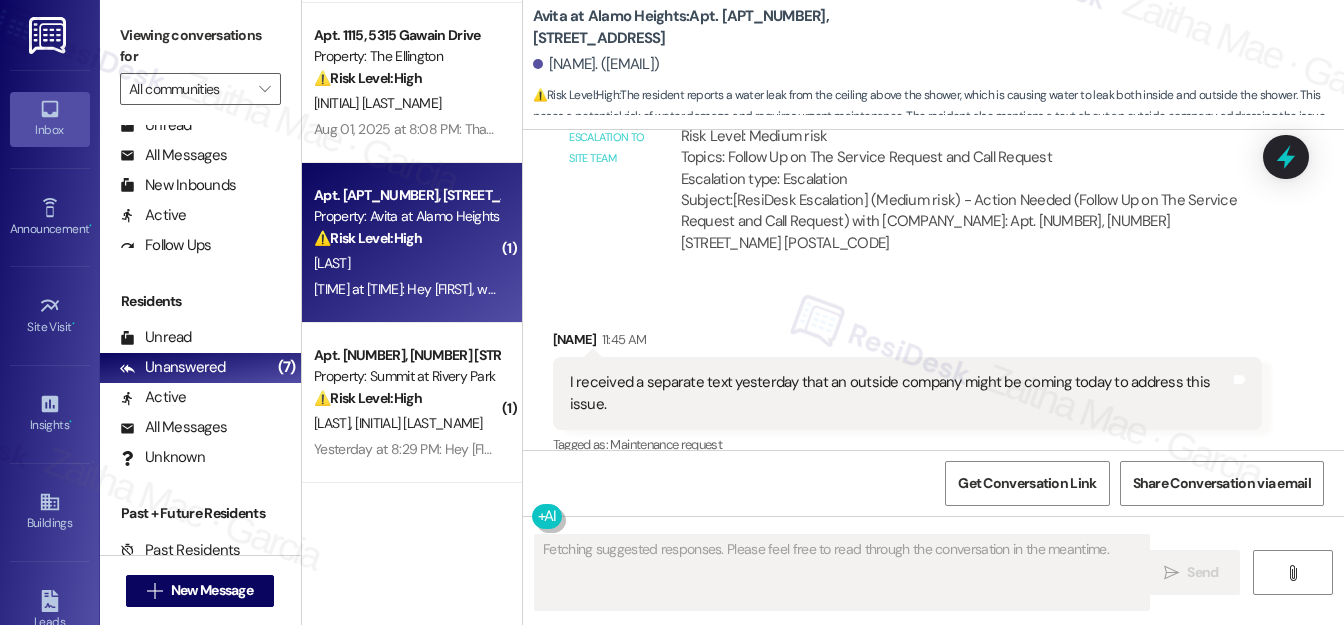 scroll, scrollTop: 7670, scrollLeft: 0, axis: vertical 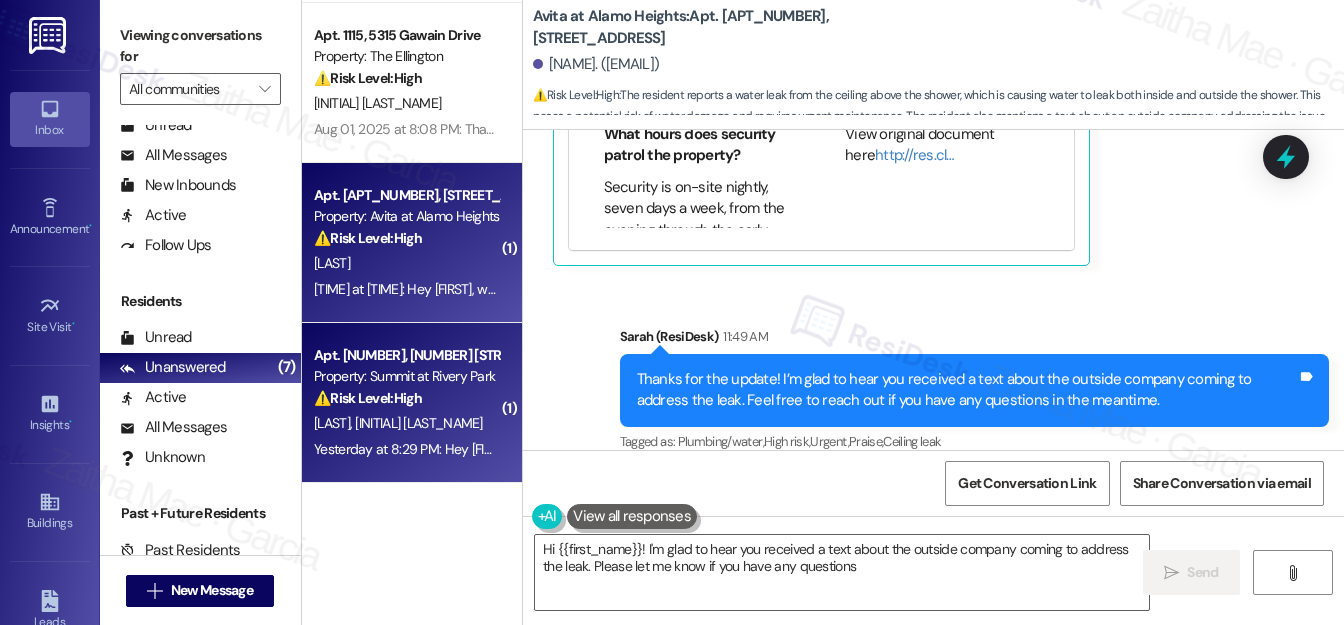 type on "Hi {{first_name}}! I'm glad to hear you received a text about the outside company coming to address the leak. Please let me know if you have any questions!" 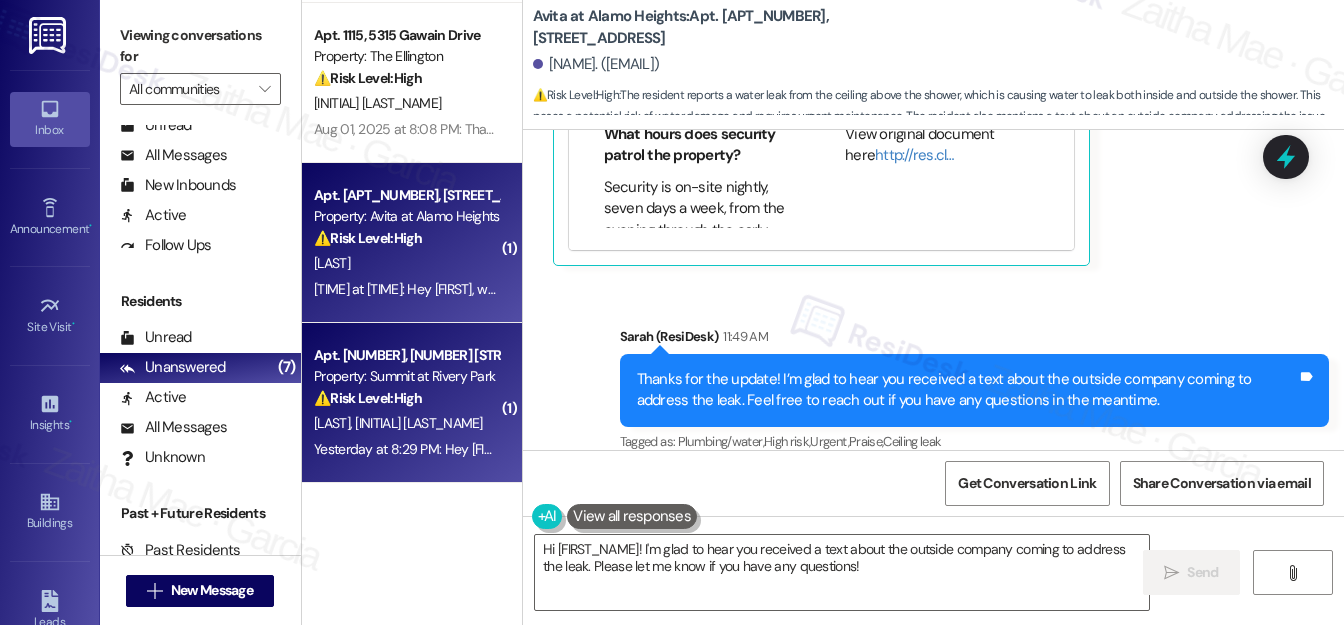 click on "Apt. 3230, 1400 Rivery Blvd Property: Summit at Rivery Park ⚠️  Risk Level:  High The resident indicates they are no longer tenants and are confused about receiving messages. This suggests a potential data error or miscommunication that needs to be addressed to prevent further issues and ensure data accuracy, which falls under risk mitigation." at bounding box center (406, 377) 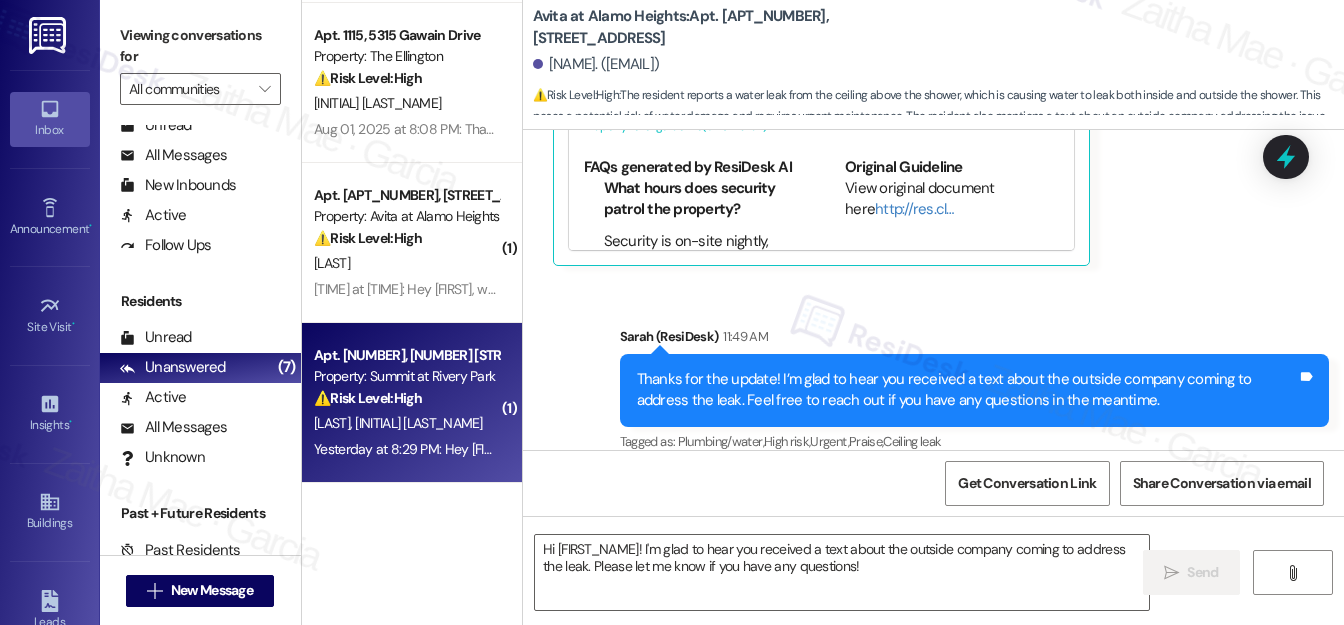 type on "Fetching suggested responses. Please feel free to read through the conversation in the meantime." 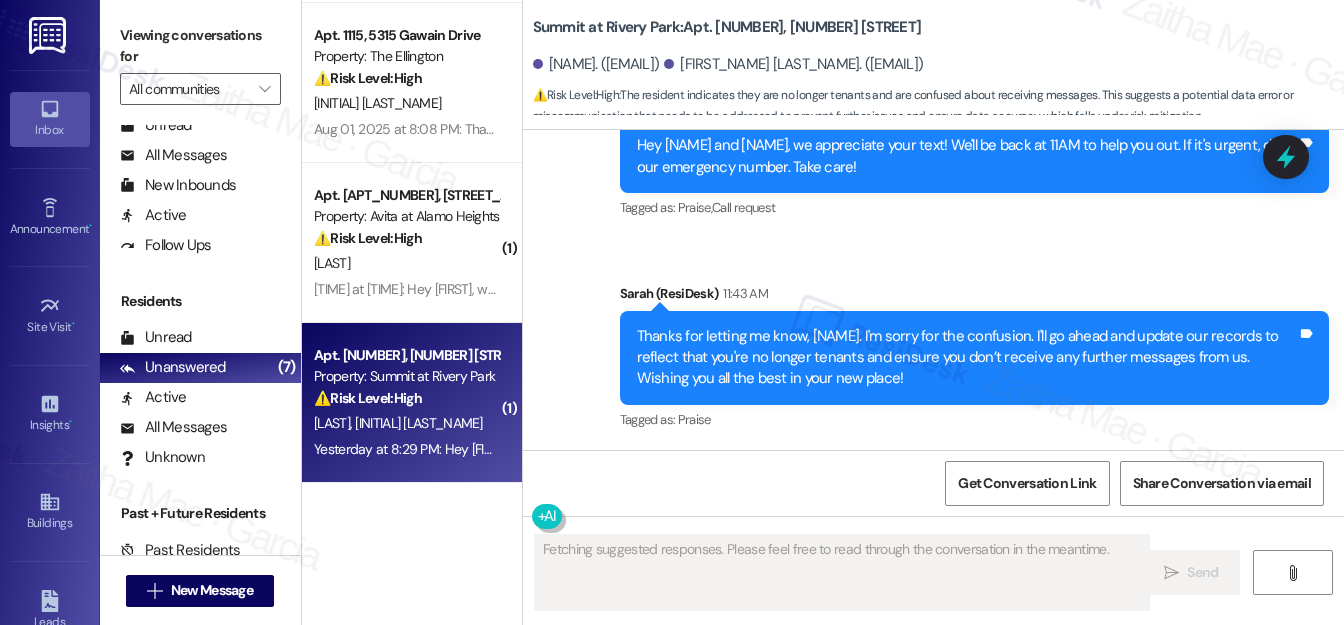 scroll, scrollTop: 1896, scrollLeft: 0, axis: vertical 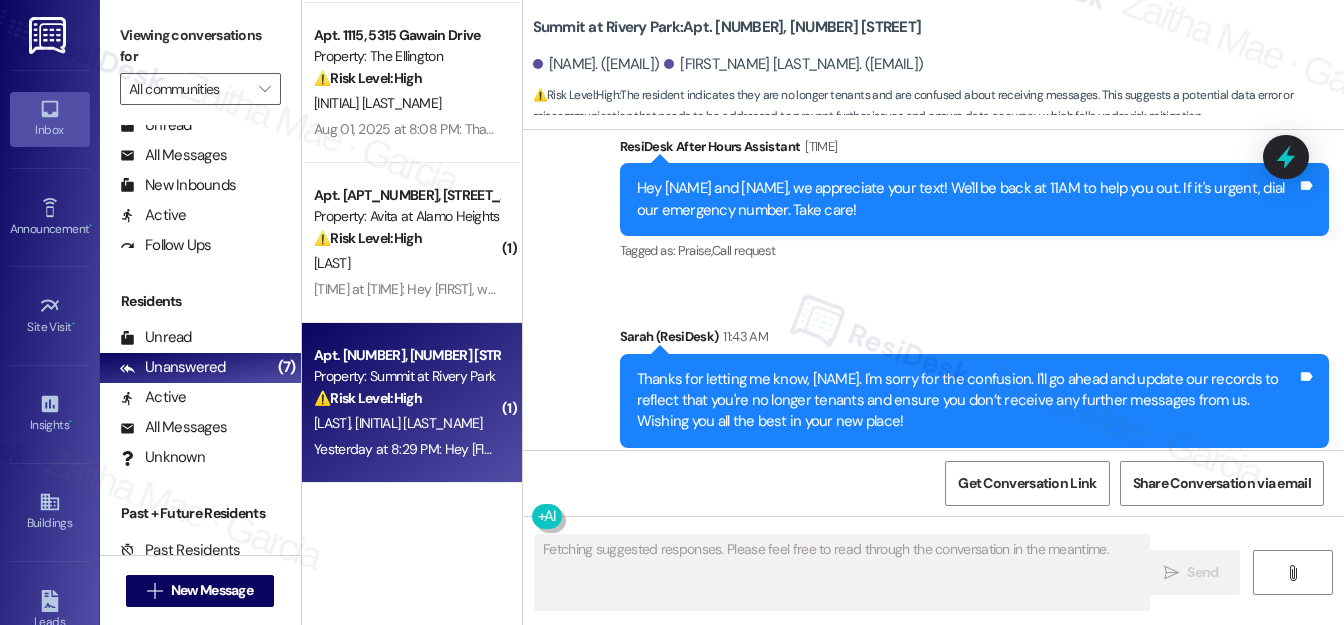 type 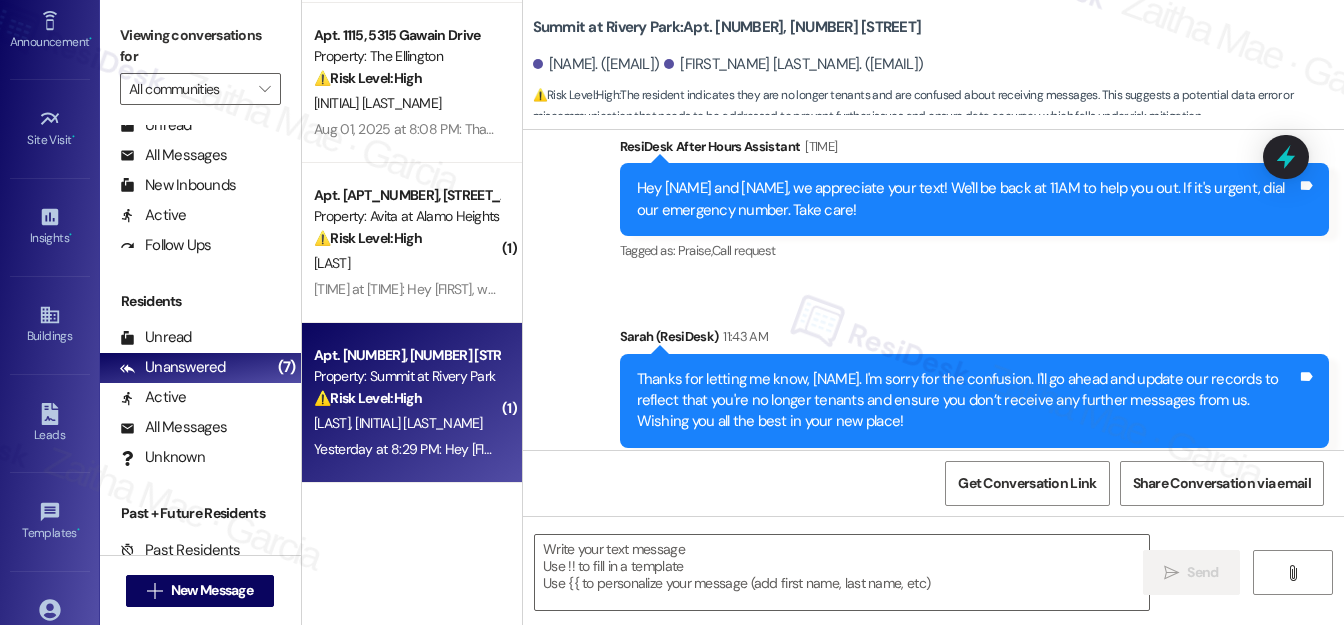 scroll, scrollTop: 322, scrollLeft: 0, axis: vertical 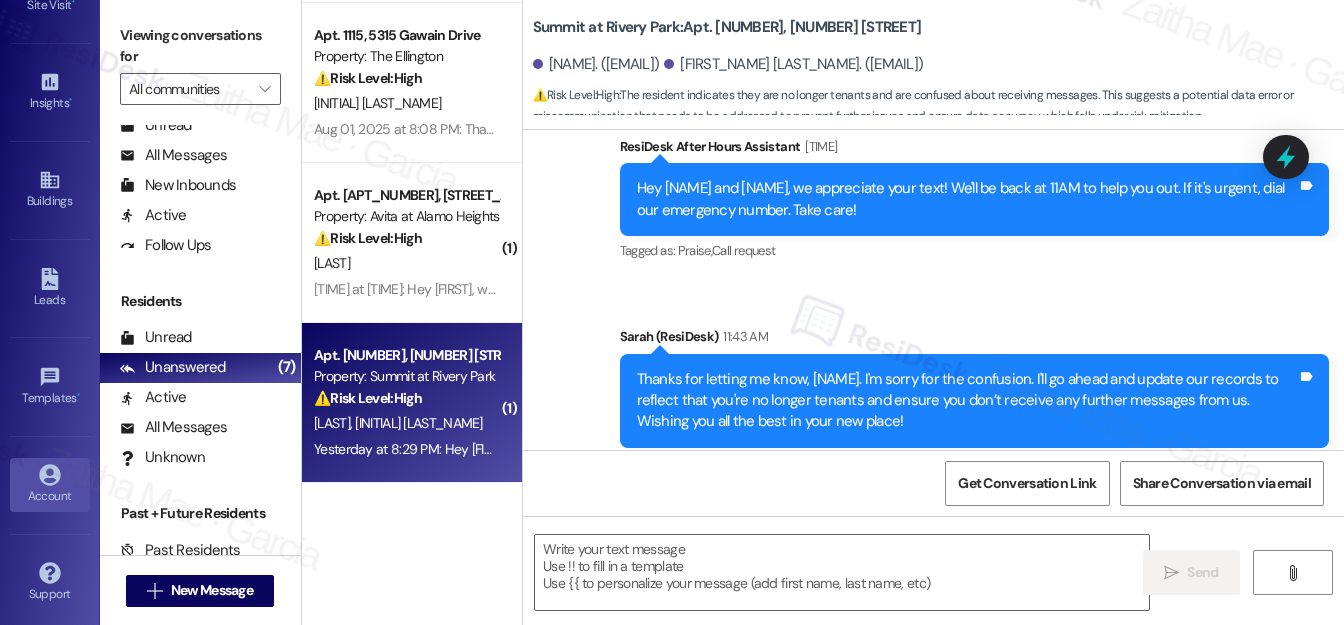 click 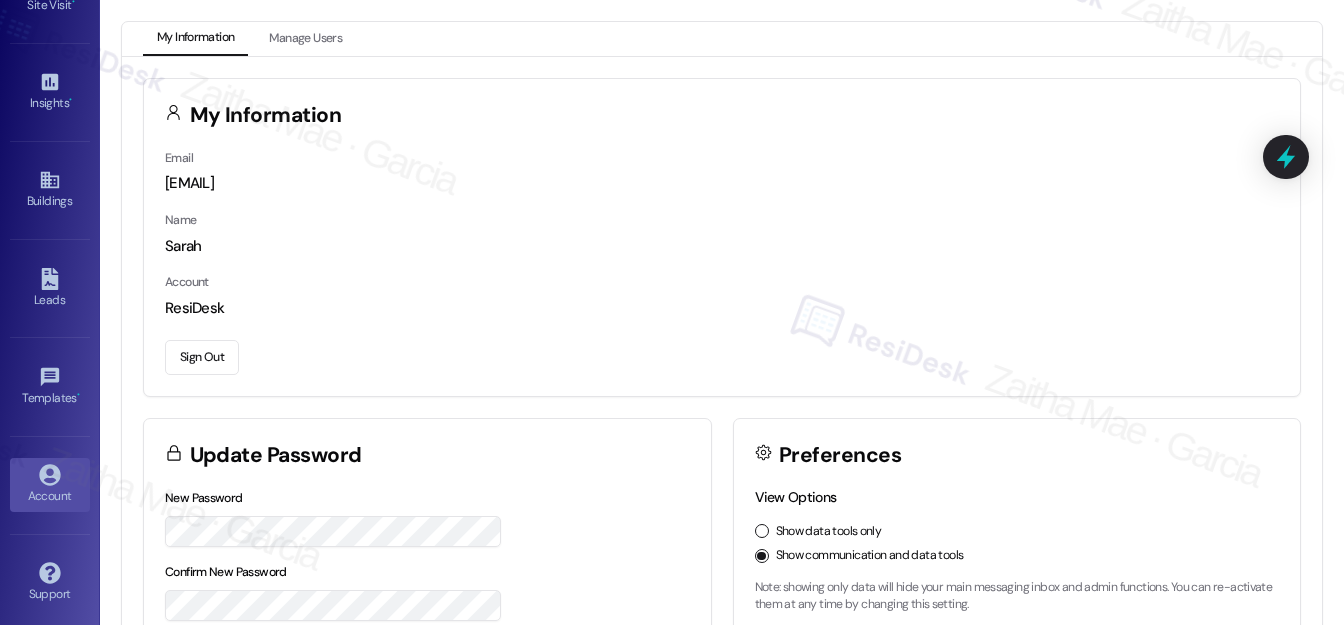 click on "Sign Out" at bounding box center (202, 357) 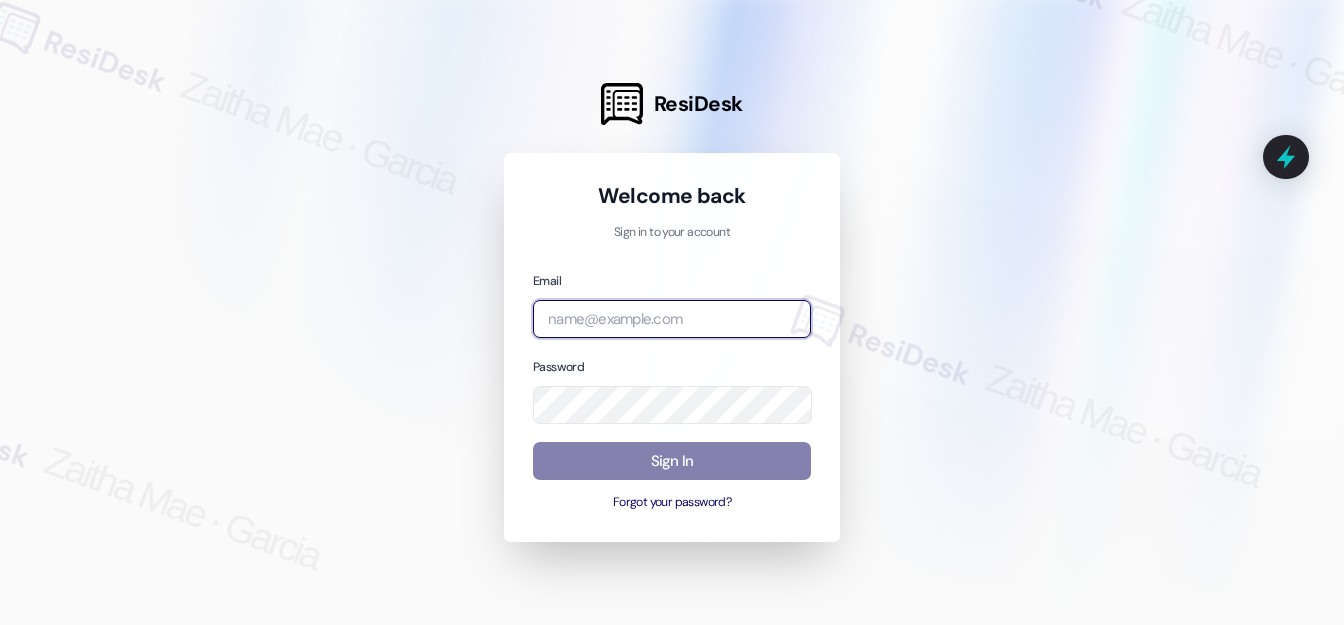 click at bounding box center (672, 319) 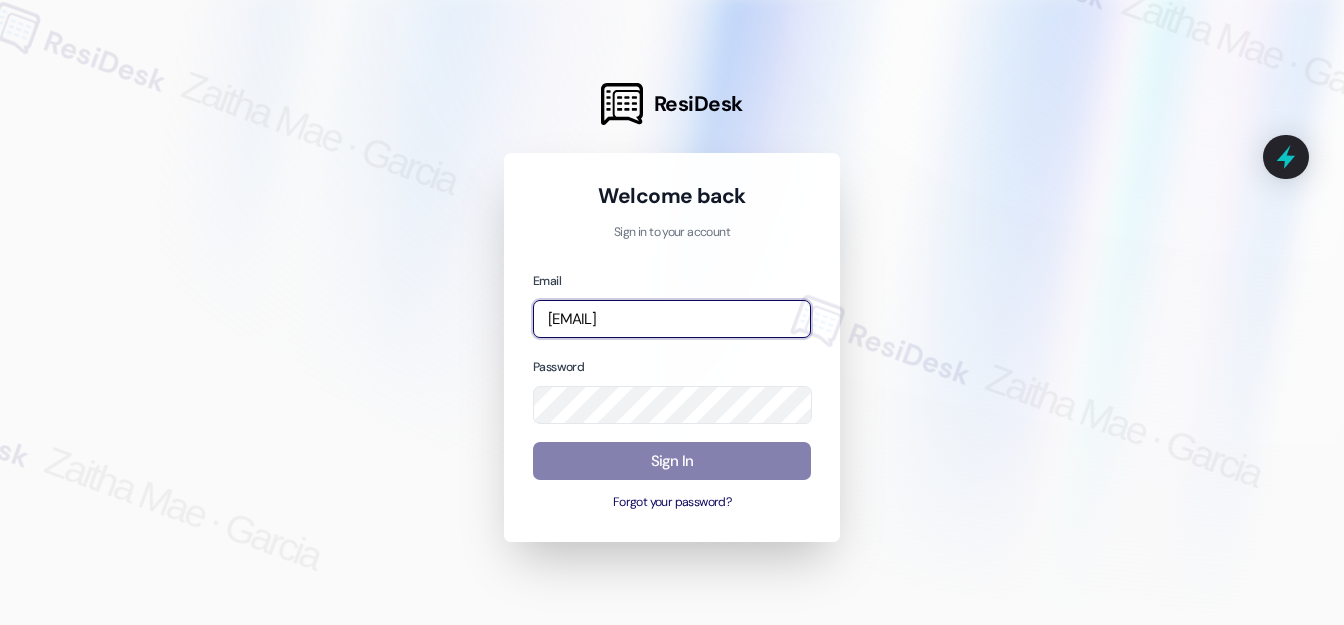 type on "automated-surveys-meridian_management-zaitha.mae.garcia@meridian_management.com" 